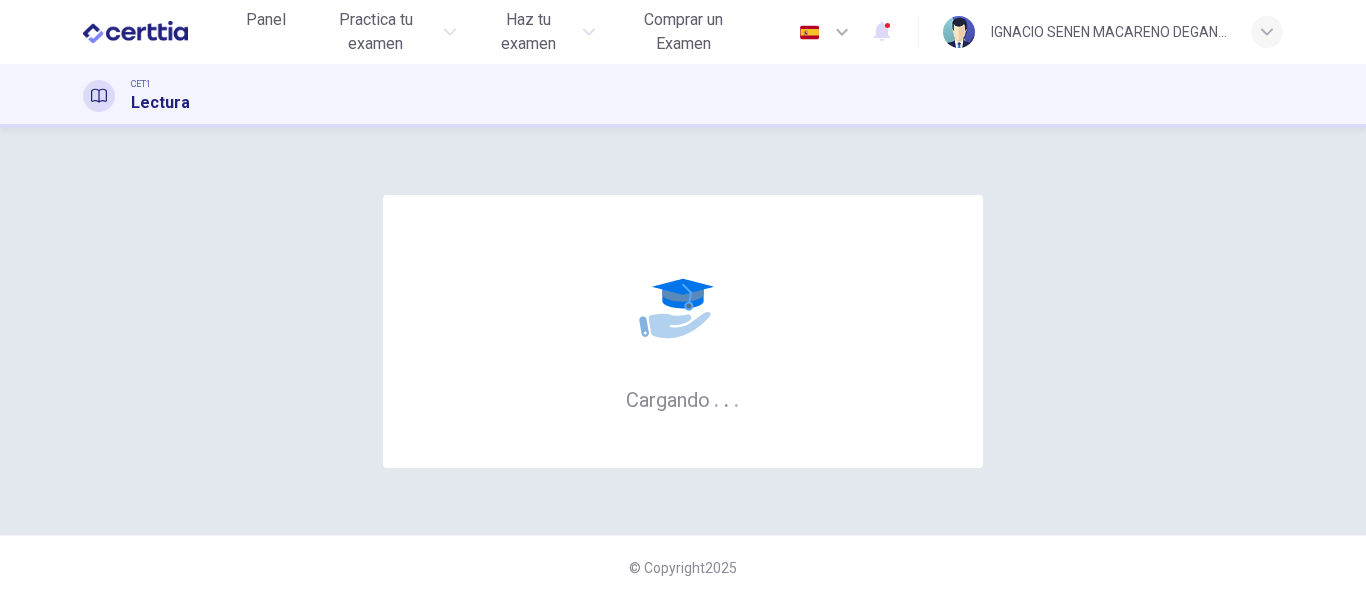 scroll, scrollTop: 0, scrollLeft: 0, axis: both 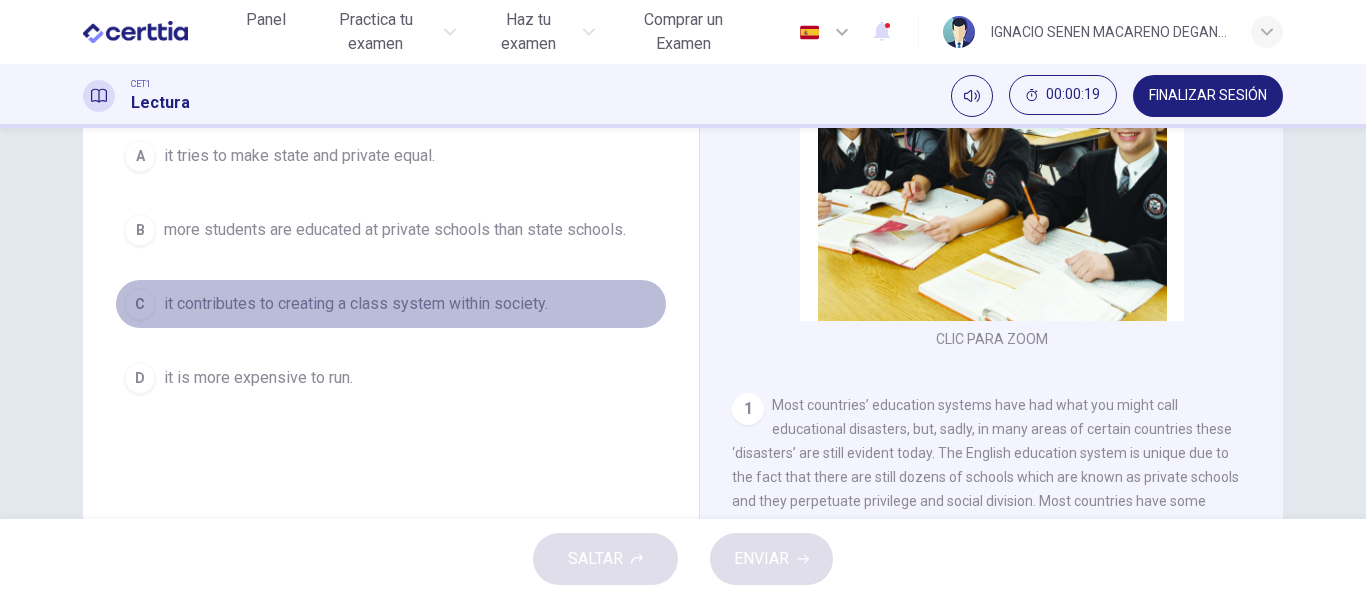 click on "it contributes to creating a class system within society." at bounding box center [356, 304] 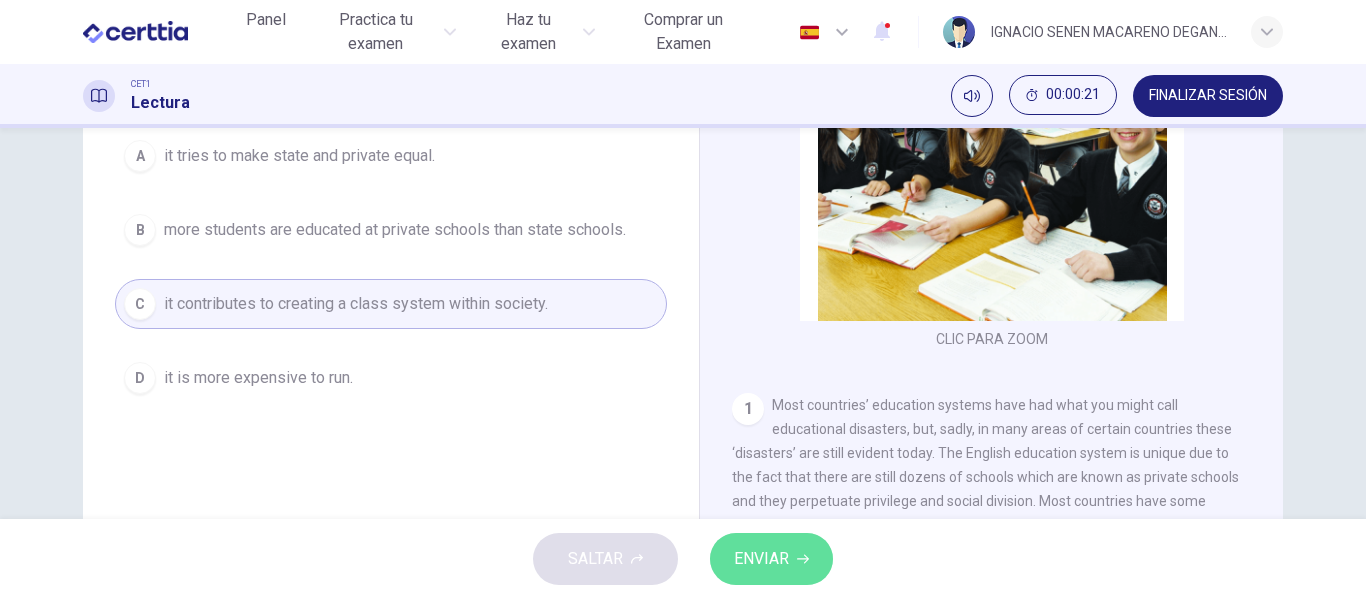 click on "ENVIAR" at bounding box center (761, 559) 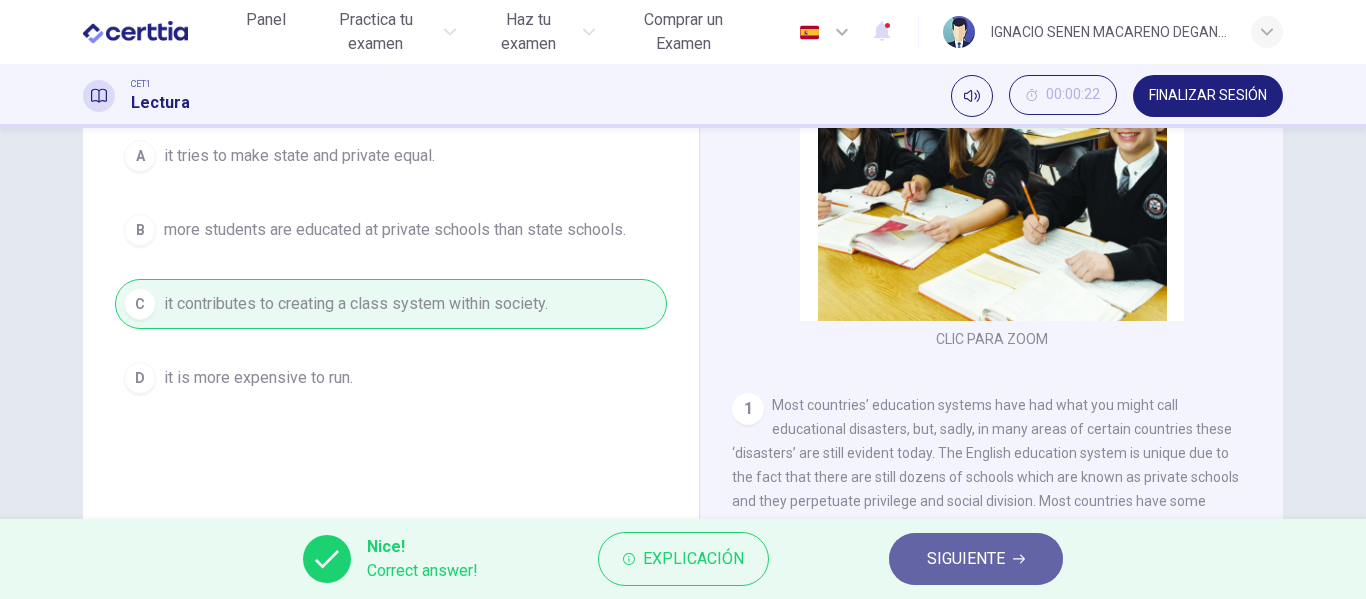 click on "SIGUIENTE" at bounding box center [966, 559] 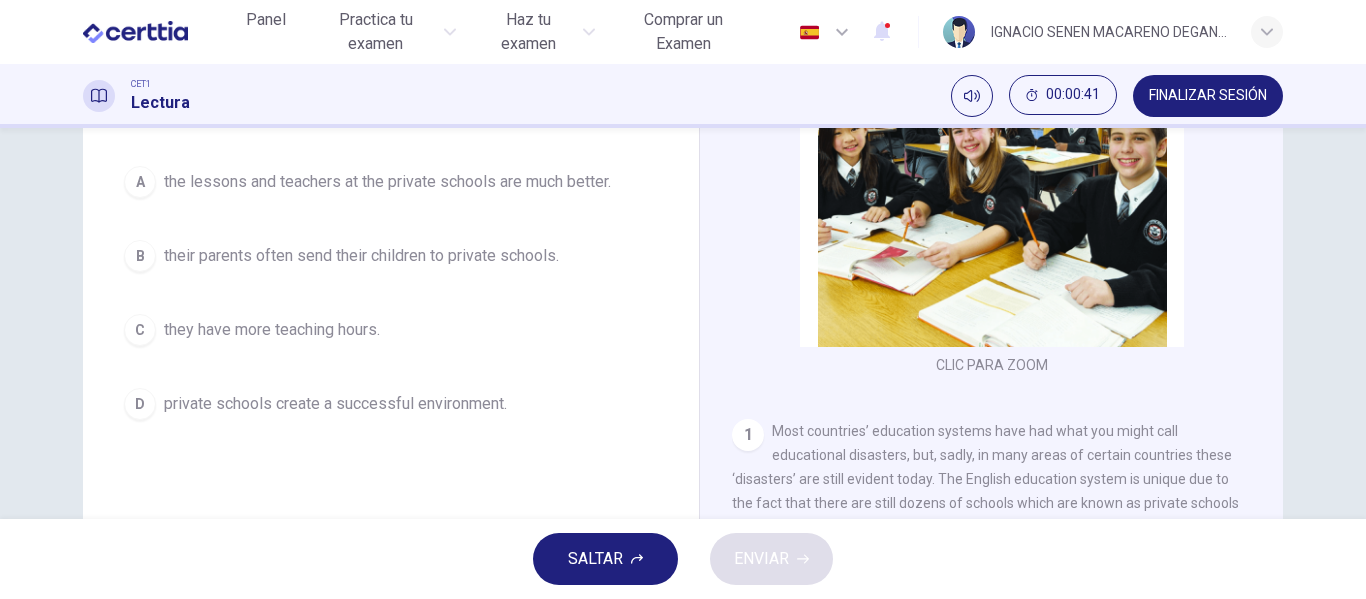 scroll, scrollTop: 268, scrollLeft: 0, axis: vertical 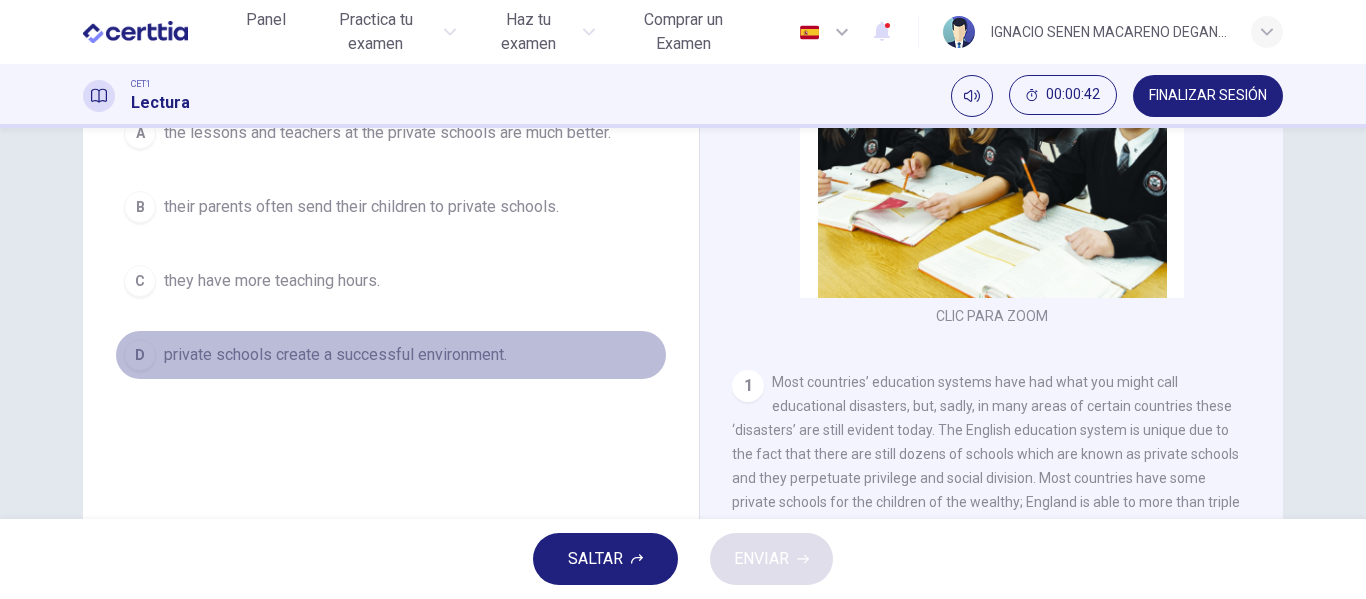 click on "private schools create a successful environment." at bounding box center [335, 355] 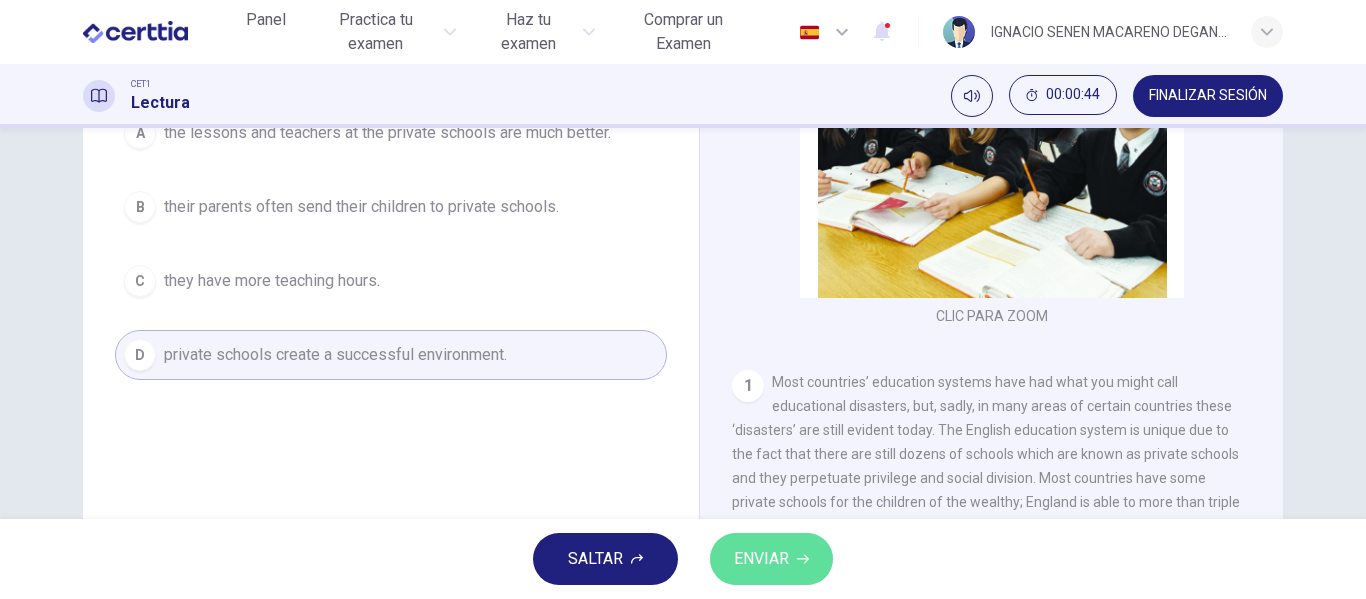 click on "ENVIAR" at bounding box center [761, 559] 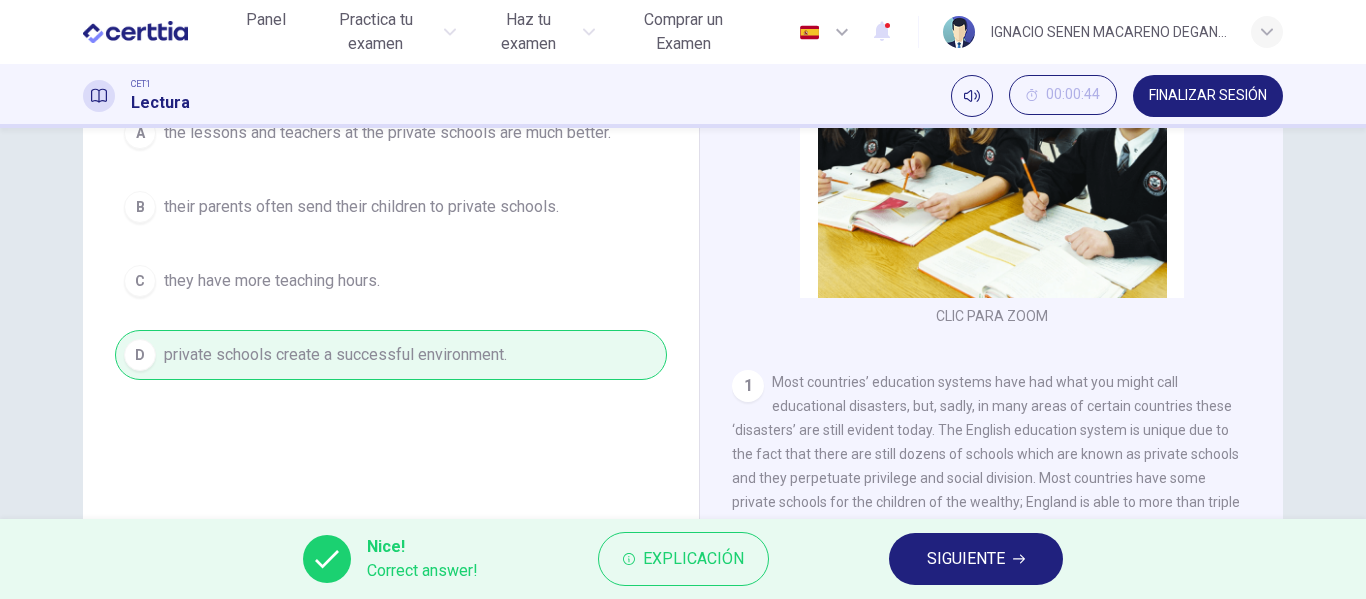 click on "SIGUIENTE" at bounding box center (966, 559) 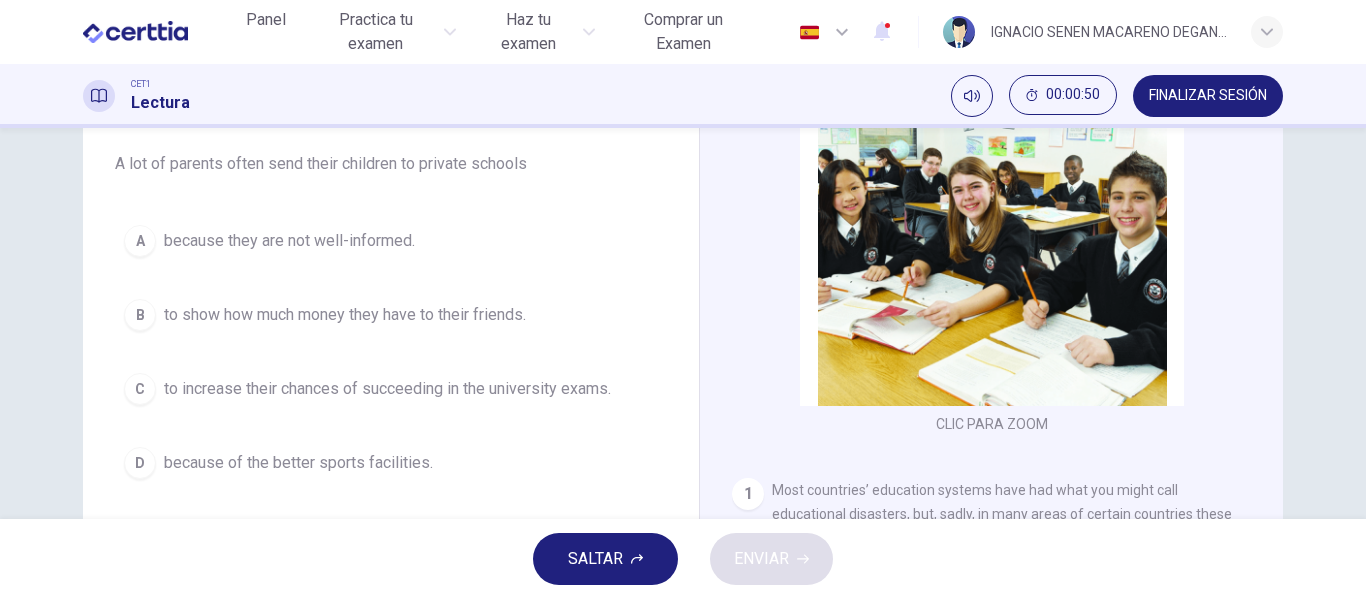 scroll, scrollTop: 171, scrollLeft: 0, axis: vertical 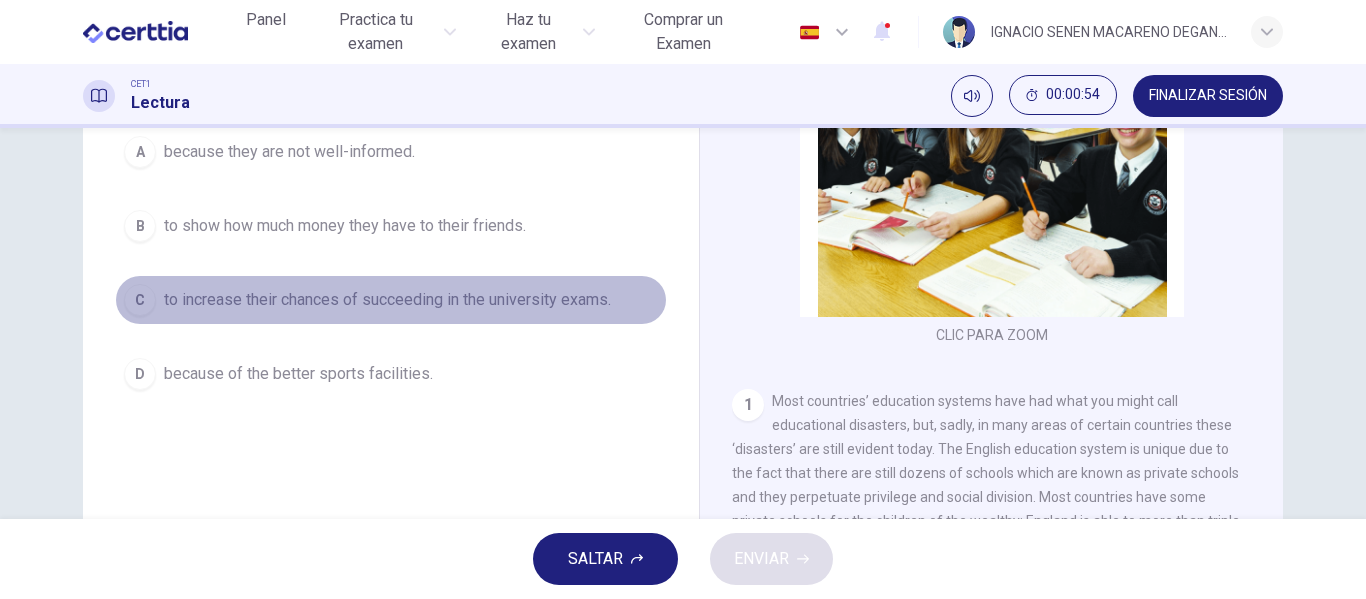 click on "to increase their chances of succeeding in the university exams." at bounding box center (387, 300) 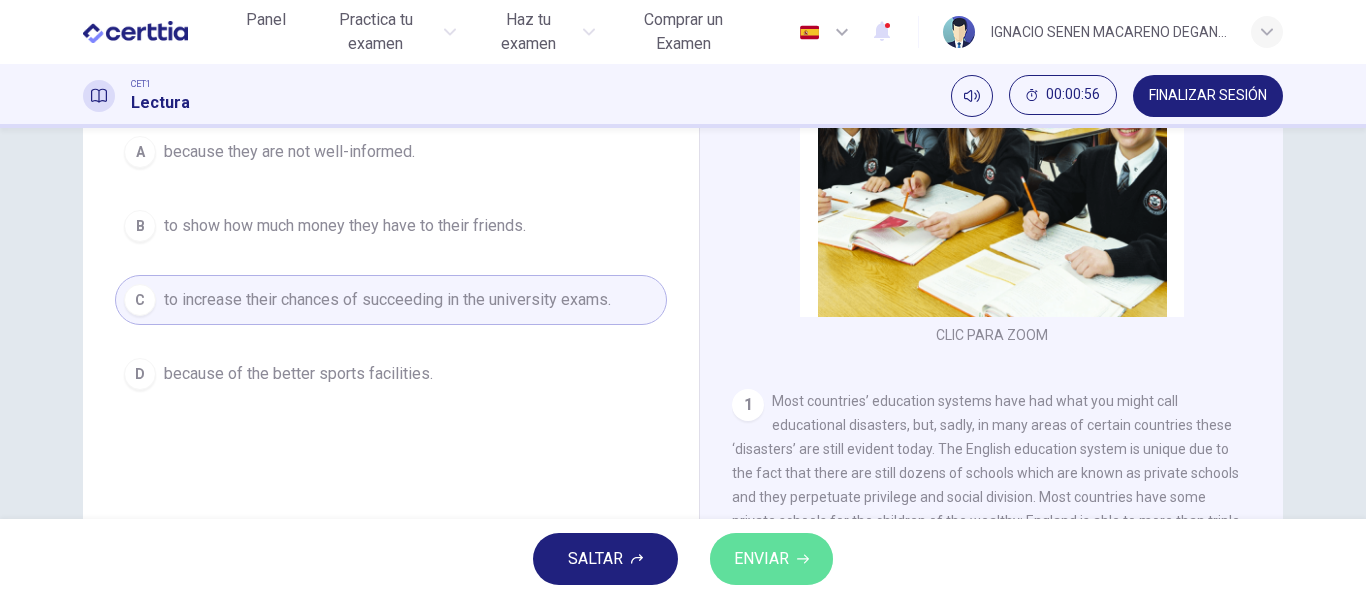 click on "ENVIAR" at bounding box center (761, 559) 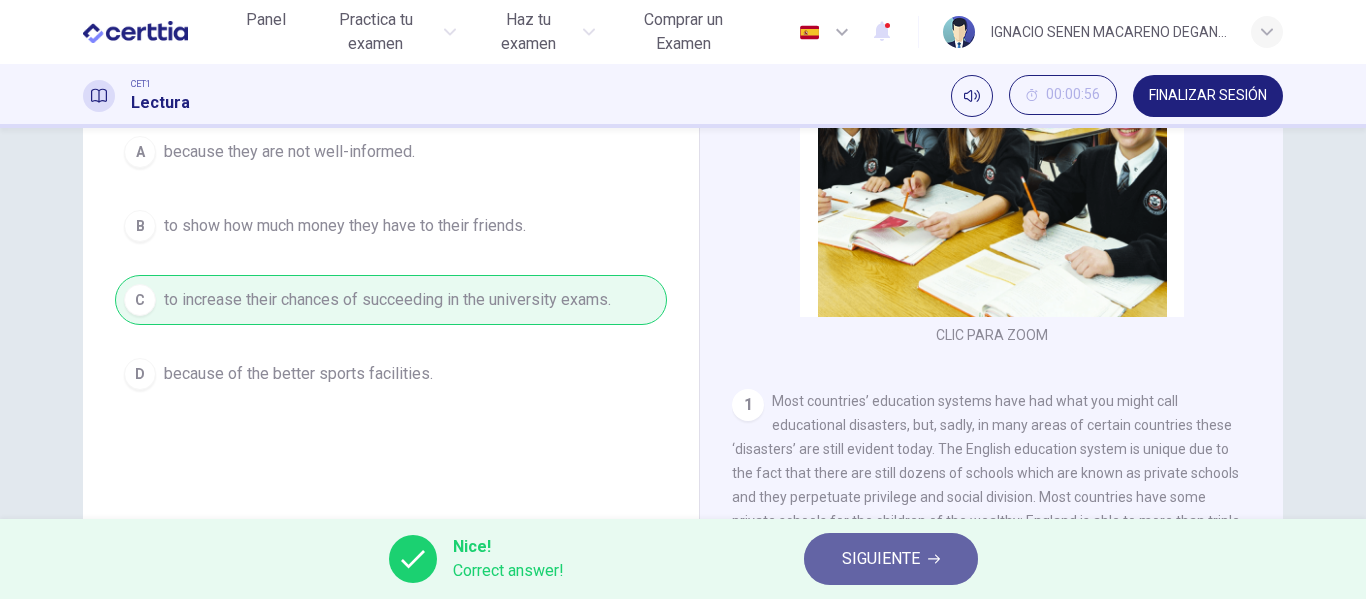 click on "SIGUIENTE" at bounding box center [891, 559] 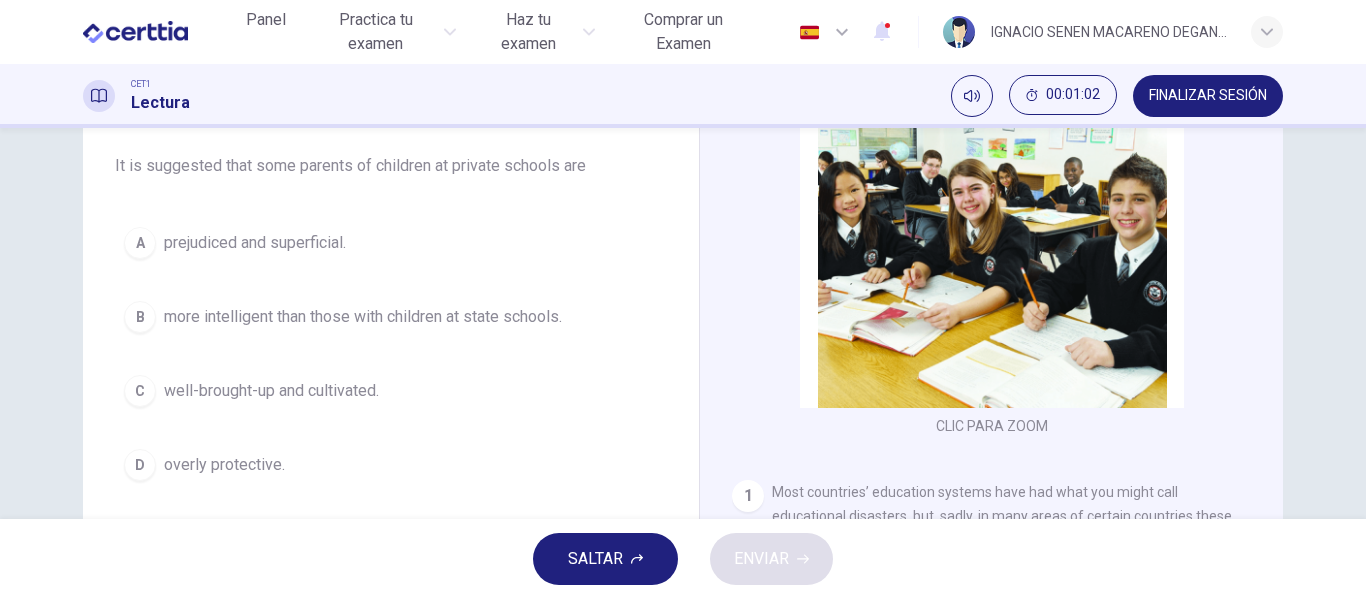 scroll, scrollTop: 175, scrollLeft: 0, axis: vertical 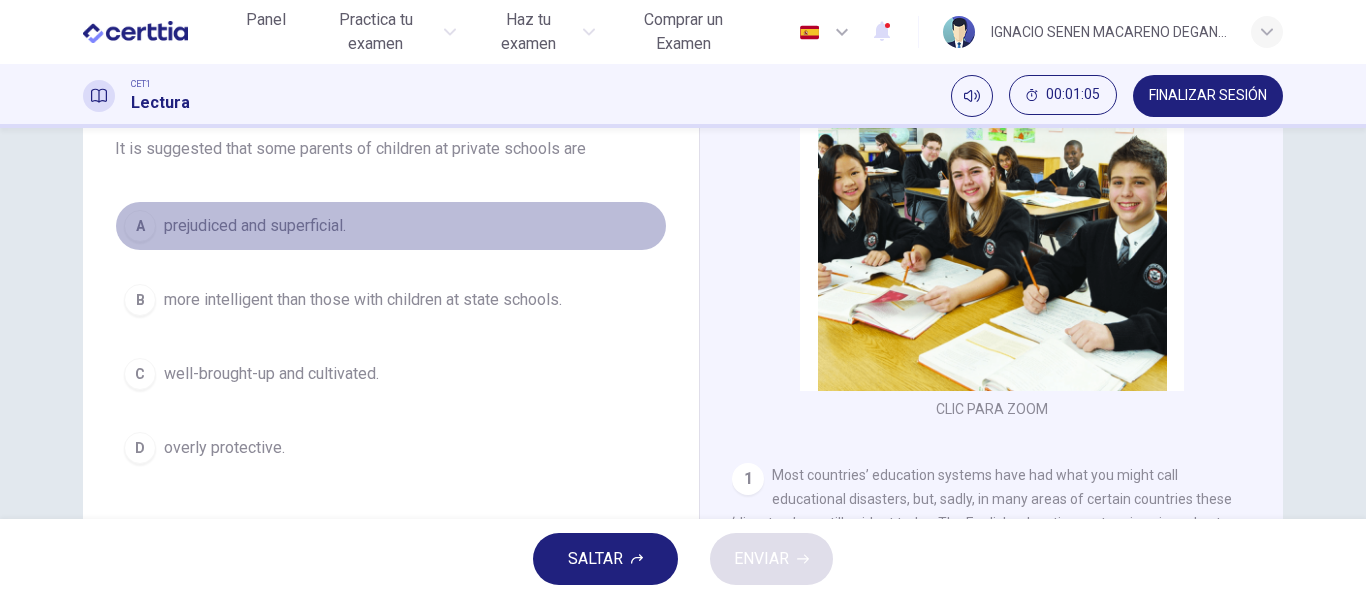 click on "prejudiced and superficial." at bounding box center [255, 226] 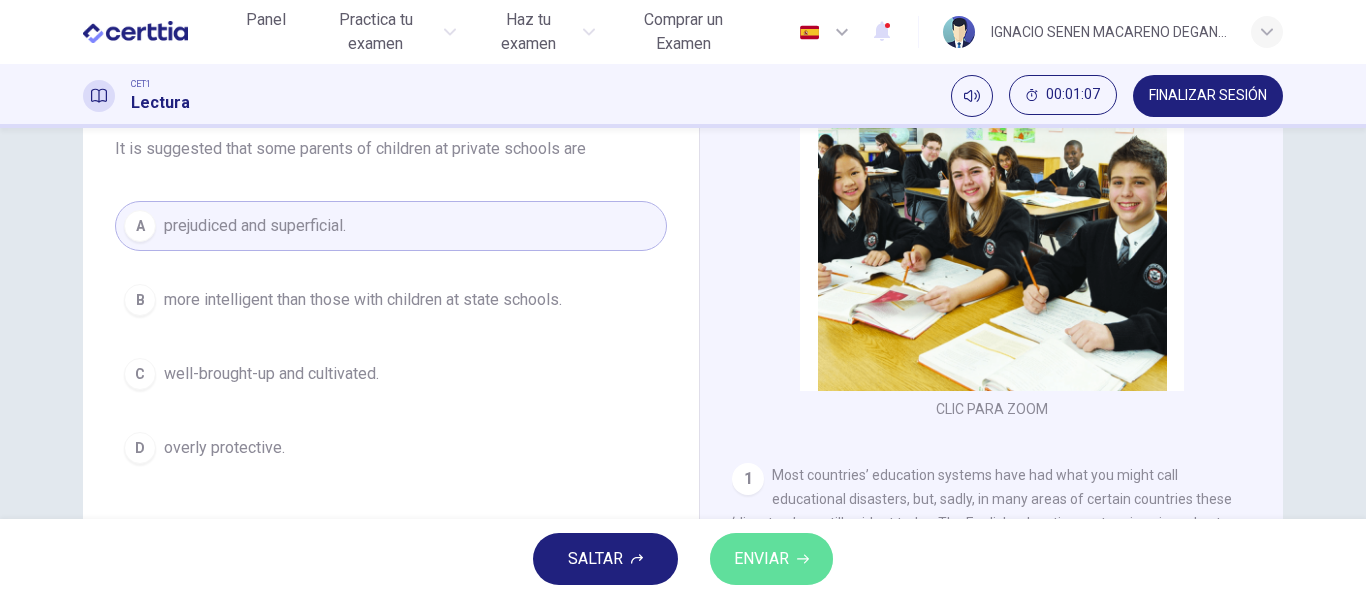 click on "ENVIAR" at bounding box center [761, 559] 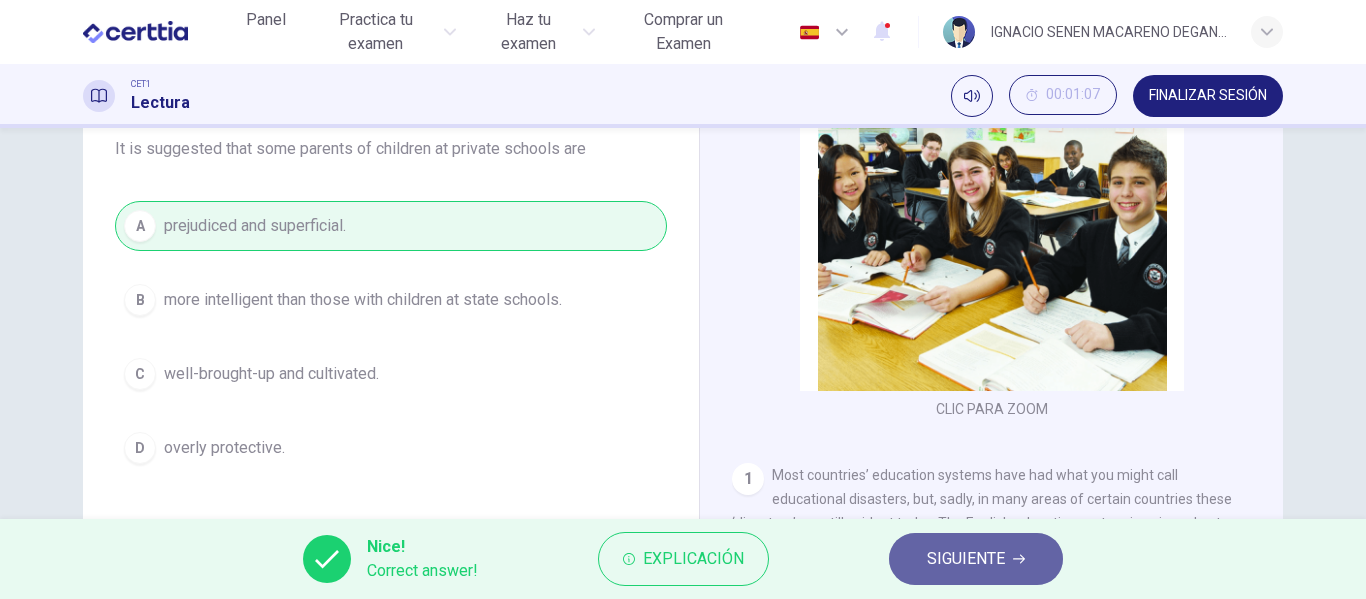 click on "SIGUIENTE" at bounding box center (966, 559) 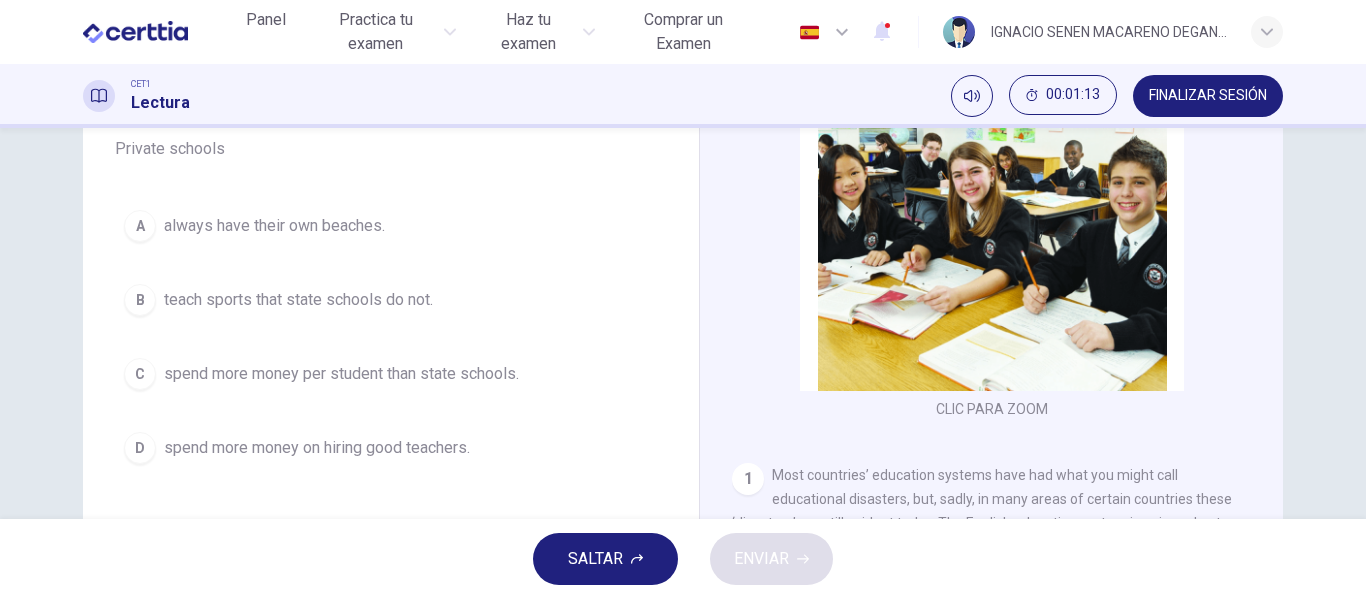 scroll, scrollTop: 194, scrollLeft: 0, axis: vertical 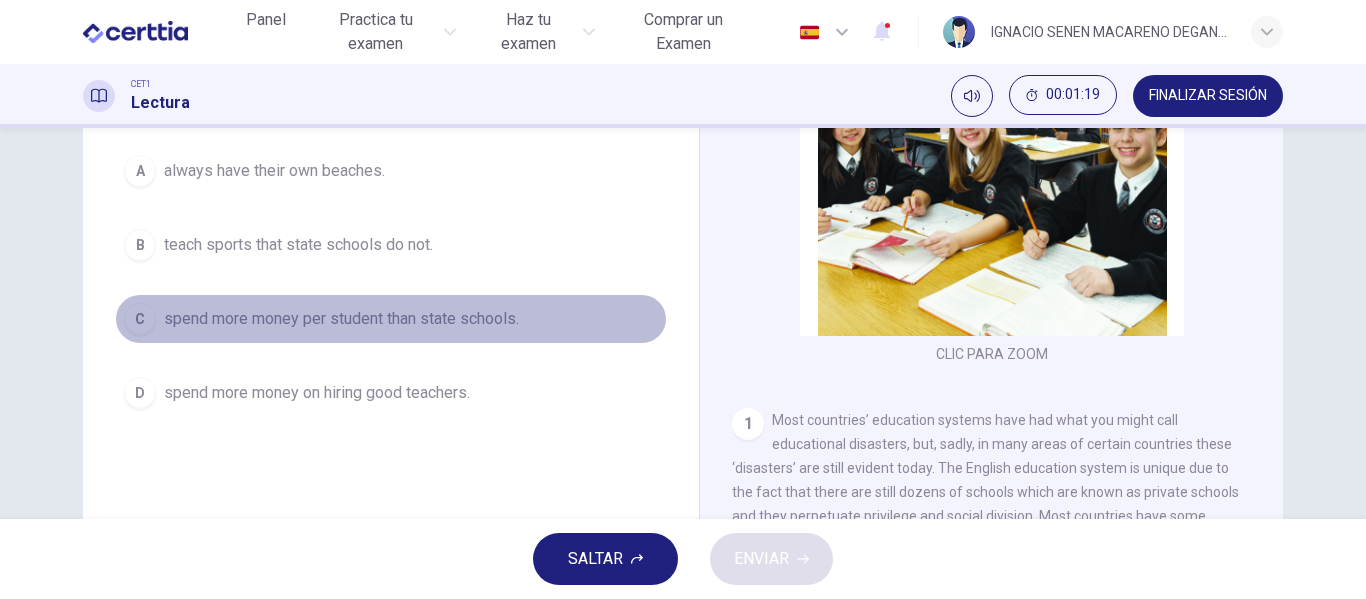 click on "spend more money per student than state schools." at bounding box center [341, 319] 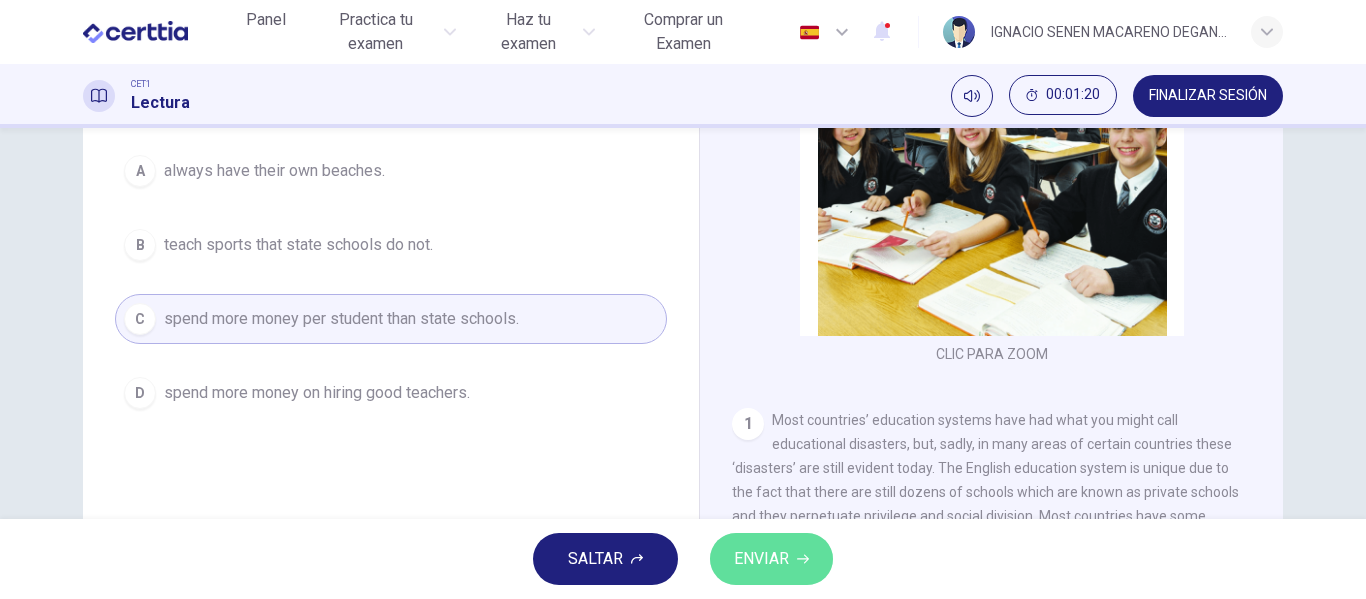 click on "ENVIAR" at bounding box center [771, 559] 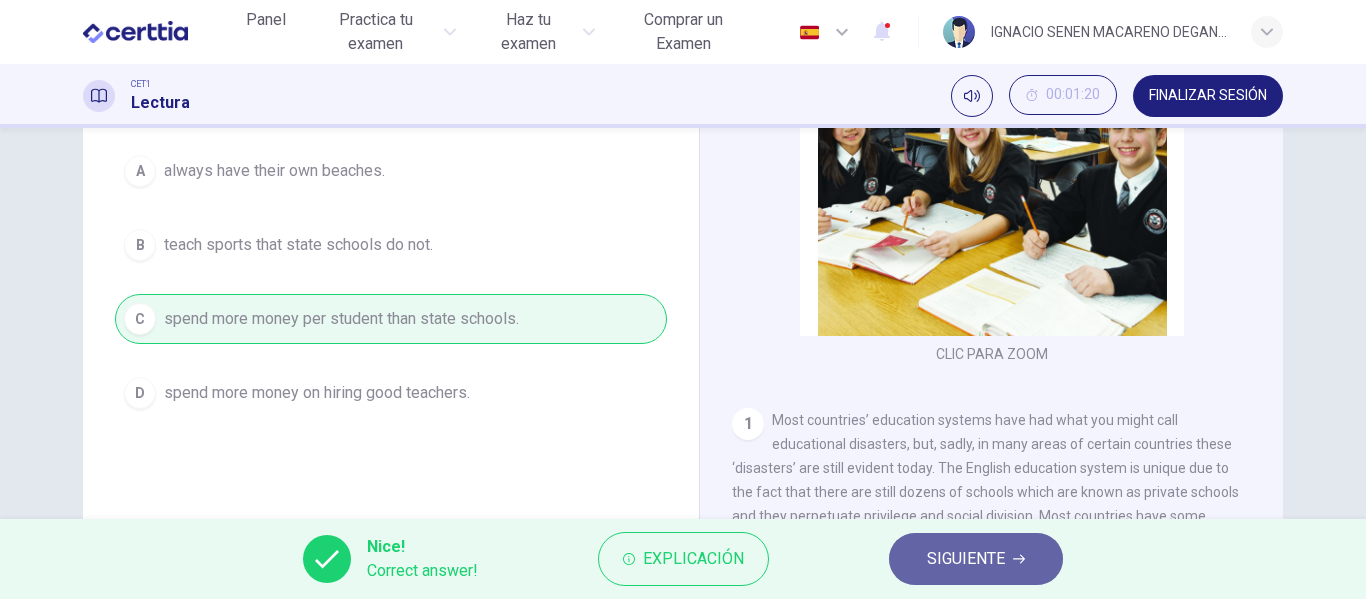 click on "SIGUIENTE" at bounding box center (966, 559) 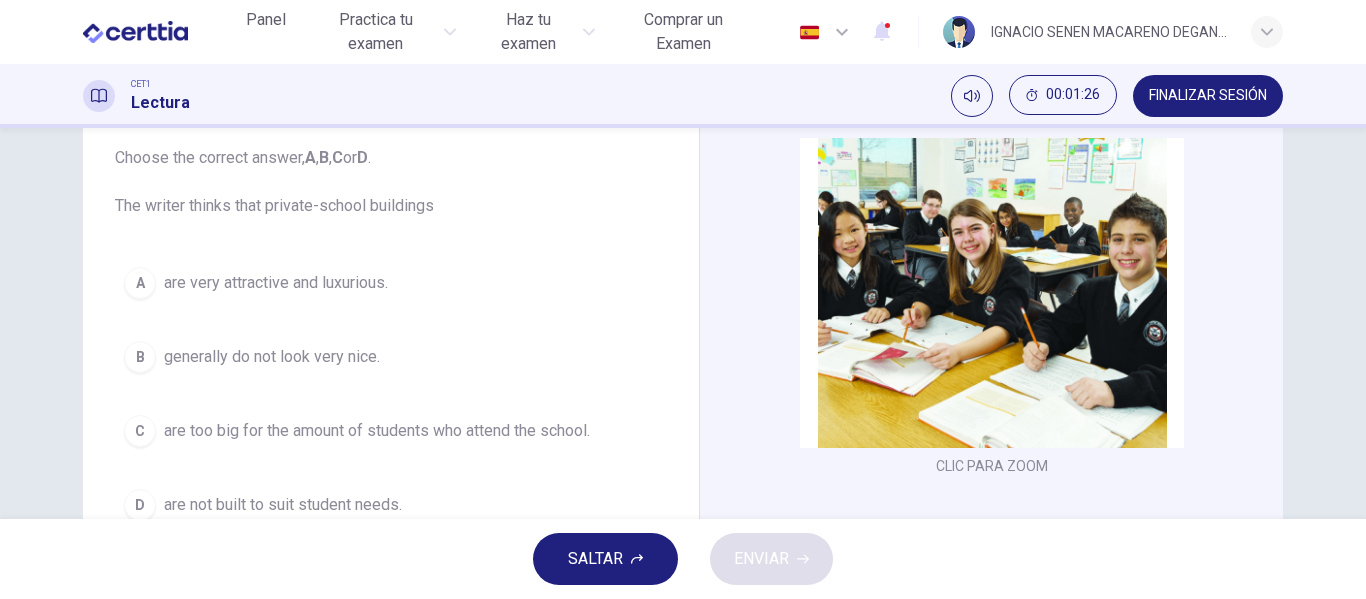 scroll, scrollTop: 101, scrollLeft: 0, axis: vertical 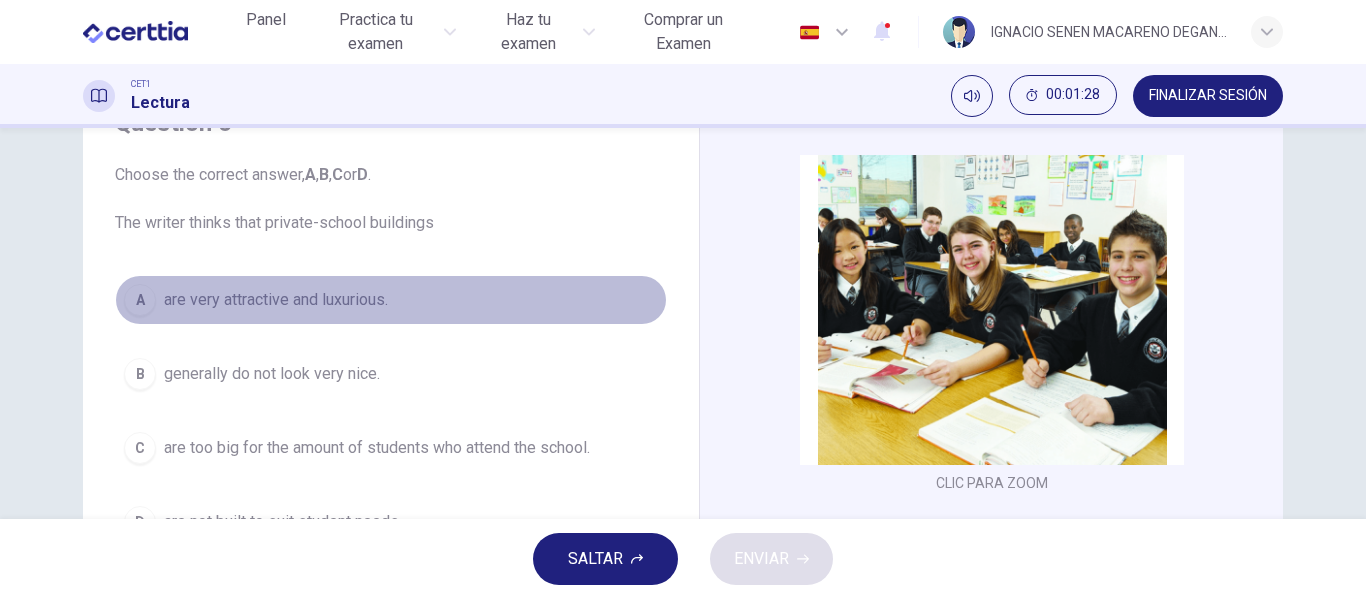 click on "are very attractive and luxurious." at bounding box center (276, 300) 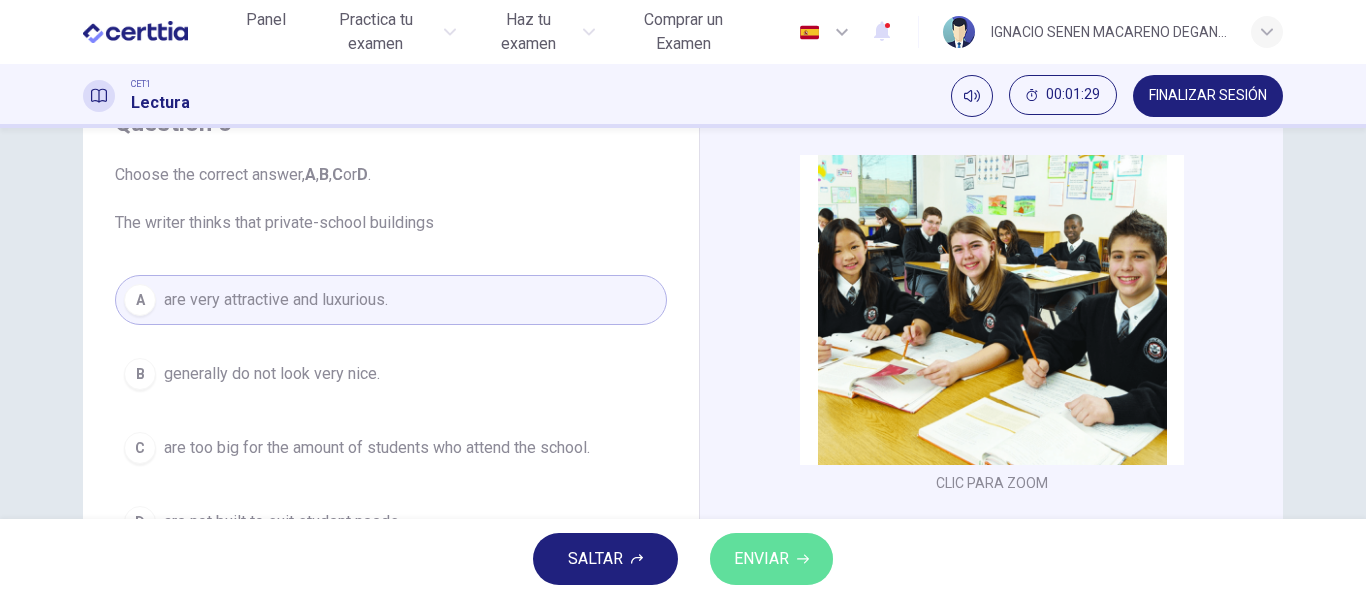 click on "ENVIAR" at bounding box center (761, 559) 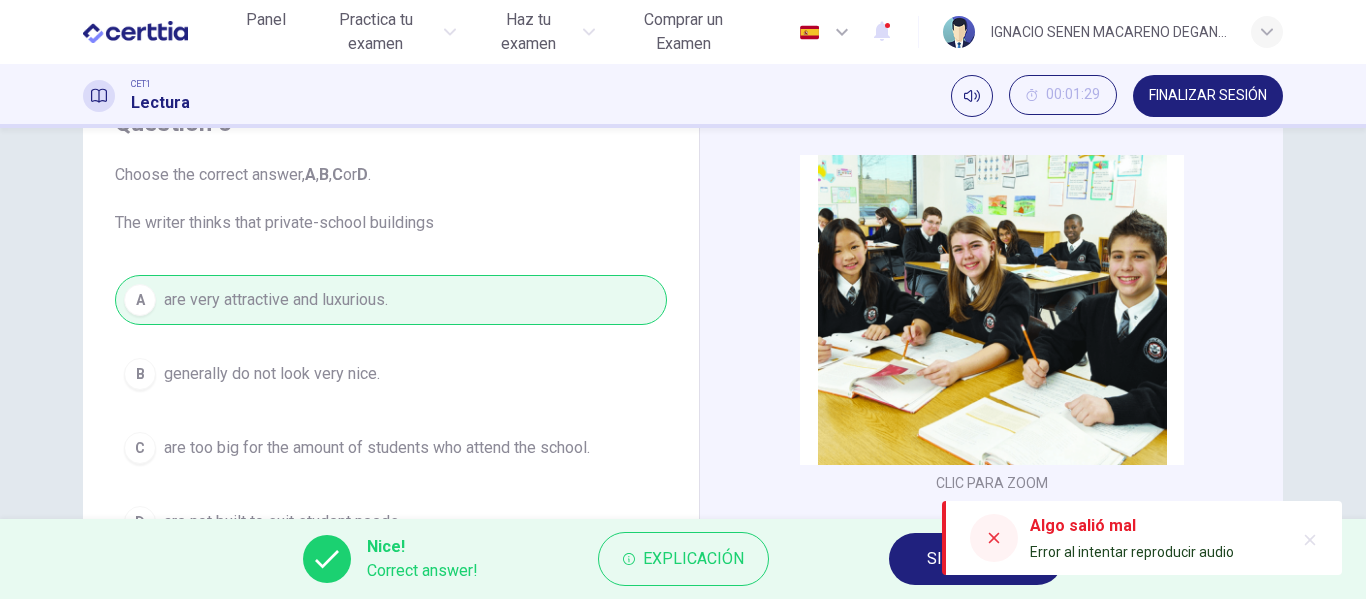 click at bounding box center [994, 538] 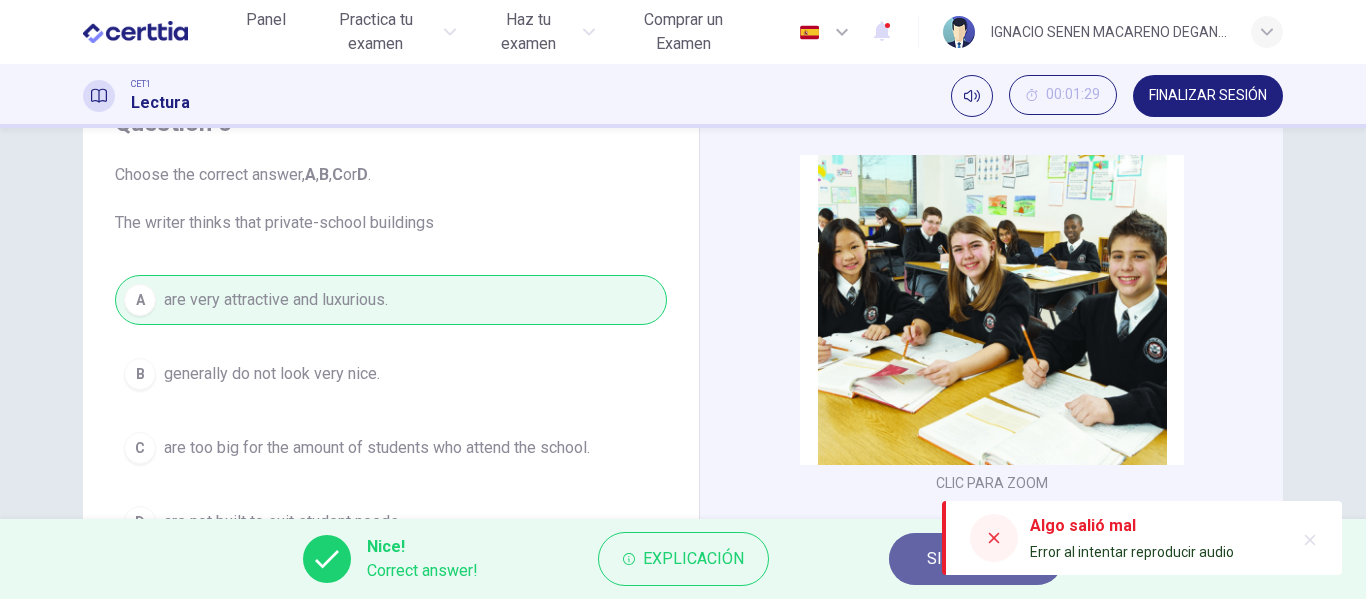 click on "SIGUIENTE" at bounding box center (976, 559) 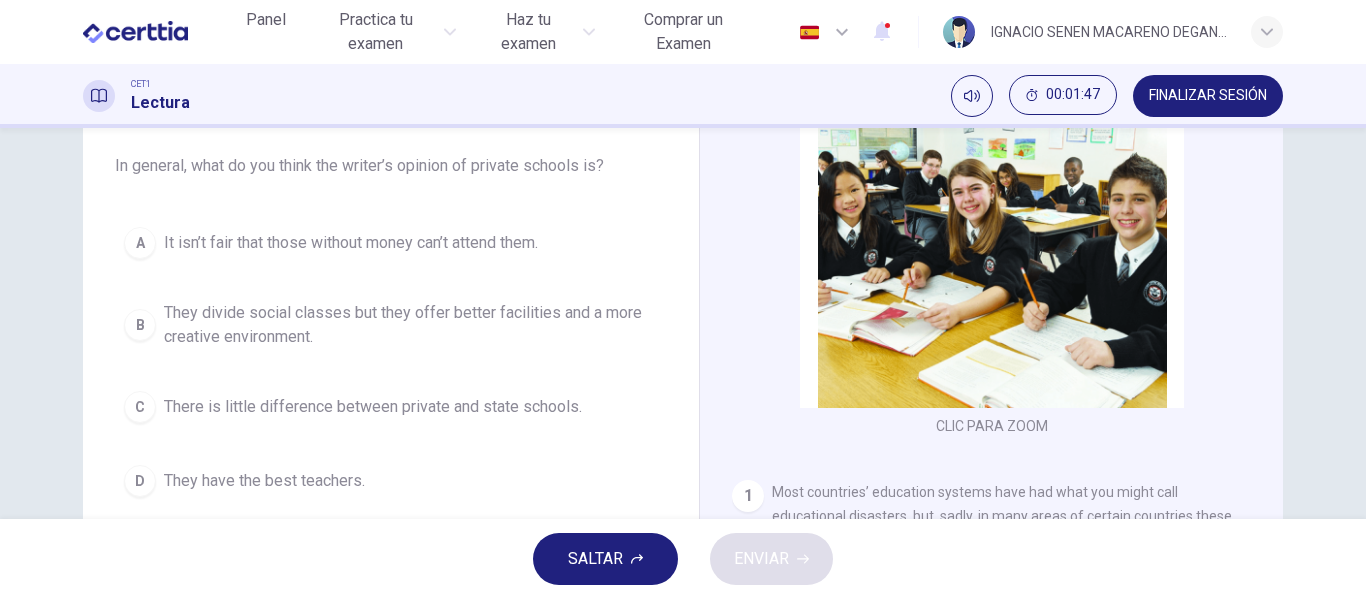 scroll, scrollTop: 160, scrollLeft: 0, axis: vertical 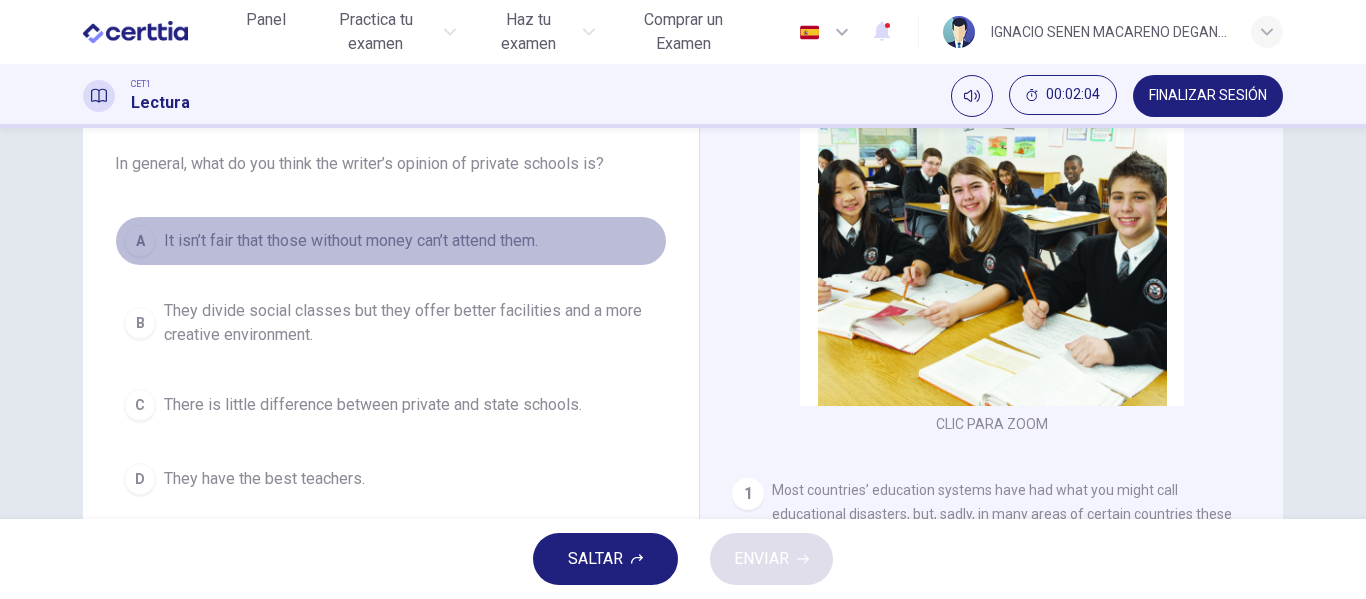 click on "It isn’t fair that those without money can’t attend them." at bounding box center (351, 241) 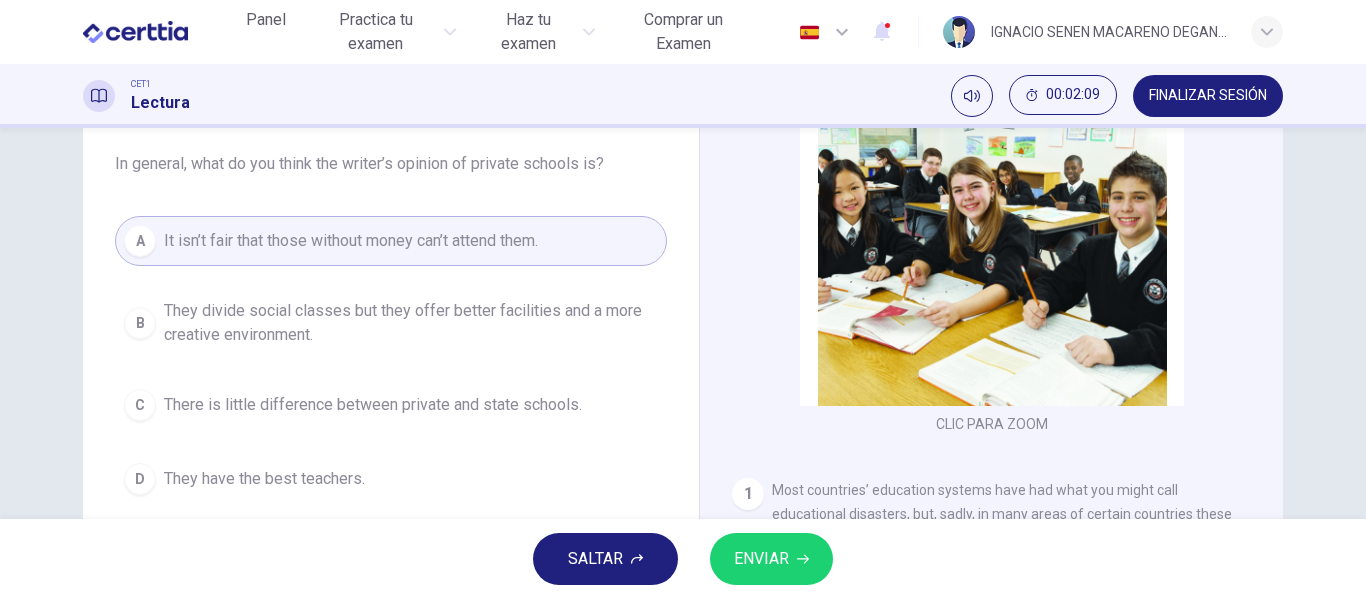 click on "ENVIAR" at bounding box center (761, 559) 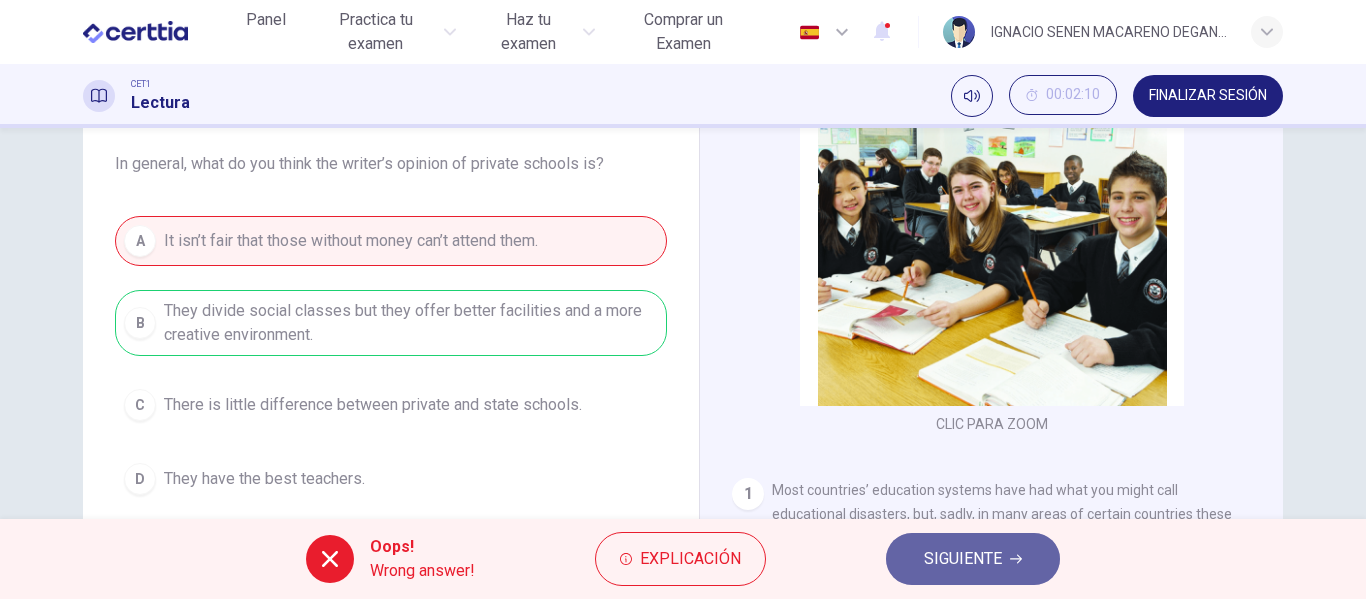 click on "SIGUIENTE" at bounding box center (963, 559) 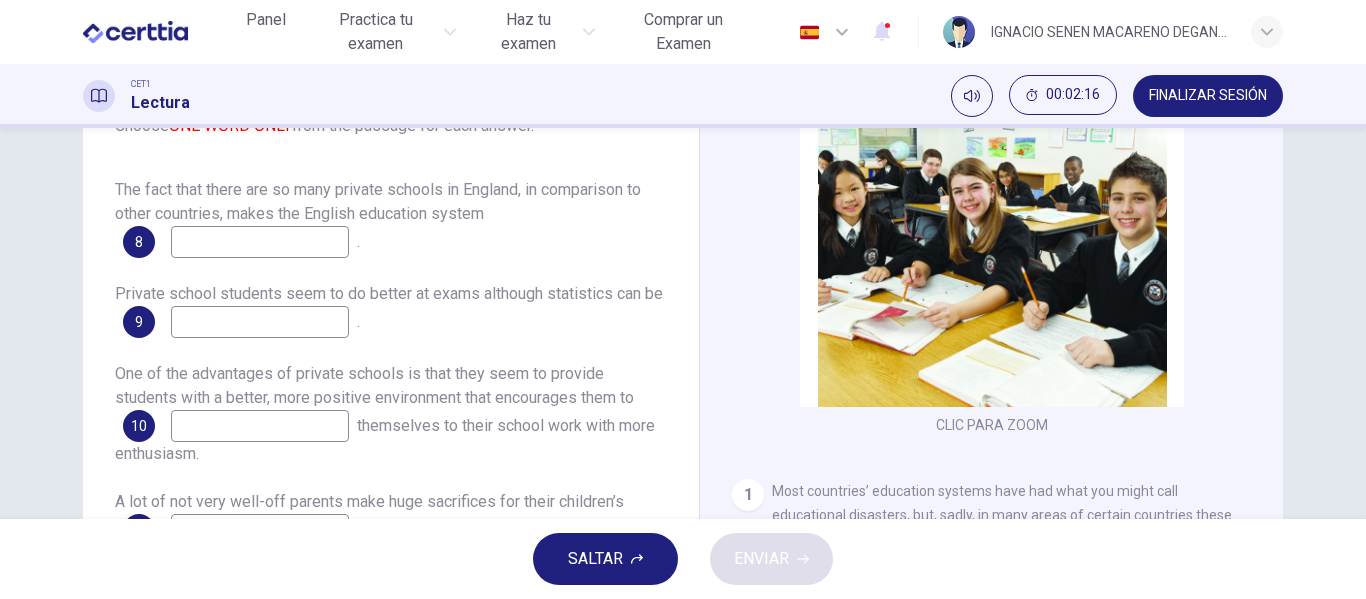 scroll, scrollTop: 200, scrollLeft: 0, axis: vertical 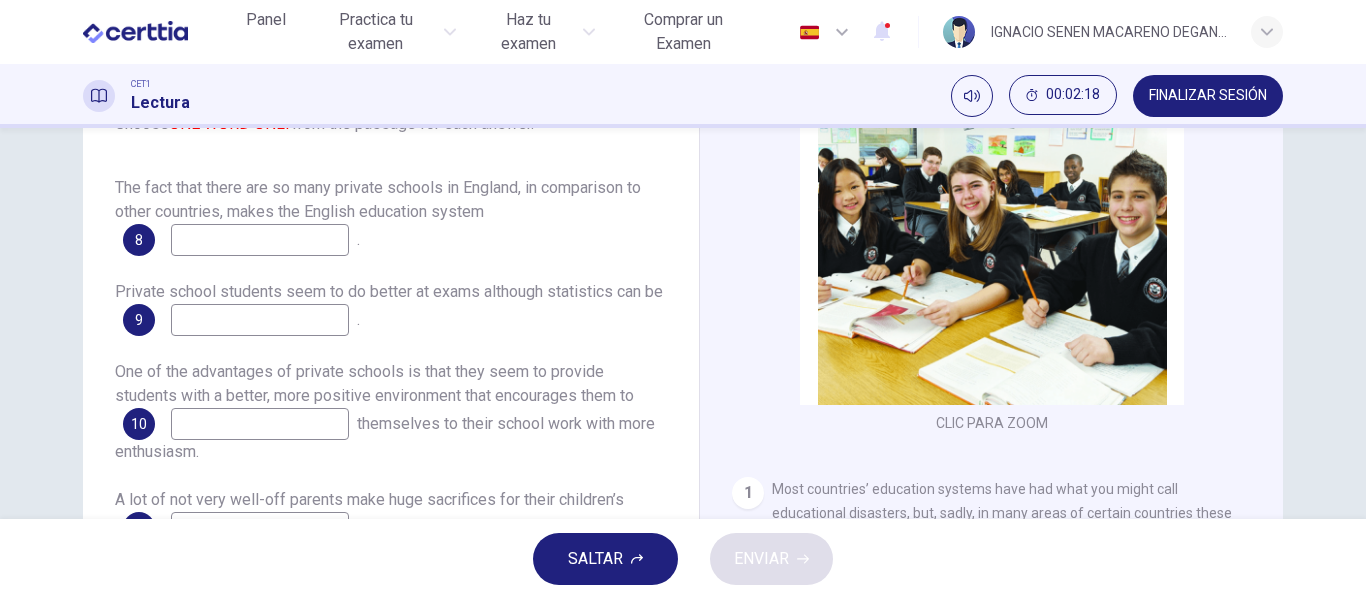 click at bounding box center (260, 240) 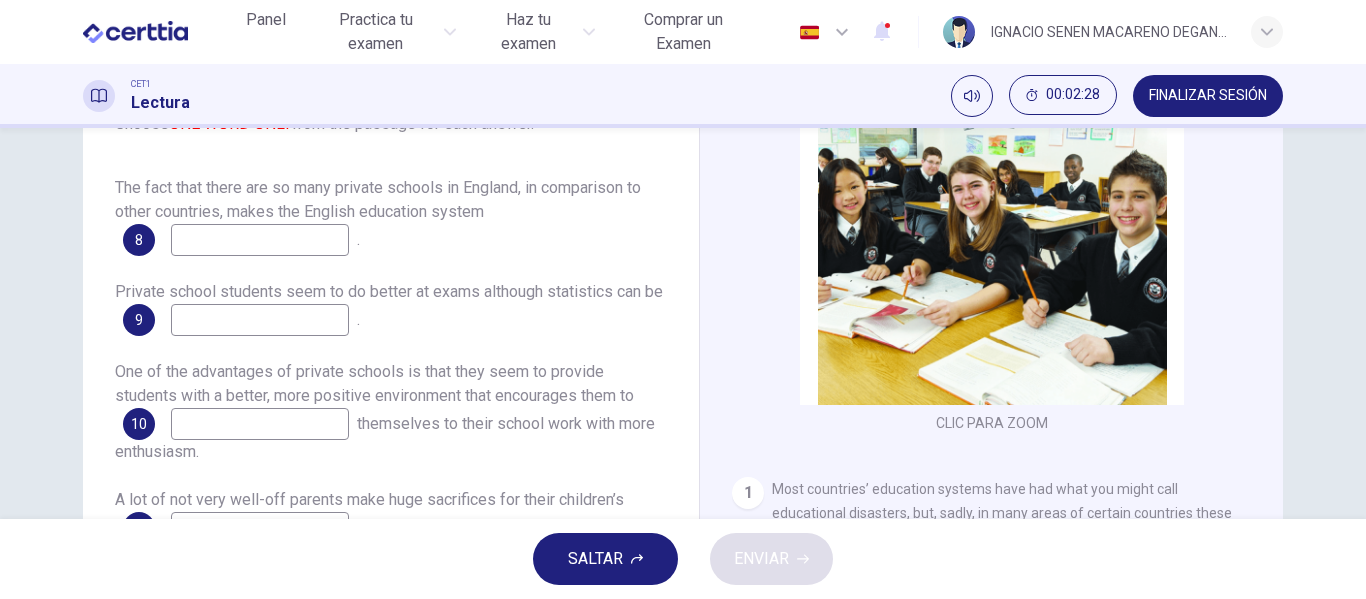 click at bounding box center (260, 320) 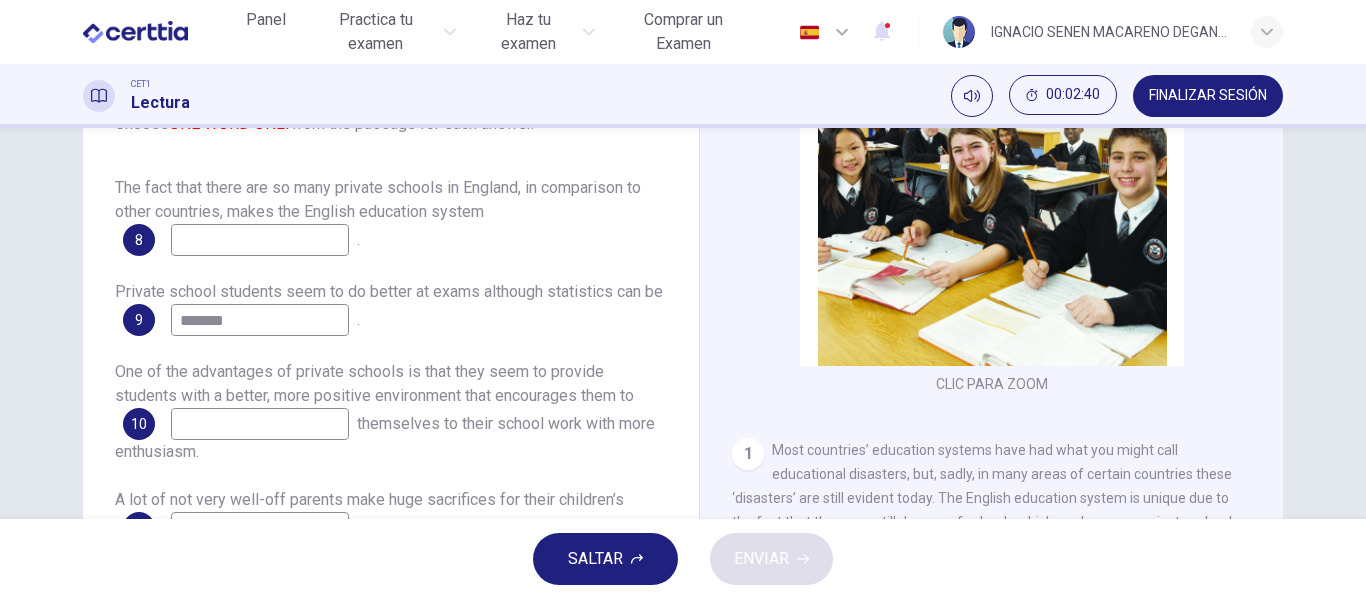 scroll, scrollTop: 39, scrollLeft: 0, axis: vertical 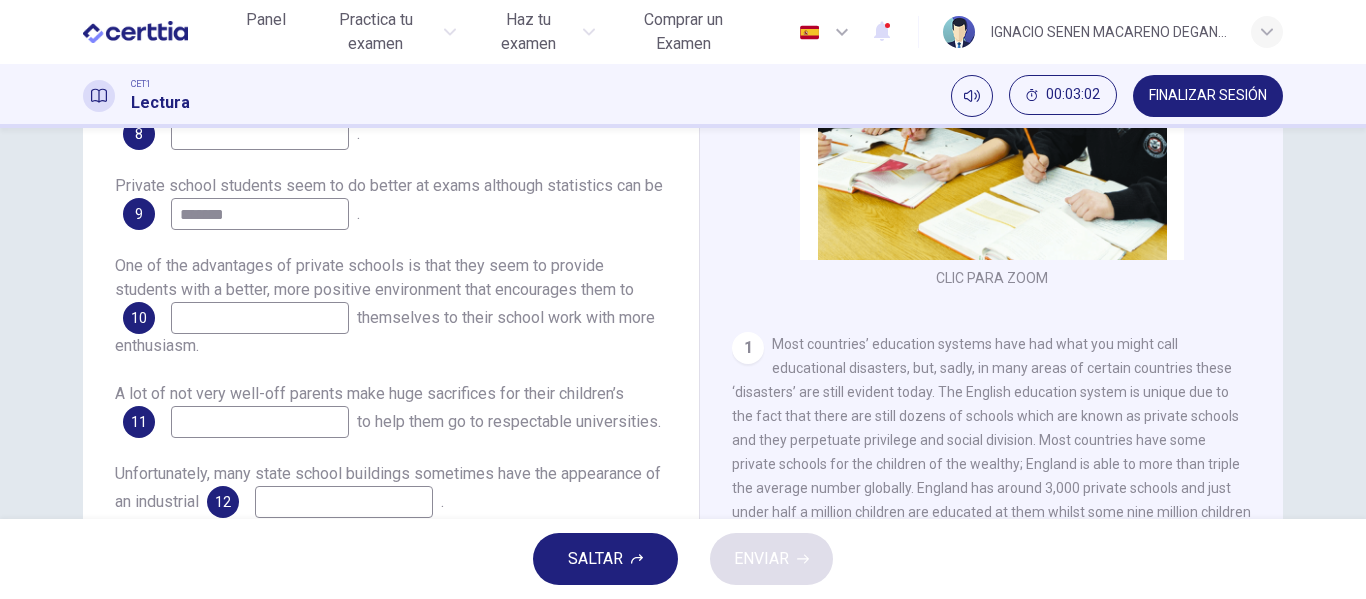 type on "*******" 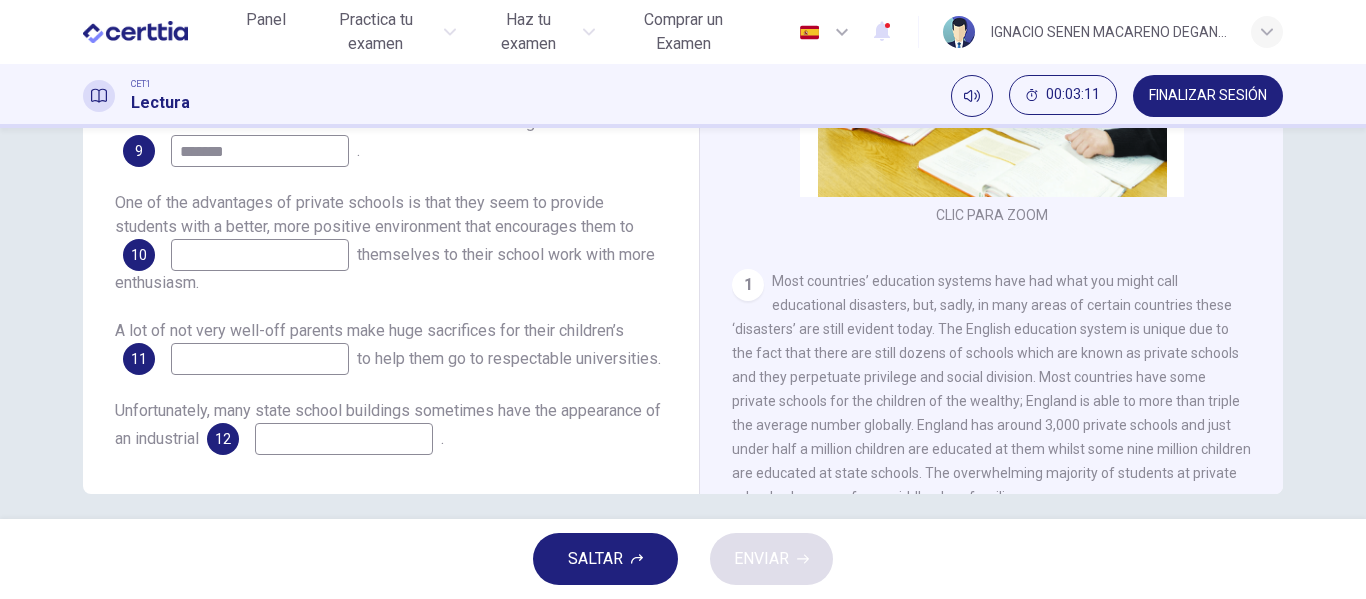scroll, scrollTop: 384, scrollLeft: 0, axis: vertical 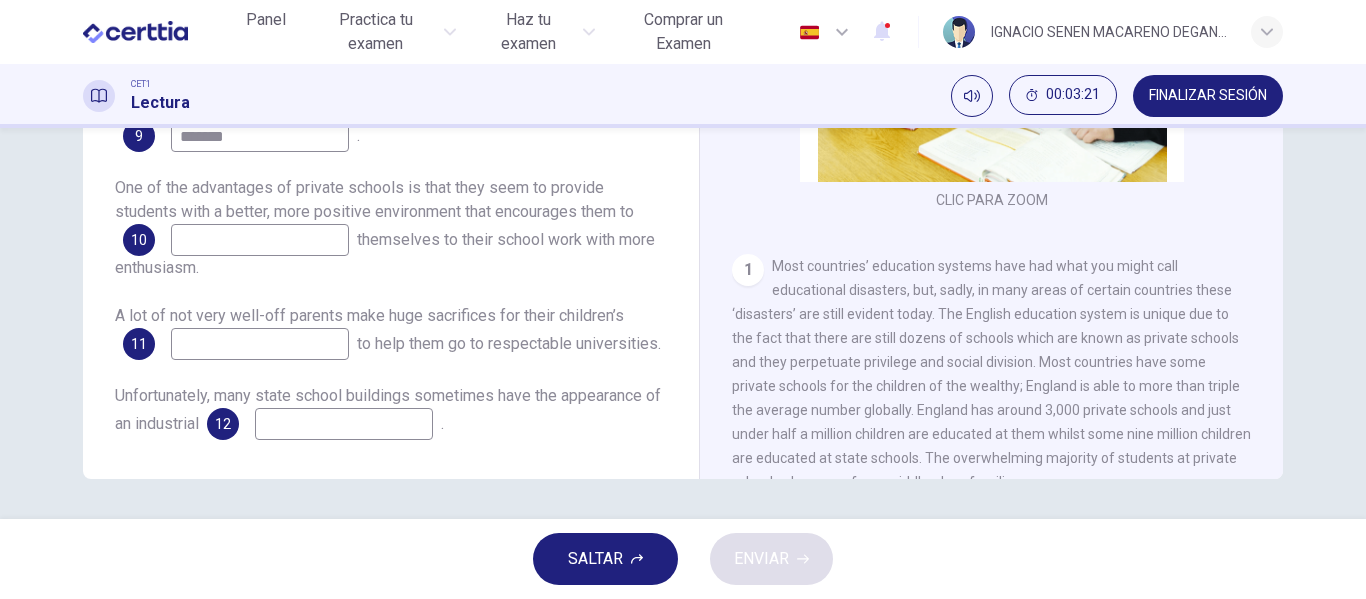 click at bounding box center [260, 344] 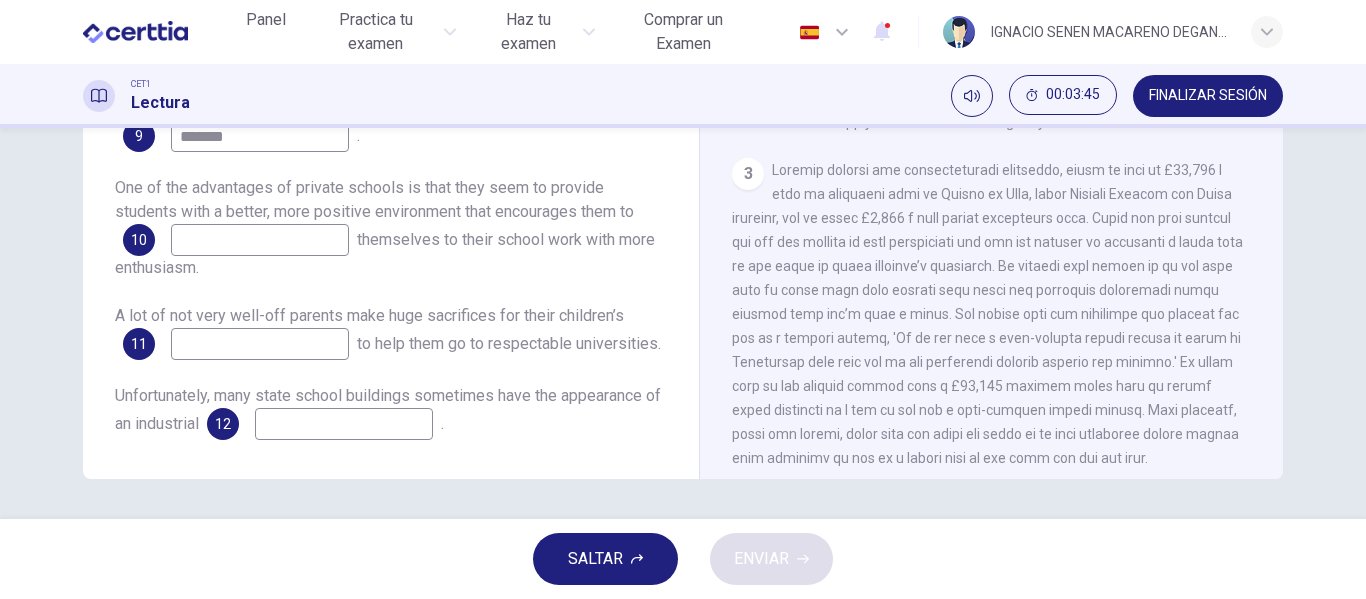 scroll, scrollTop: 705, scrollLeft: 0, axis: vertical 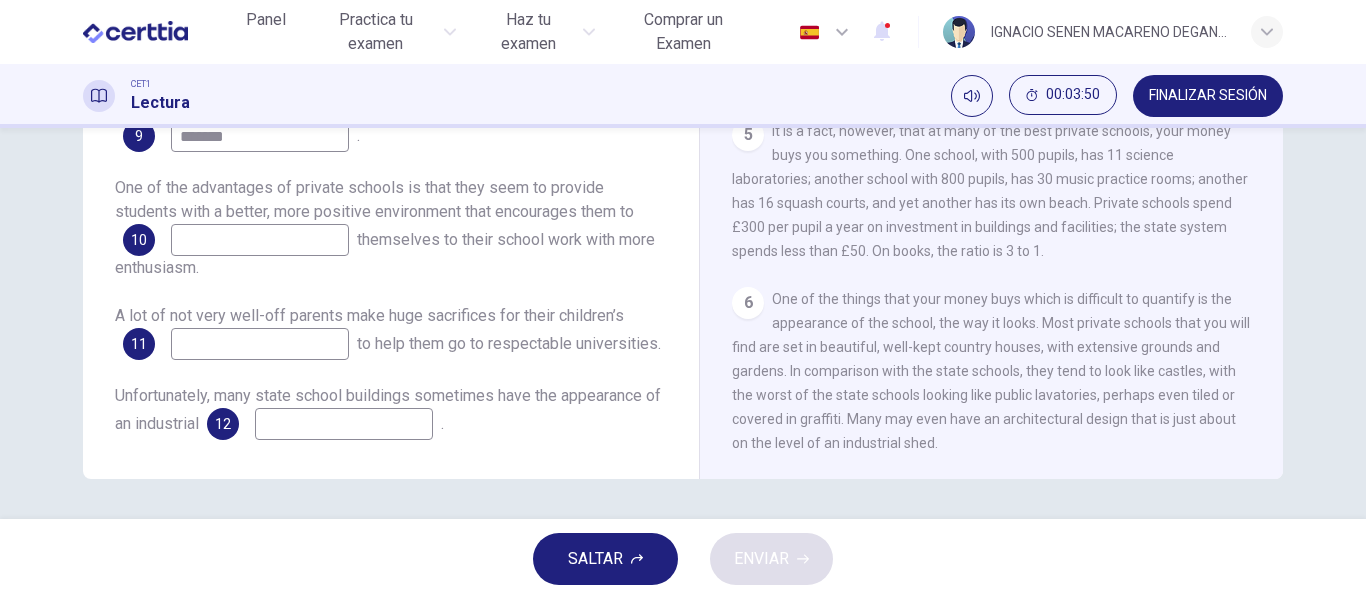 click at bounding box center [344, 424] 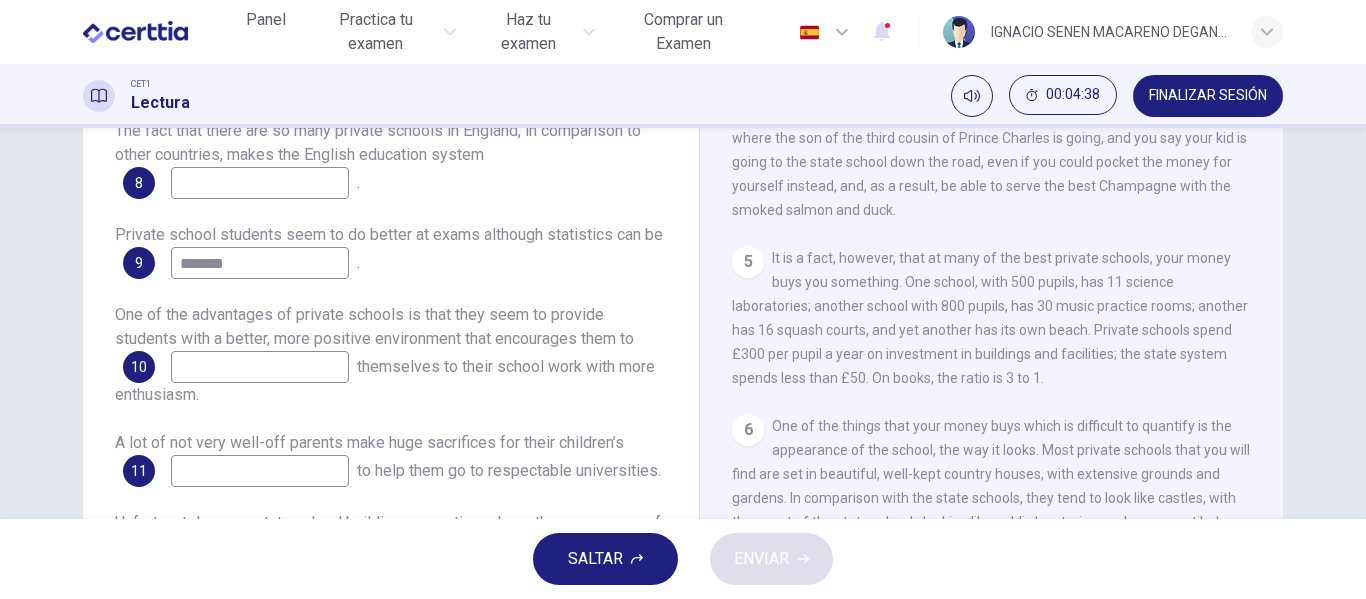 scroll, scrollTop: 276, scrollLeft: 0, axis: vertical 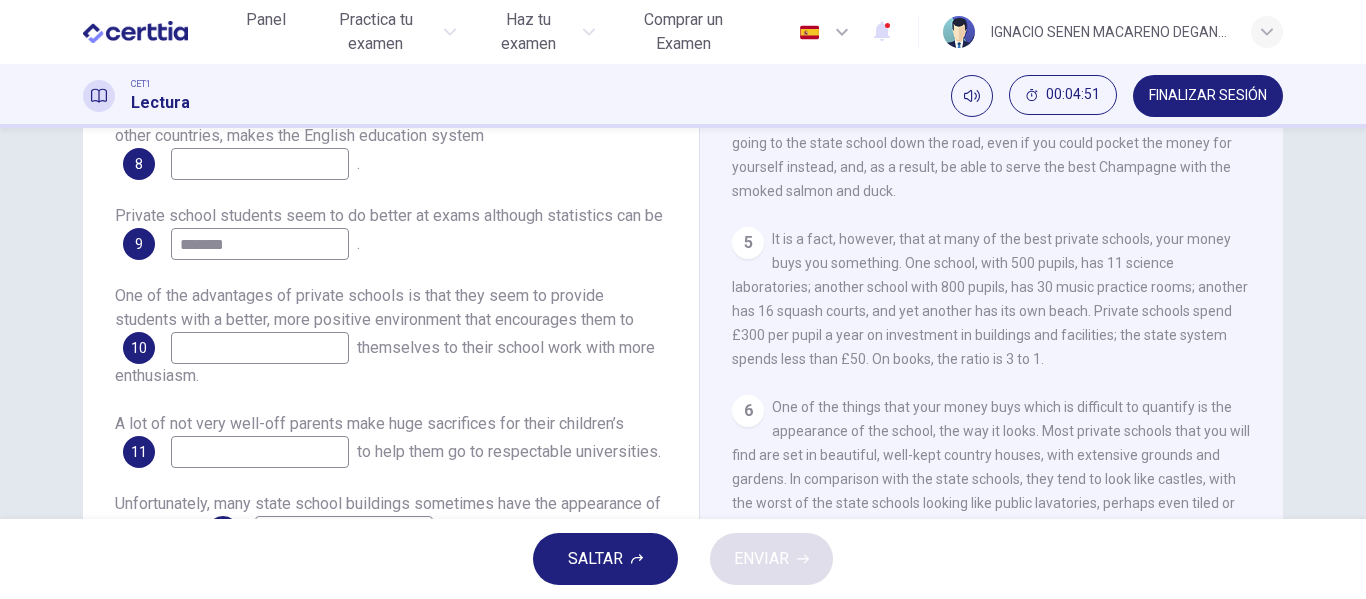 type on "****" 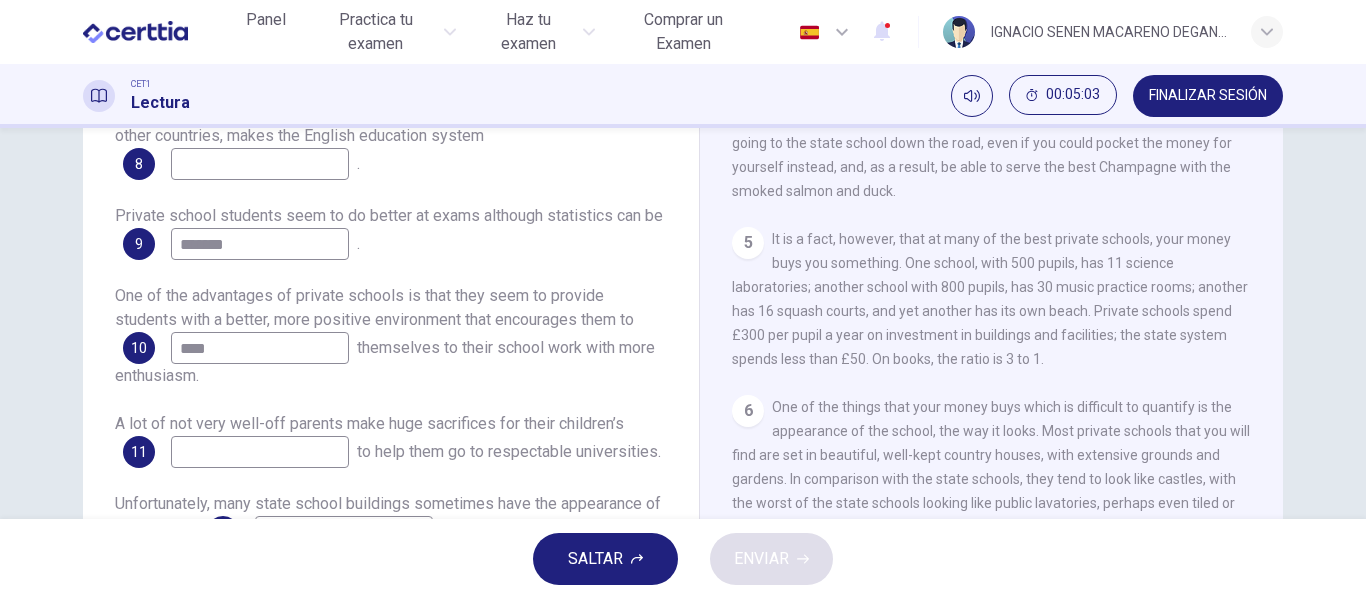 type on "****" 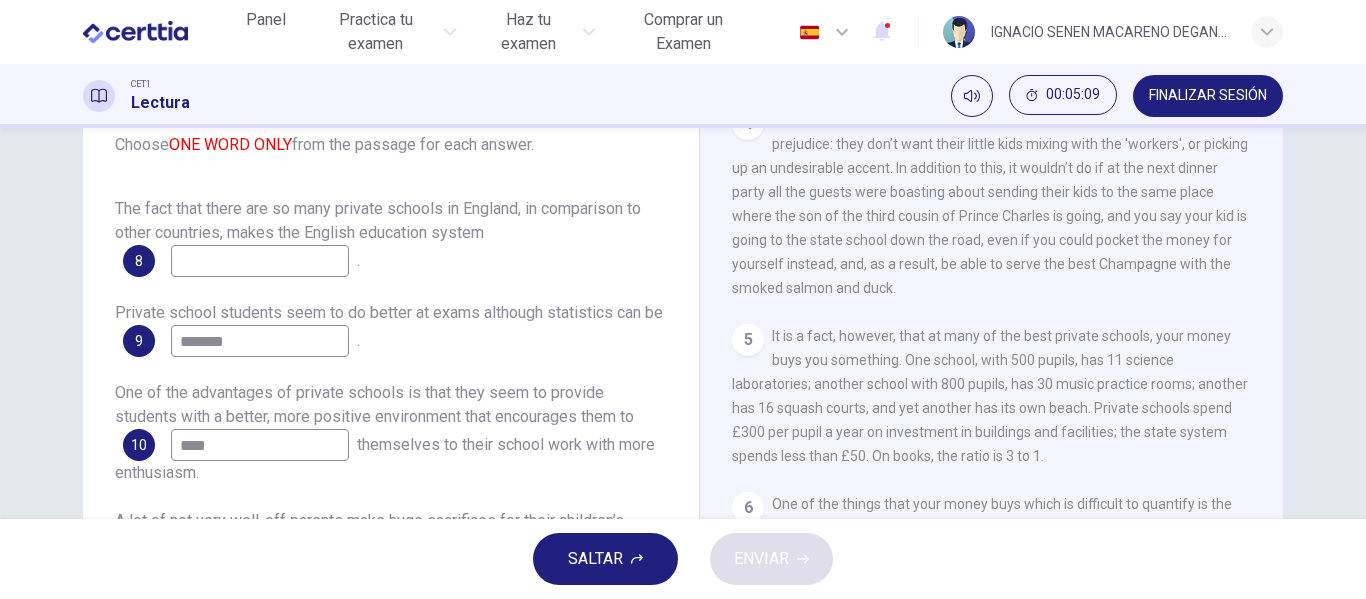 scroll, scrollTop: 181, scrollLeft: 0, axis: vertical 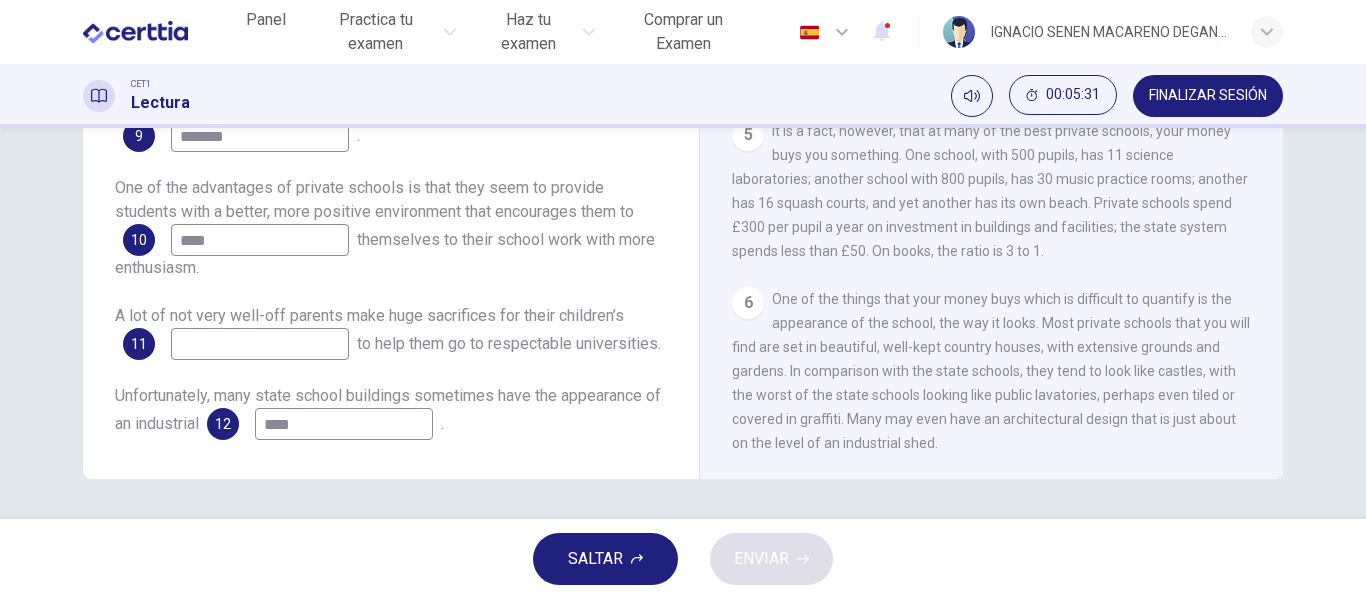 type on "*******" 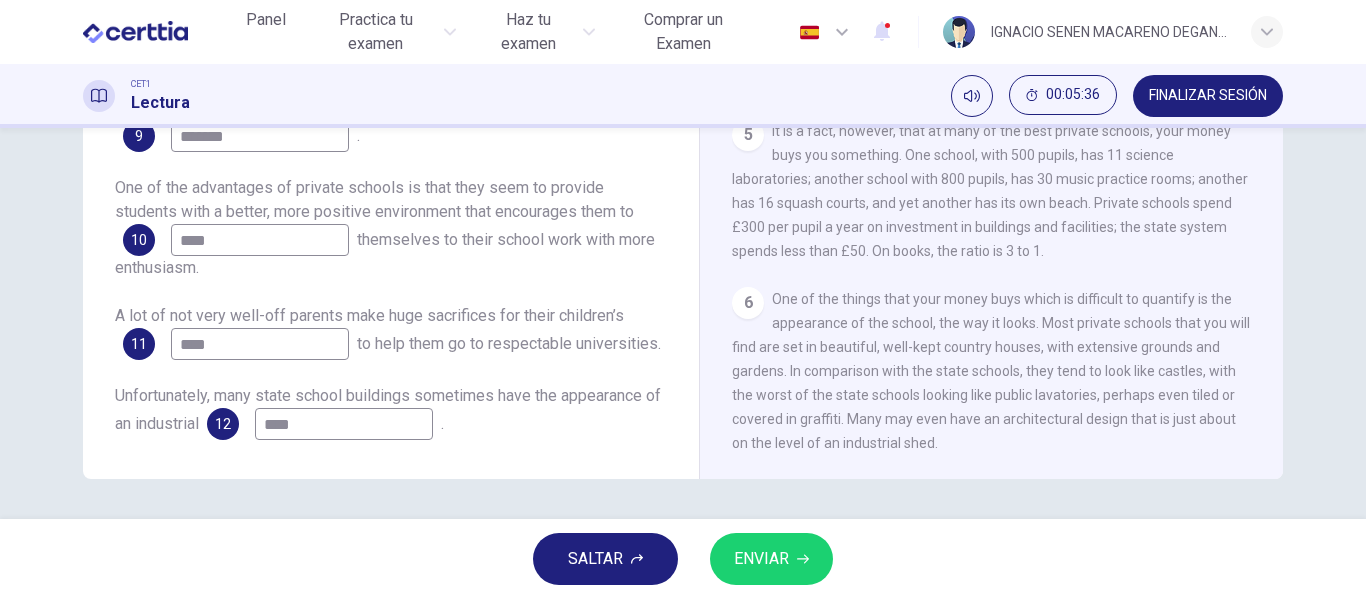 type on "****" 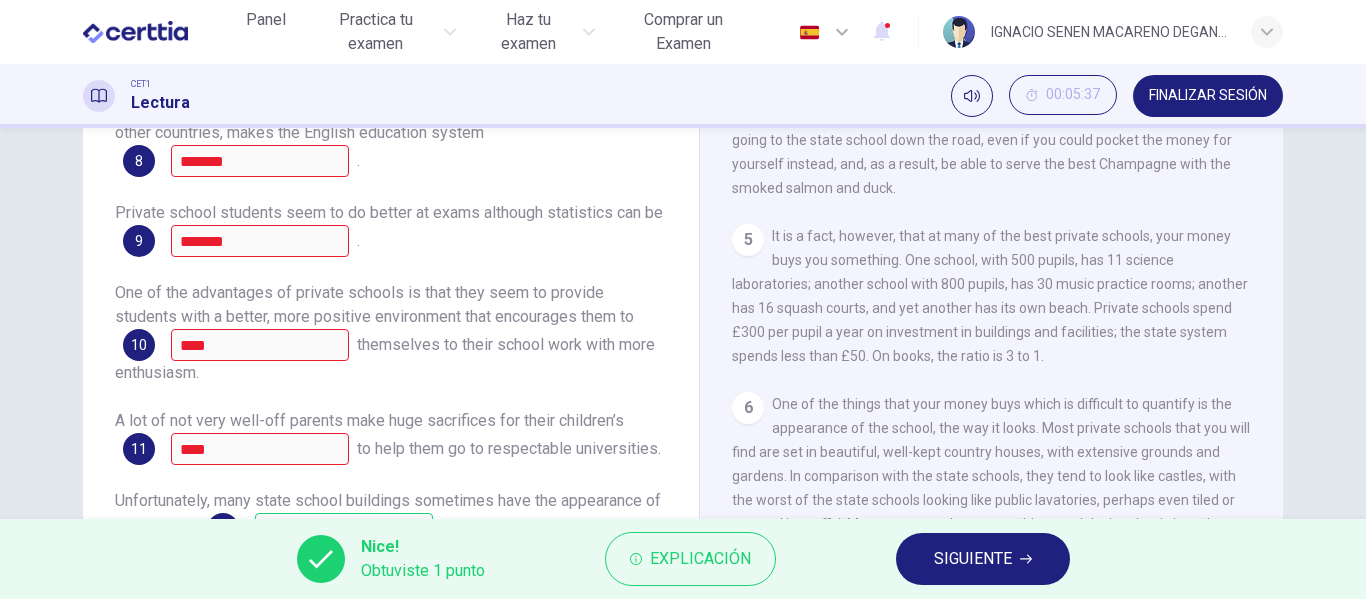 scroll, scrollTop: 274, scrollLeft: 0, axis: vertical 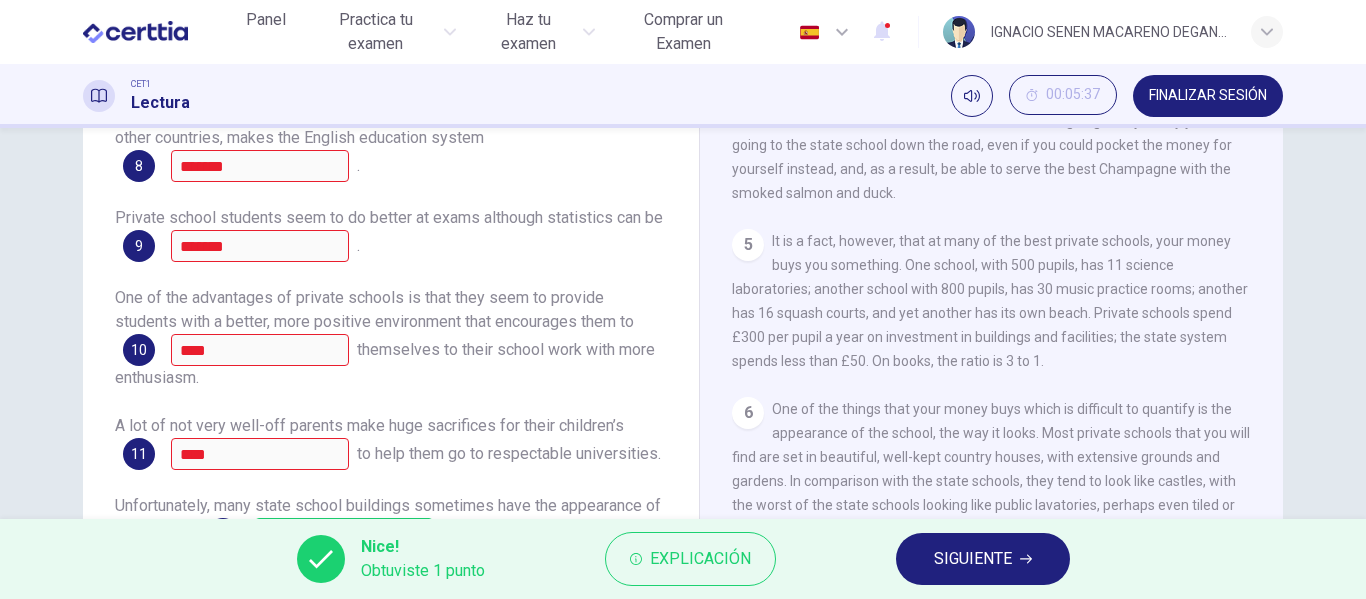 click on "SIGUIENTE" at bounding box center (973, 559) 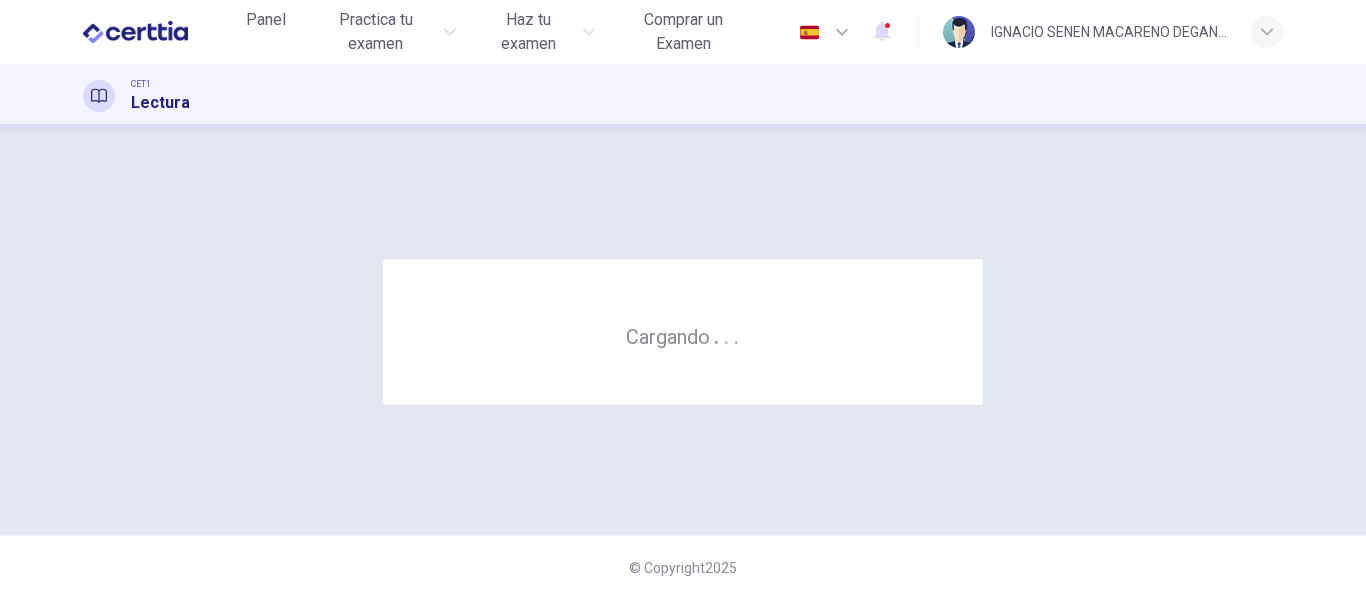 scroll, scrollTop: 0, scrollLeft: 0, axis: both 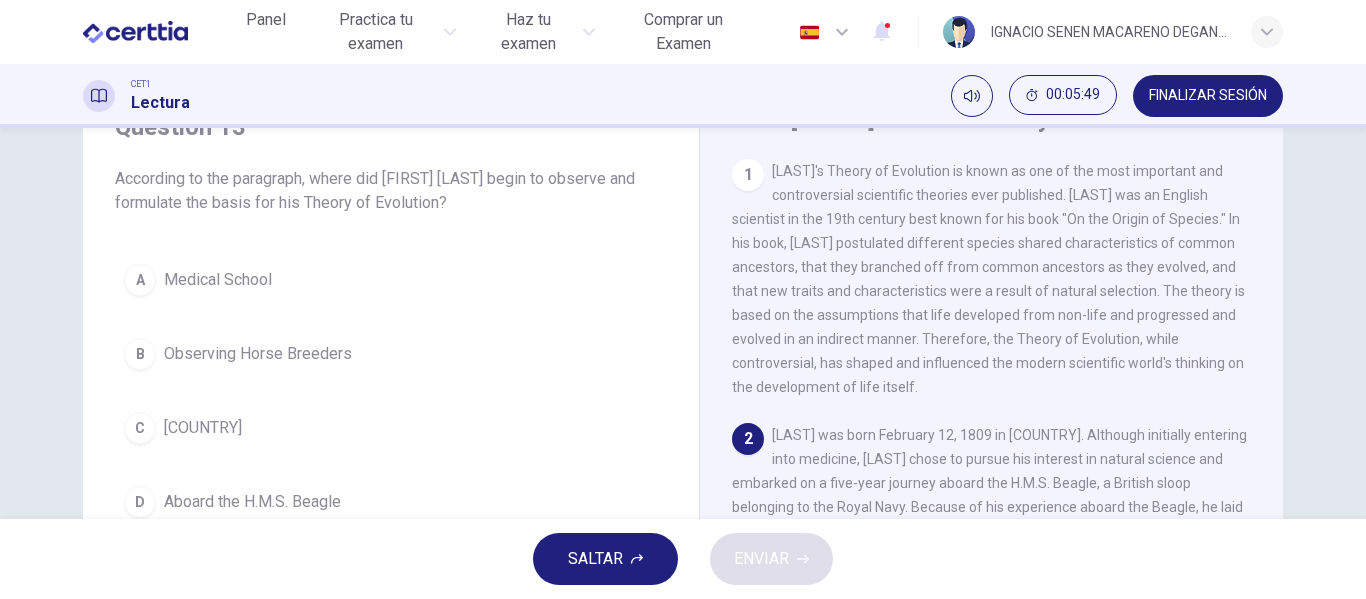 click on "Observing Horse Breeders" at bounding box center [258, 354] 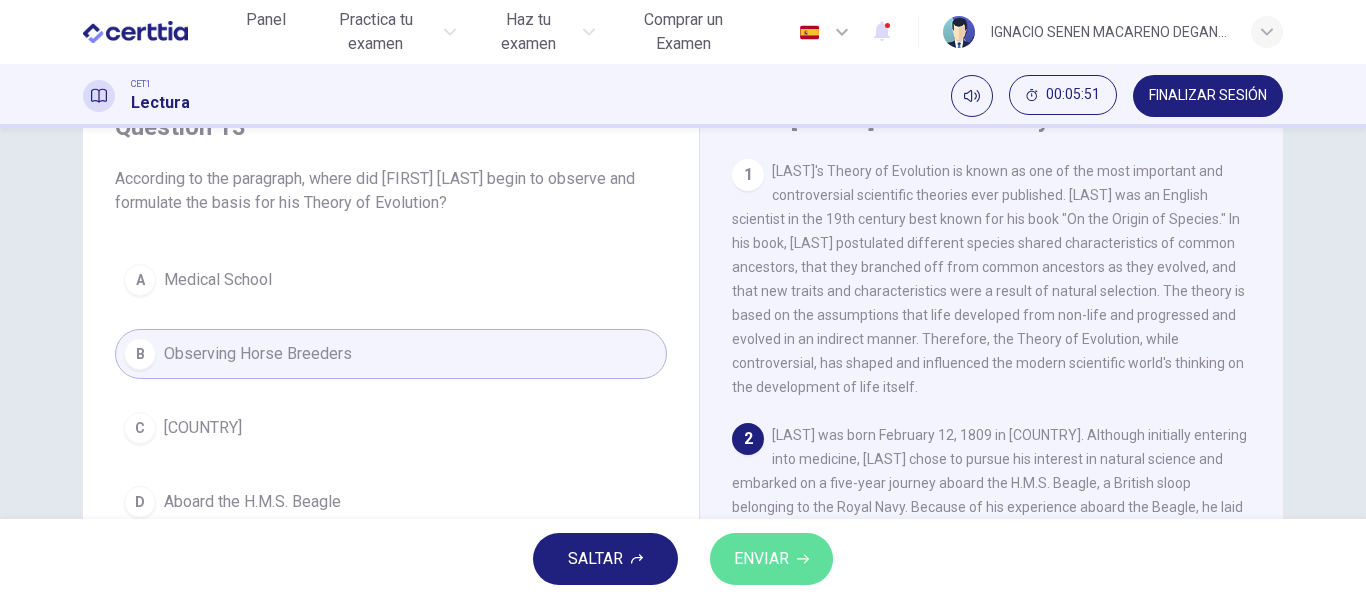 click on "ENVIAR" at bounding box center (761, 559) 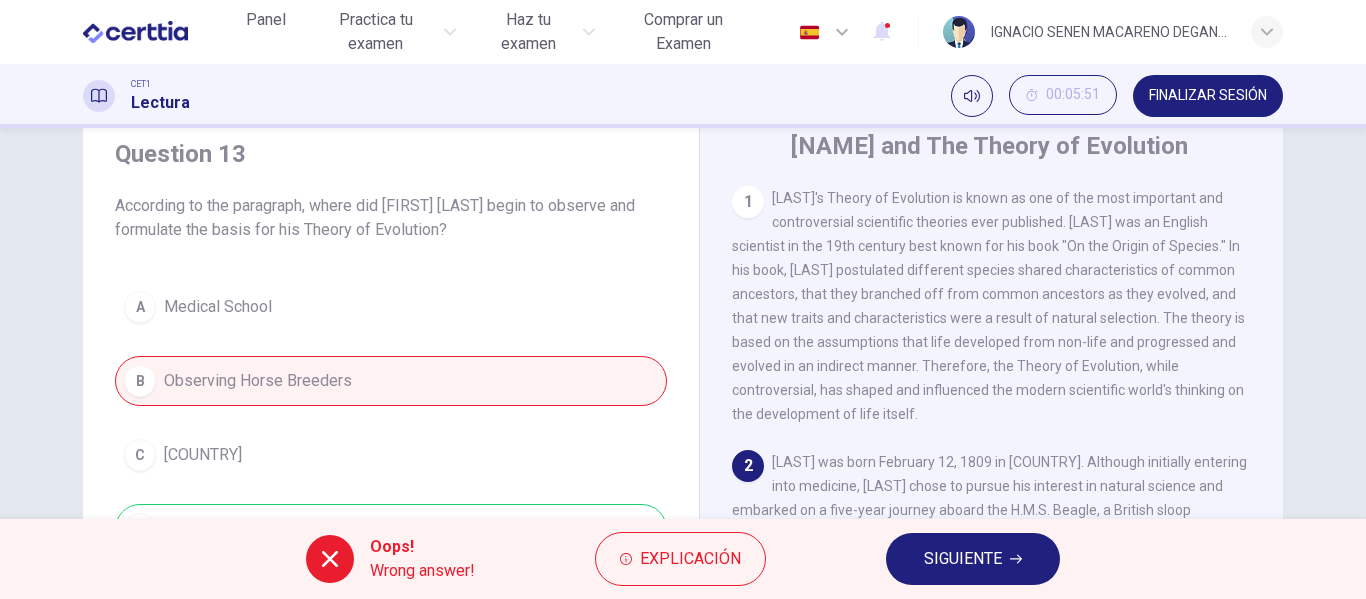 scroll, scrollTop: 68, scrollLeft: 0, axis: vertical 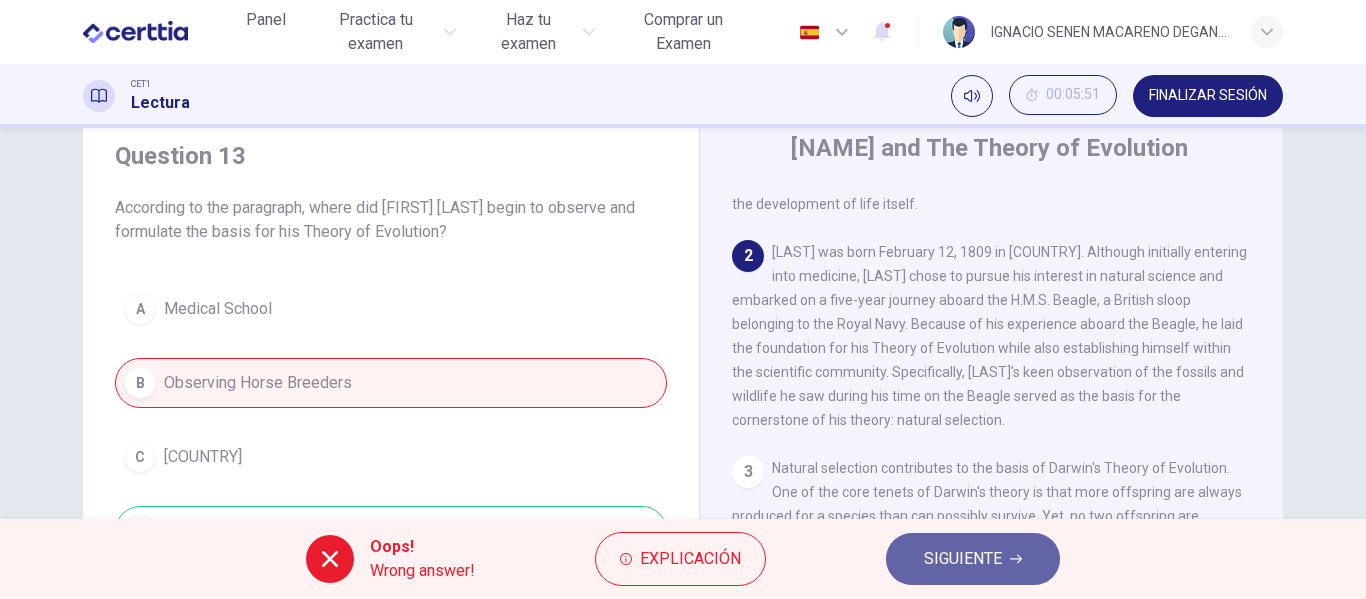 click on "SIGUIENTE" at bounding box center (973, 559) 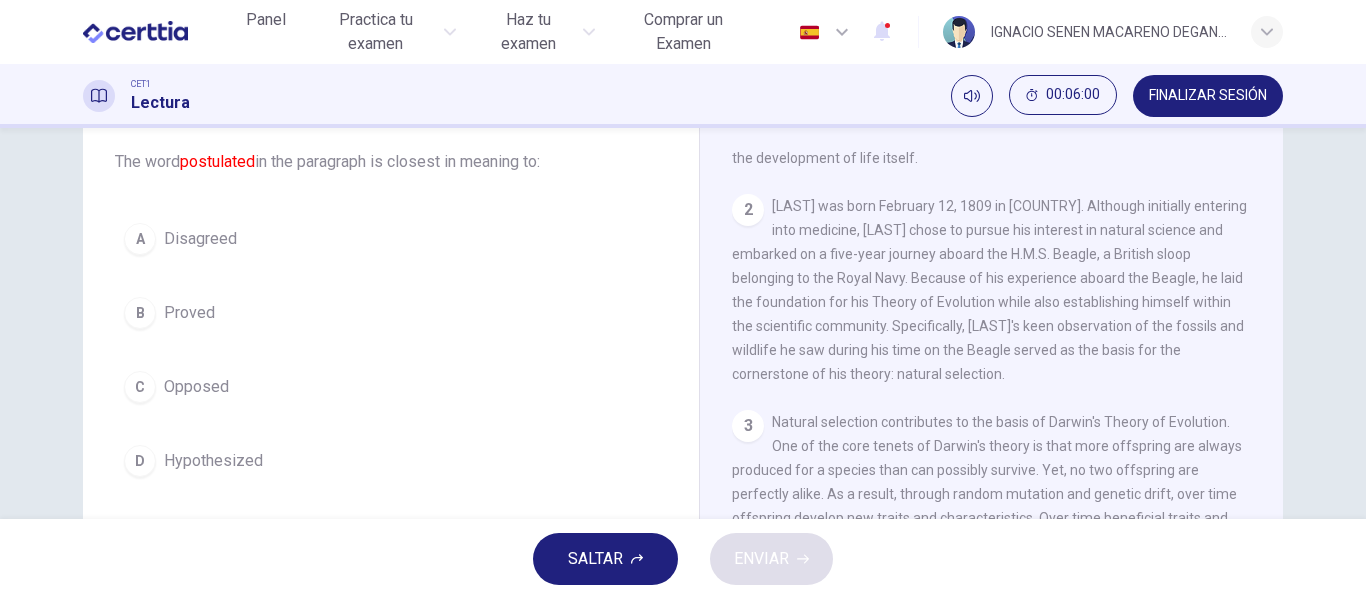 scroll, scrollTop: 93, scrollLeft: 0, axis: vertical 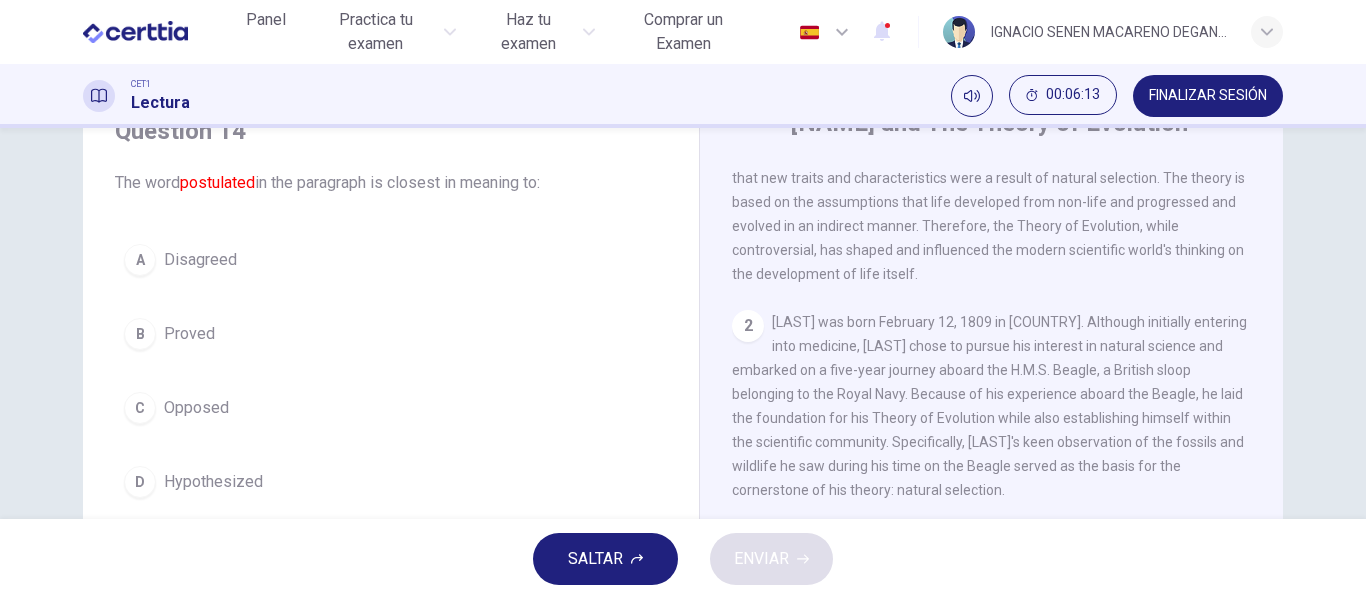 click on "B Proved" at bounding box center [391, 334] 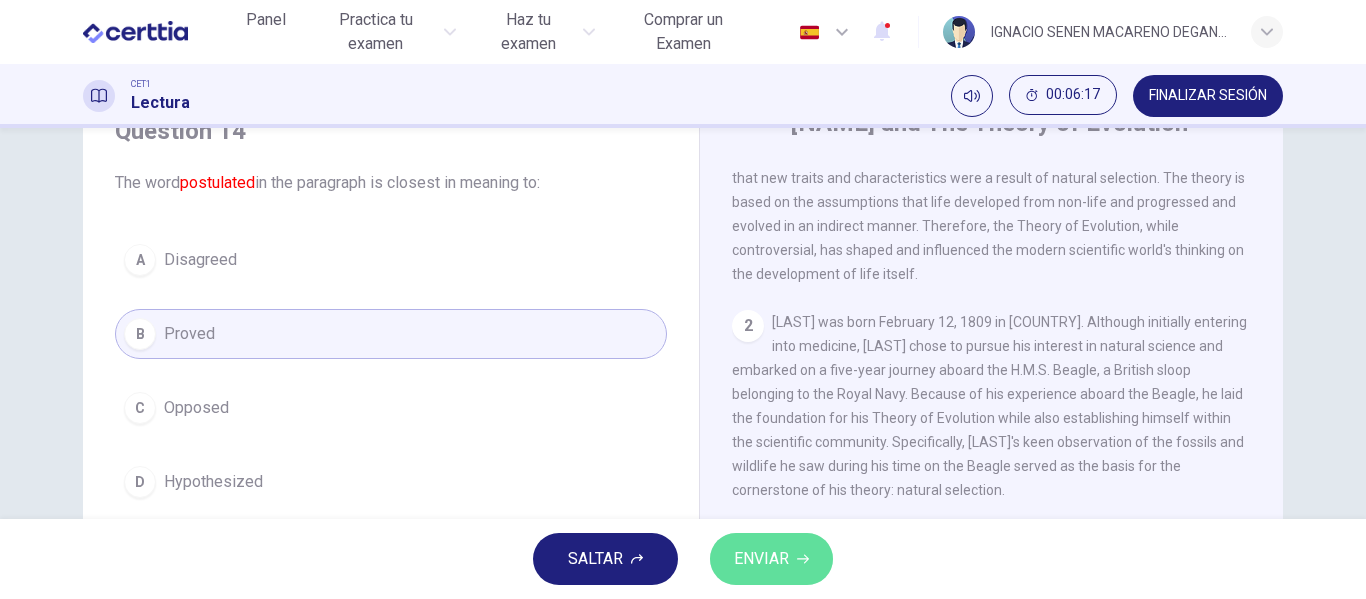click on "ENVIAR" at bounding box center (761, 559) 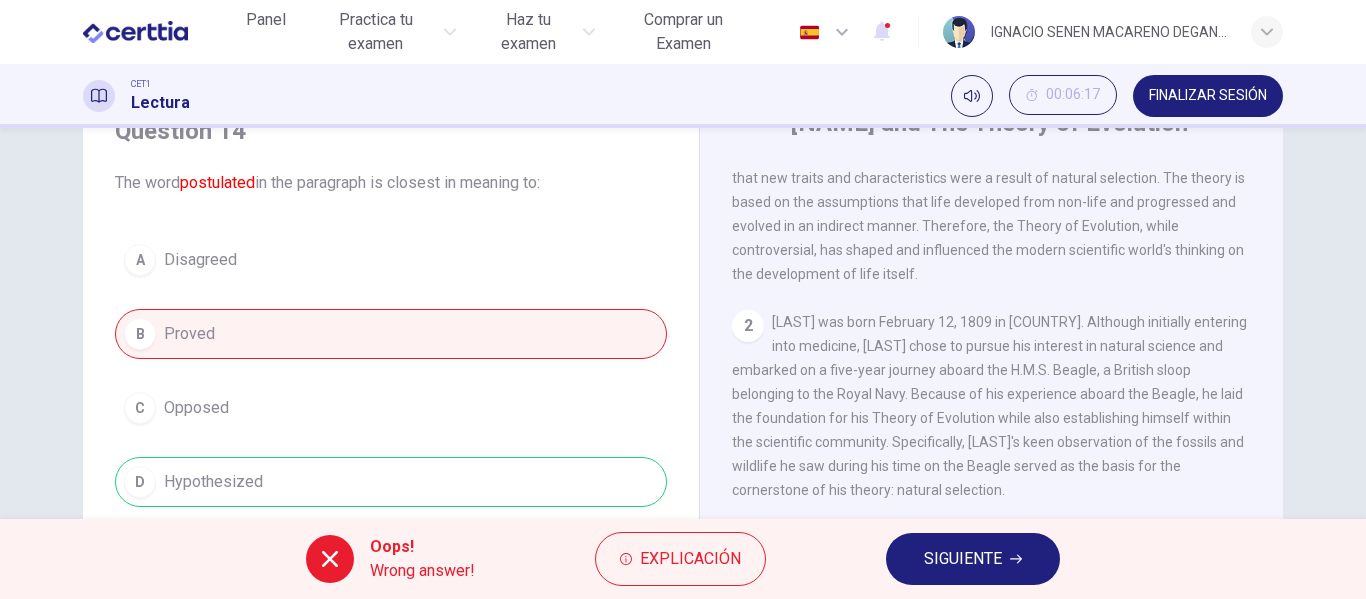 scroll, scrollTop: 0, scrollLeft: 0, axis: both 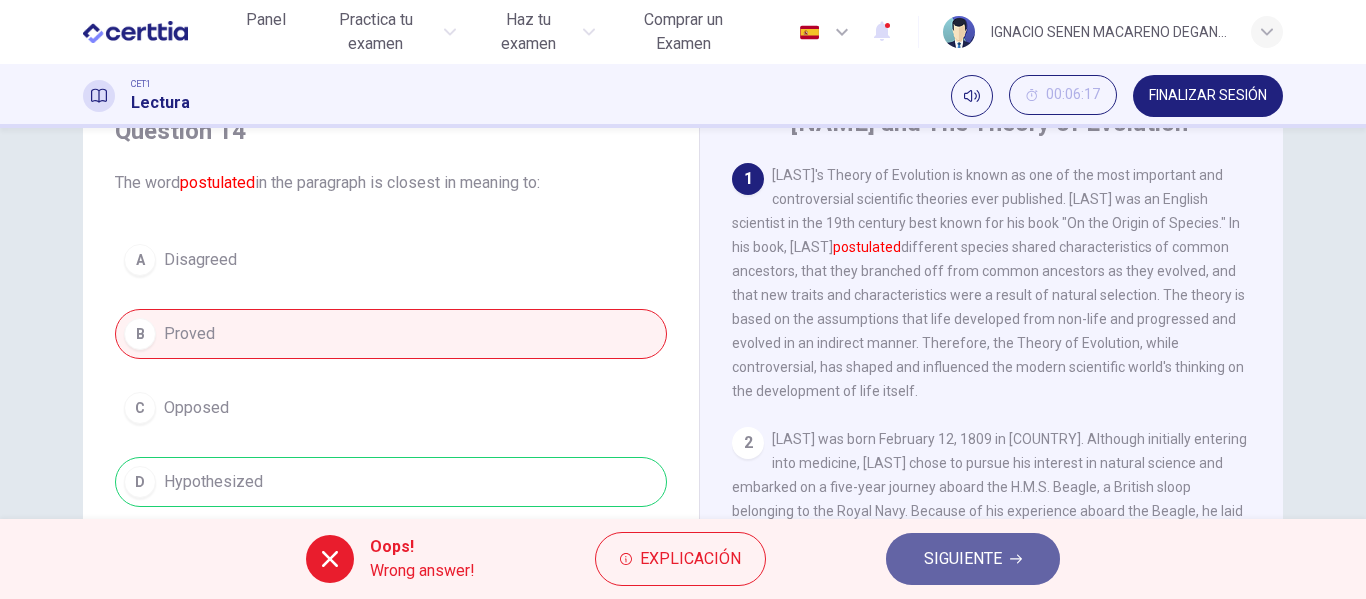 click on "SIGUIENTE" at bounding box center (963, 559) 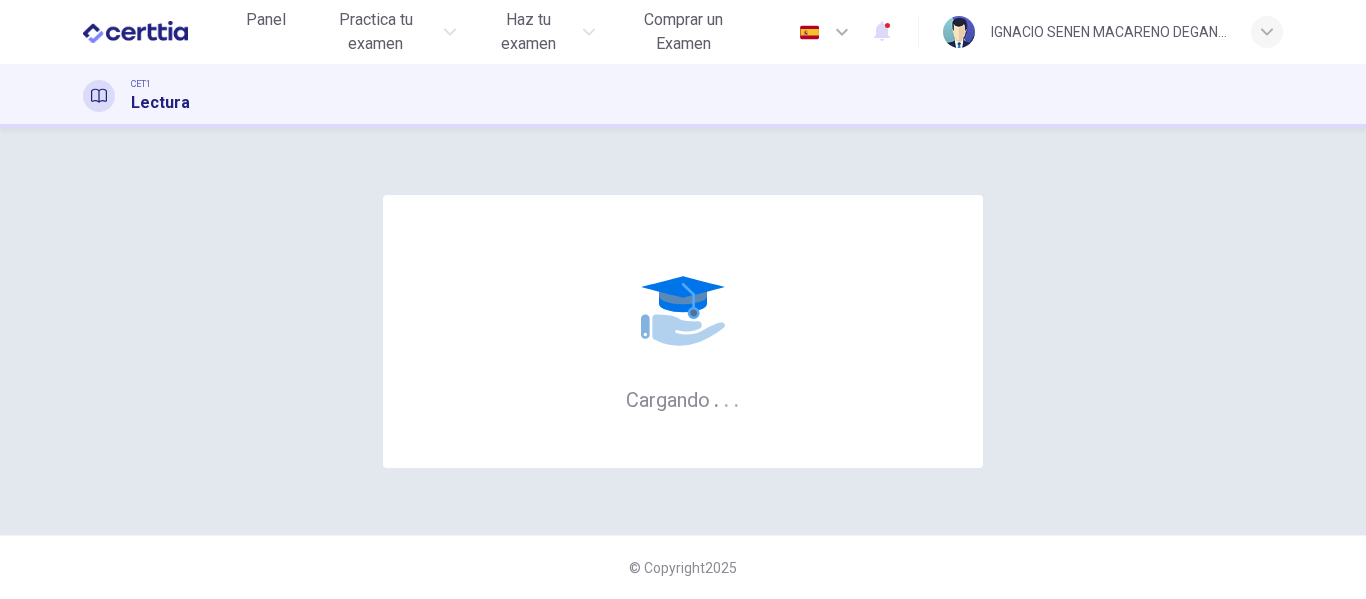 scroll, scrollTop: 0, scrollLeft: 0, axis: both 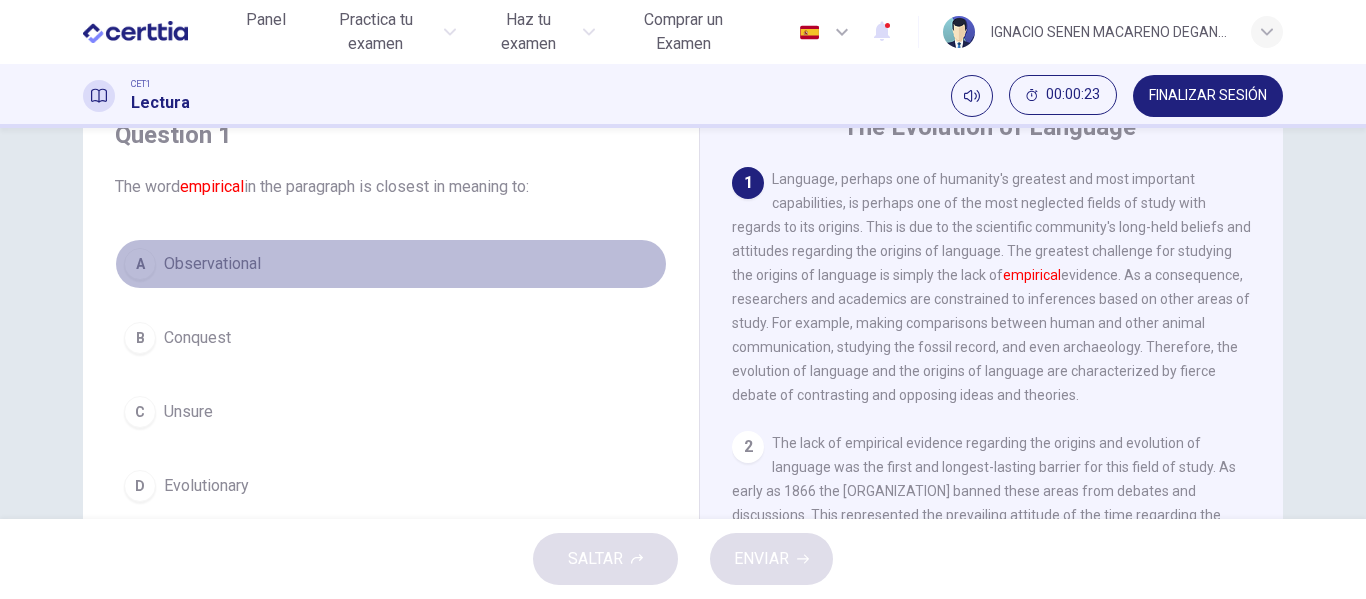 click on "A Observational" at bounding box center (391, 264) 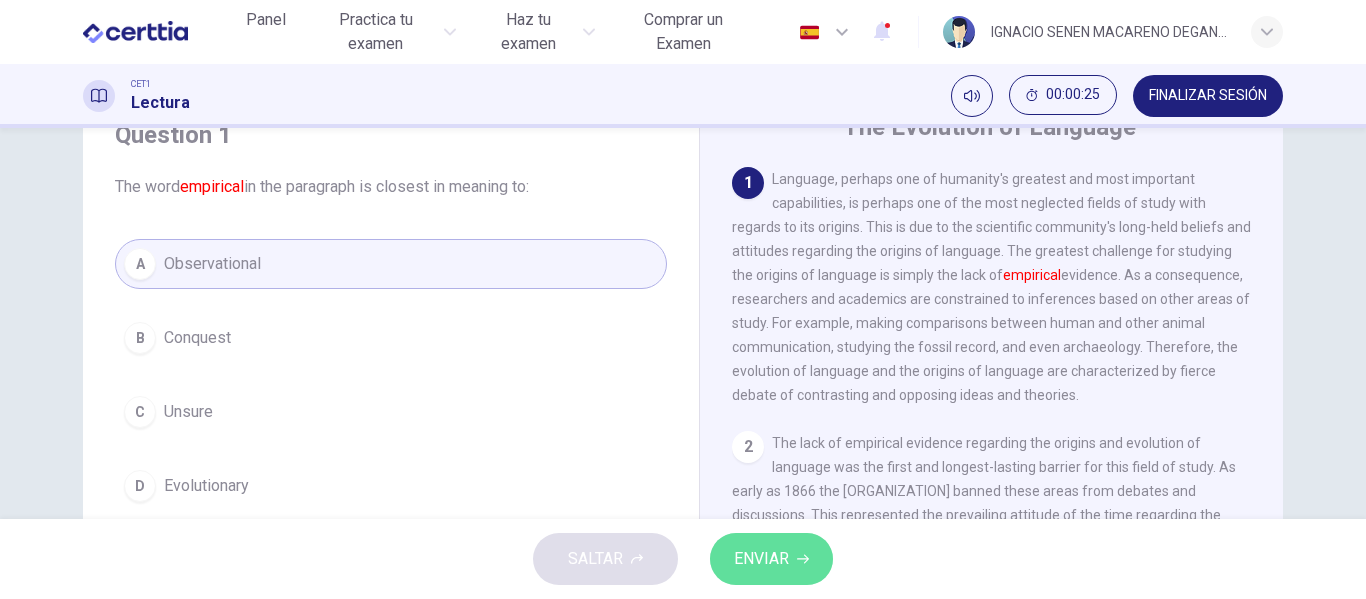 click on "ENVIAR" at bounding box center (761, 559) 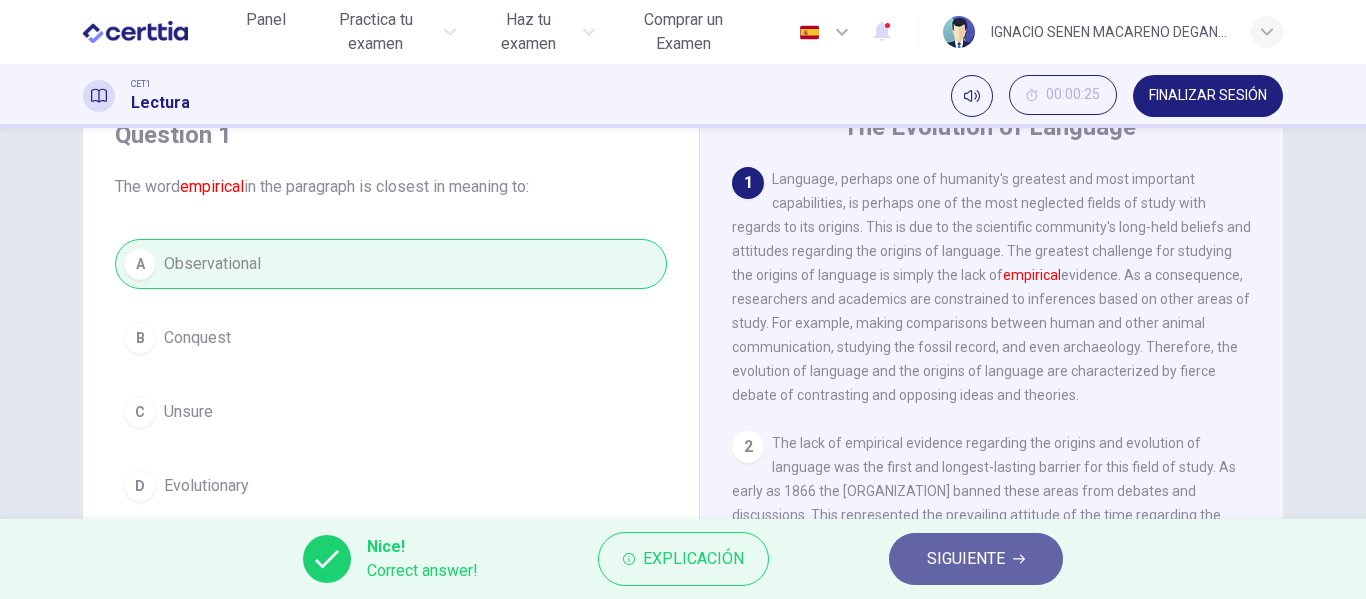 click on "SIGUIENTE" at bounding box center [966, 559] 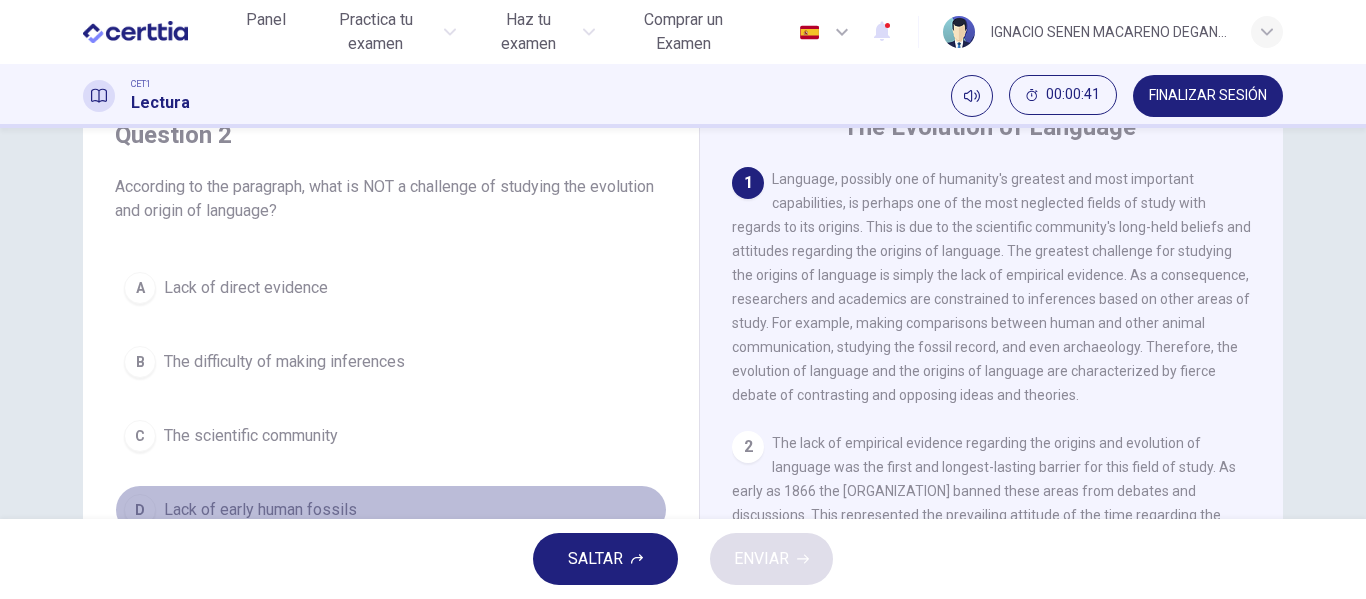 click on "D Lack of early human fossils" at bounding box center (391, 510) 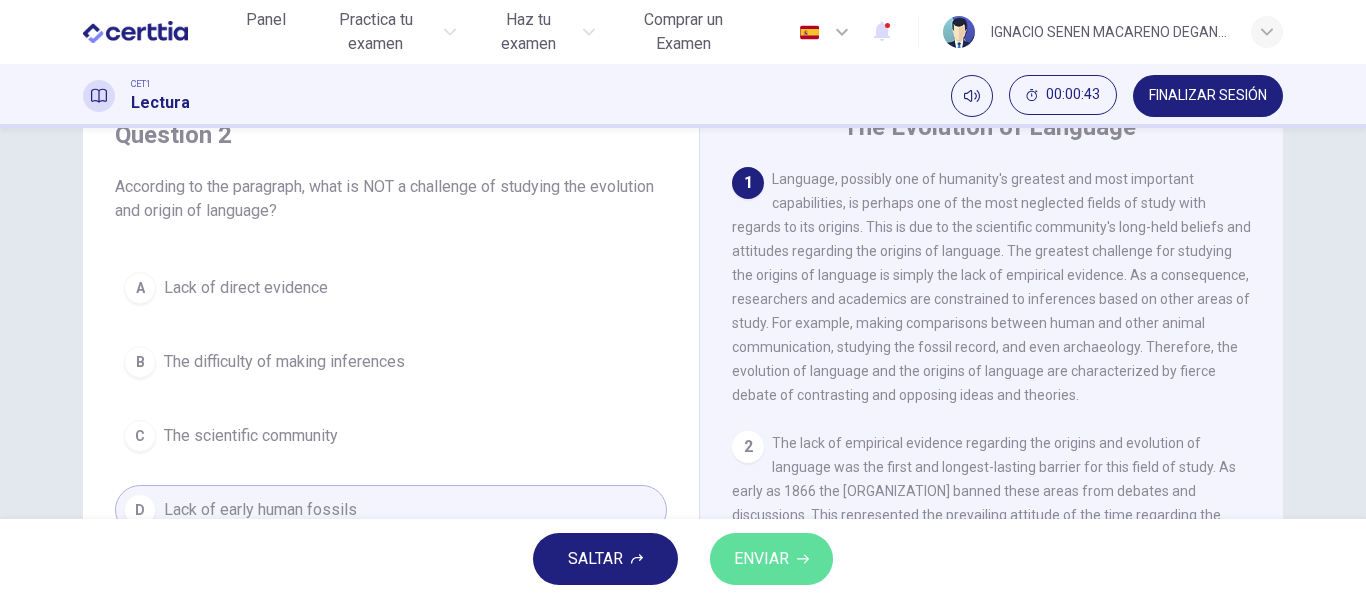 click on "ENVIAR" at bounding box center (761, 559) 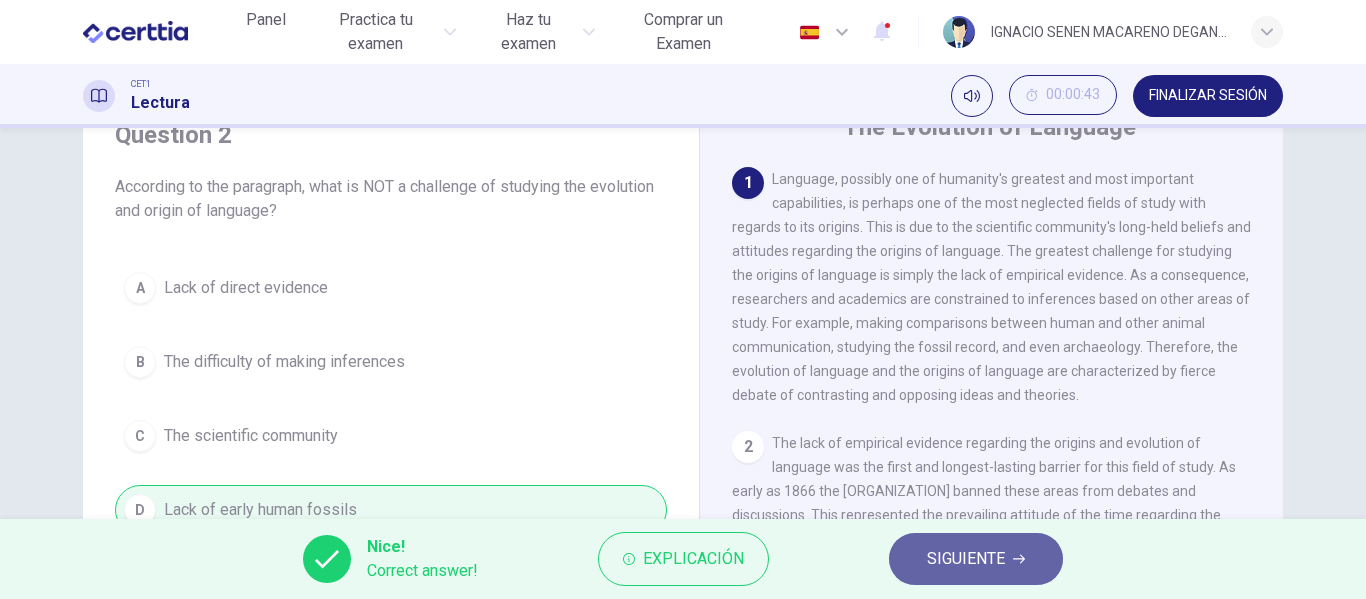 click on "SIGUIENTE" at bounding box center (966, 559) 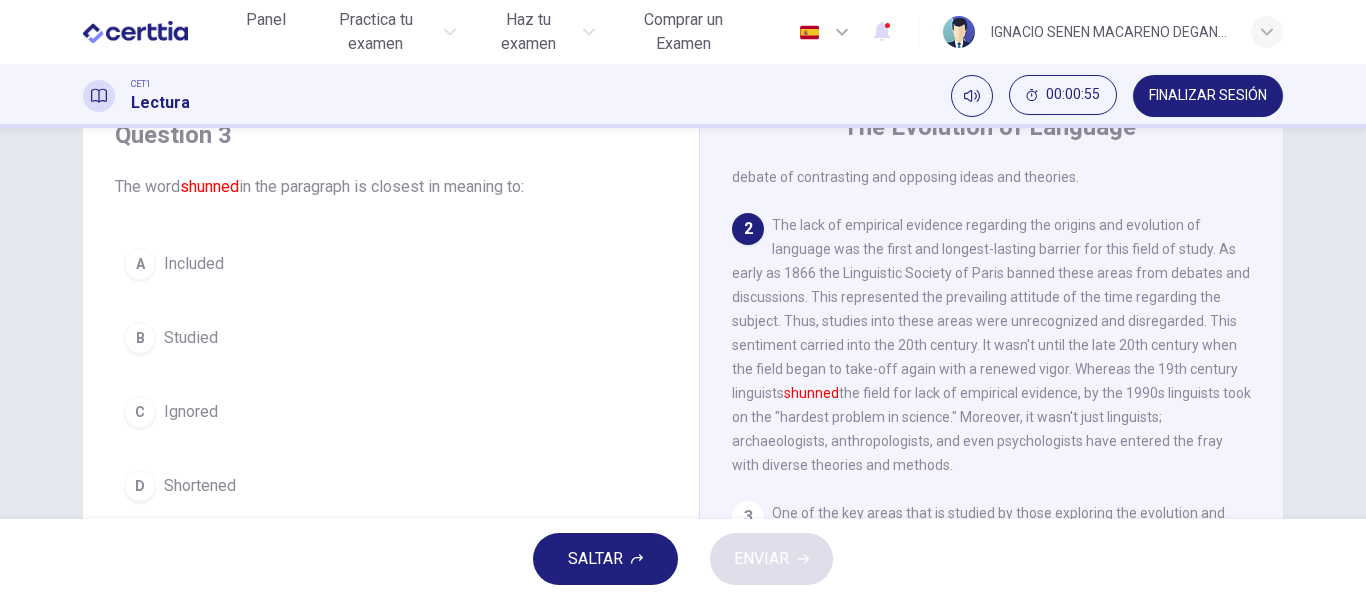 scroll, scrollTop: 213, scrollLeft: 0, axis: vertical 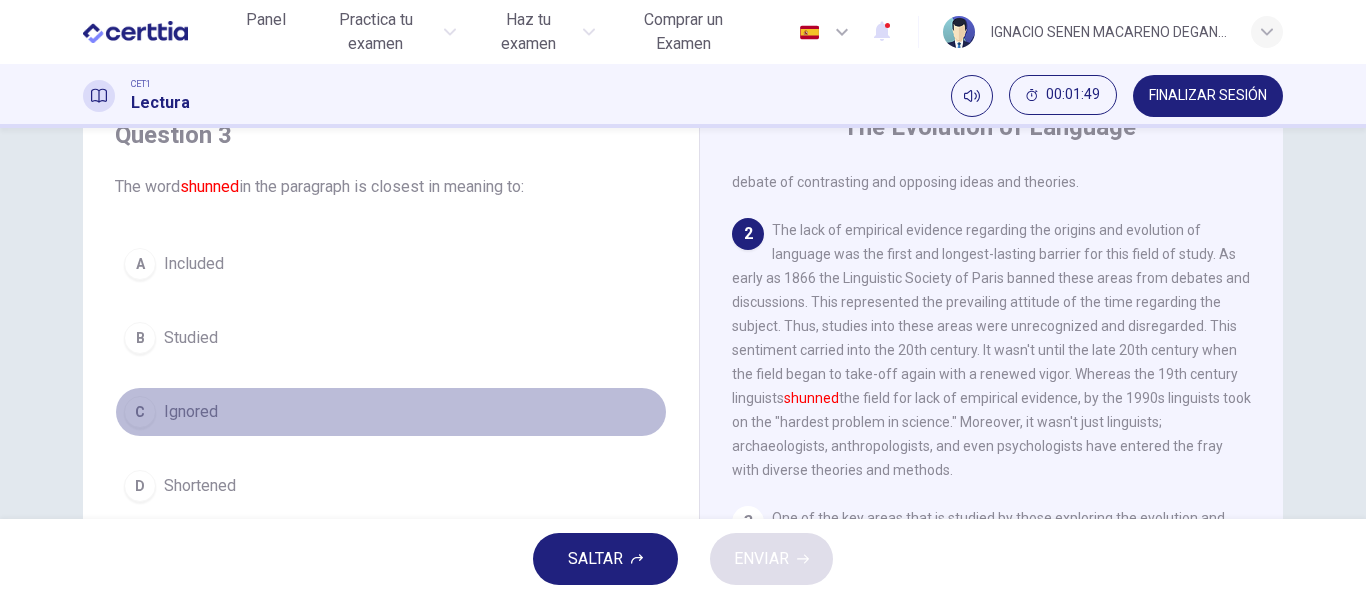 click on "Ignored" at bounding box center (191, 412) 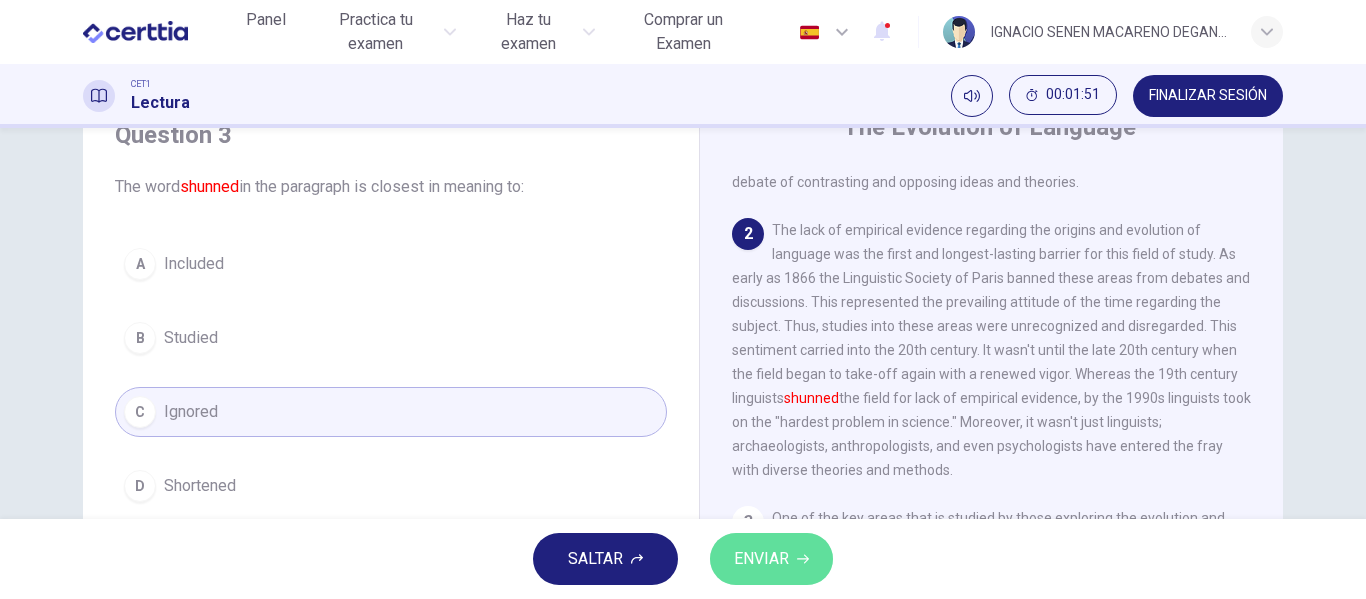 click on "ENVIAR" at bounding box center (761, 559) 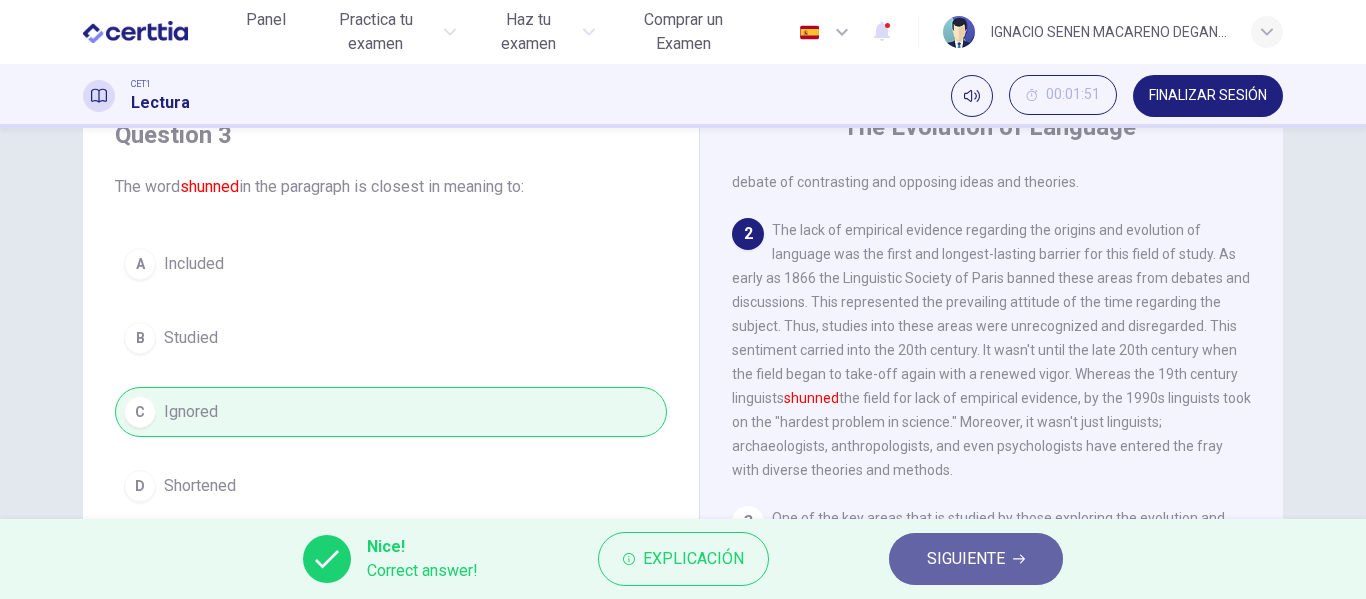click on "SIGUIENTE" at bounding box center (966, 559) 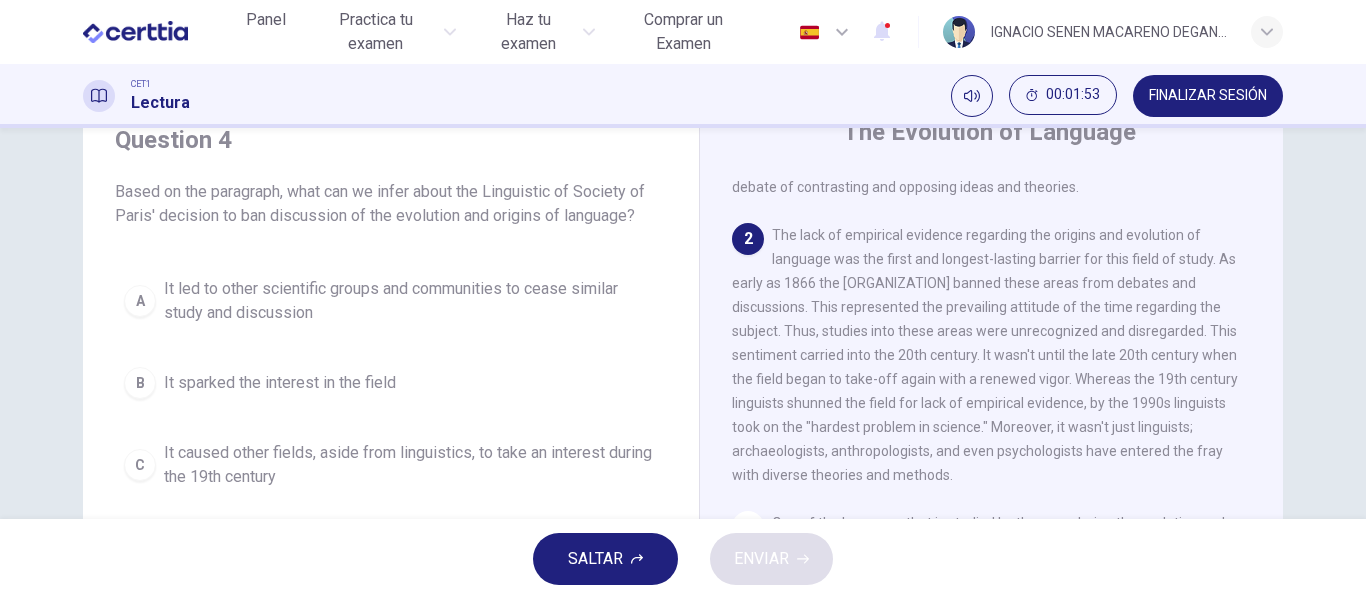 scroll, scrollTop: 97, scrollLeft: 0, axis: vertical 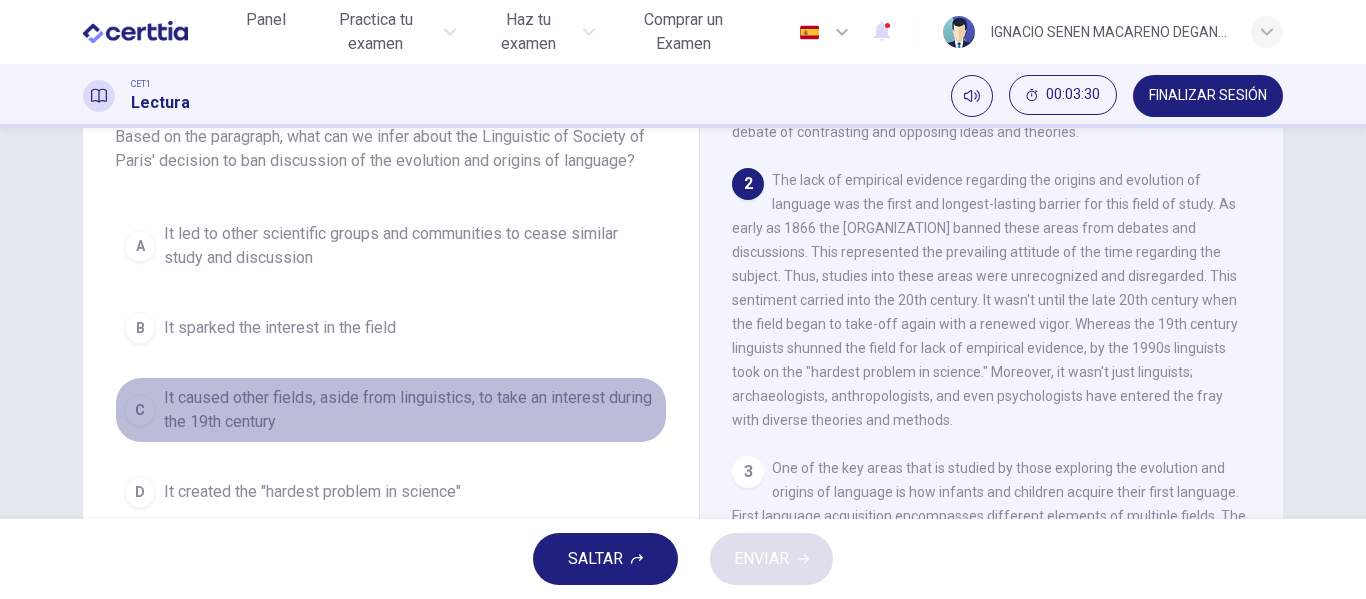 click on "C It caused other fields, aside from linguistics, to take an interest during the 19th century" at bounding box center [391, 410] 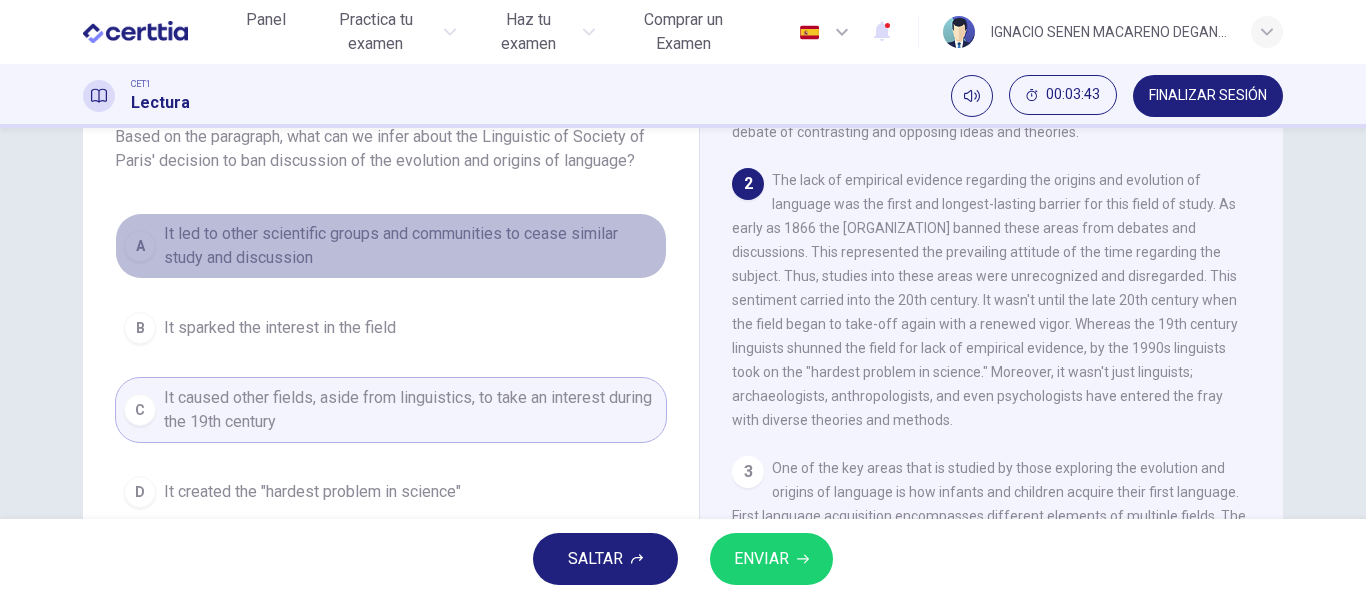 click on "It led to other scientific groups and communities to cease similar study and discussion" at bounding box center (411, 246) 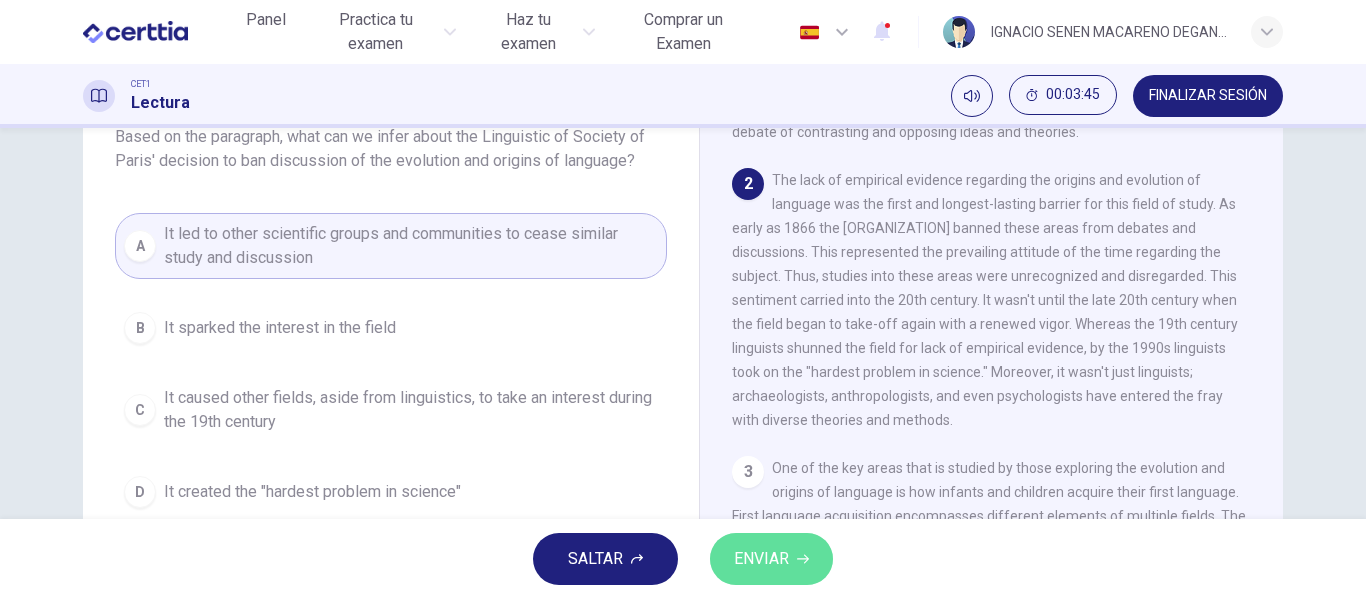 click on "ENVIAR" at bounding box center [761, 559] 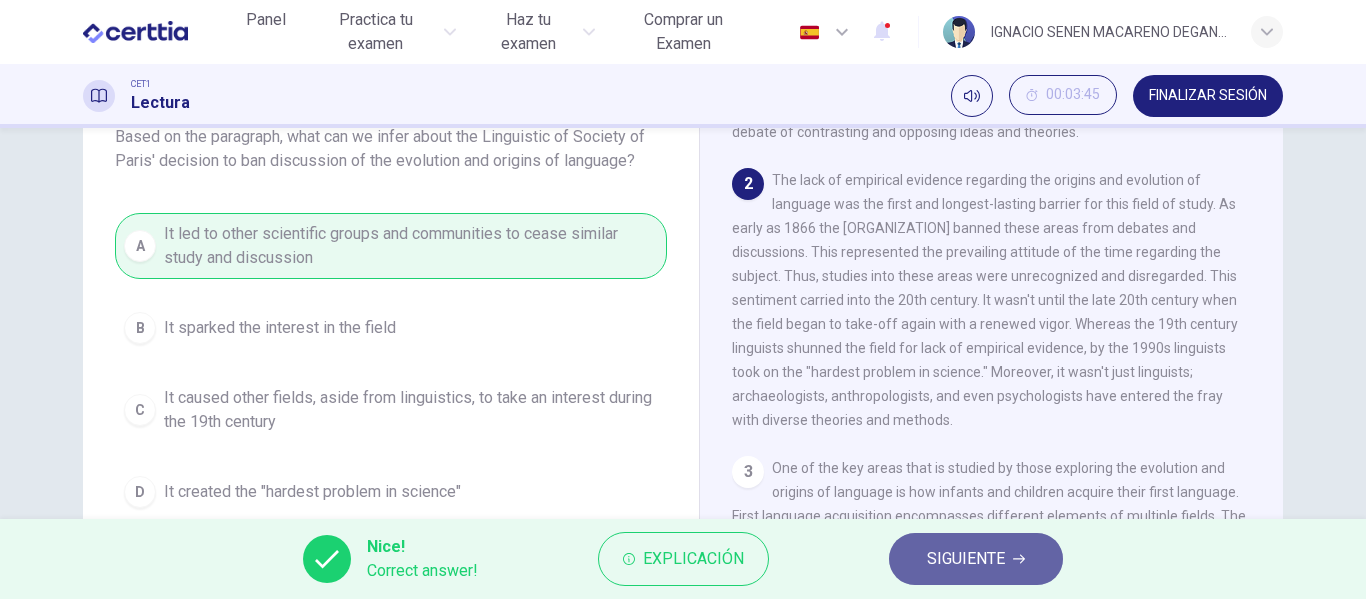 click on "SIGUIENTE" at bounding box center [966, 559] 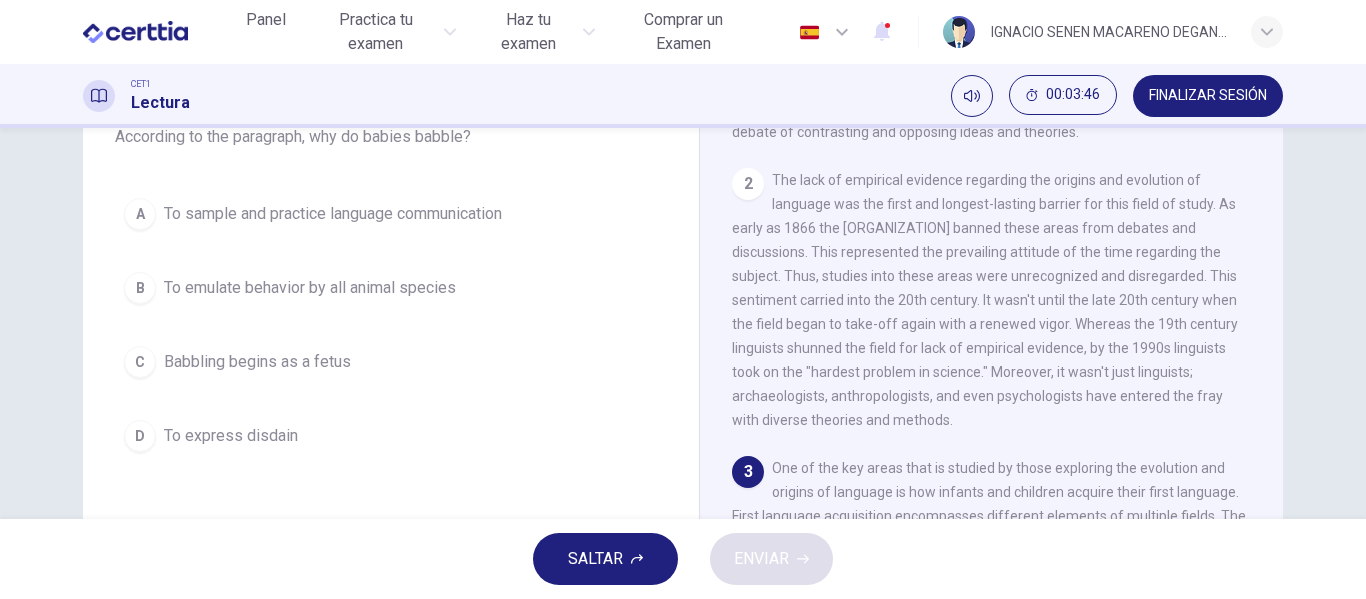 scroll, scrollTop: 89, scrollLeft: 0, axis: vertical 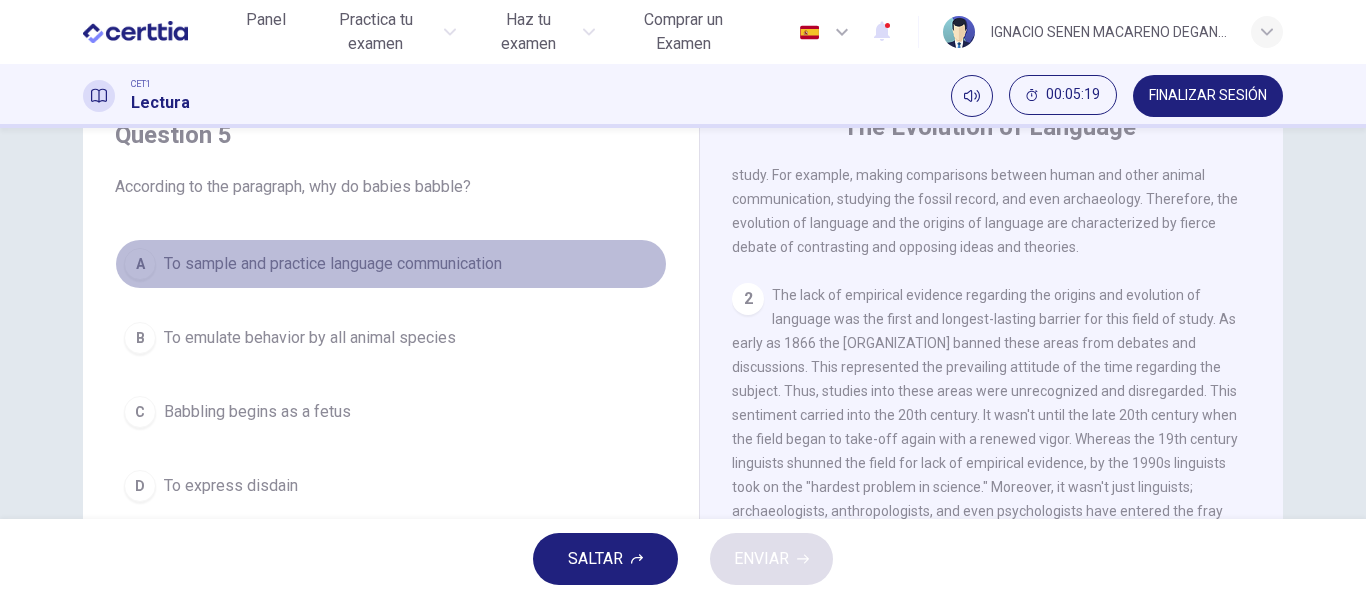 click on "To sample and practice language communication" at bounding box center (333, 264) 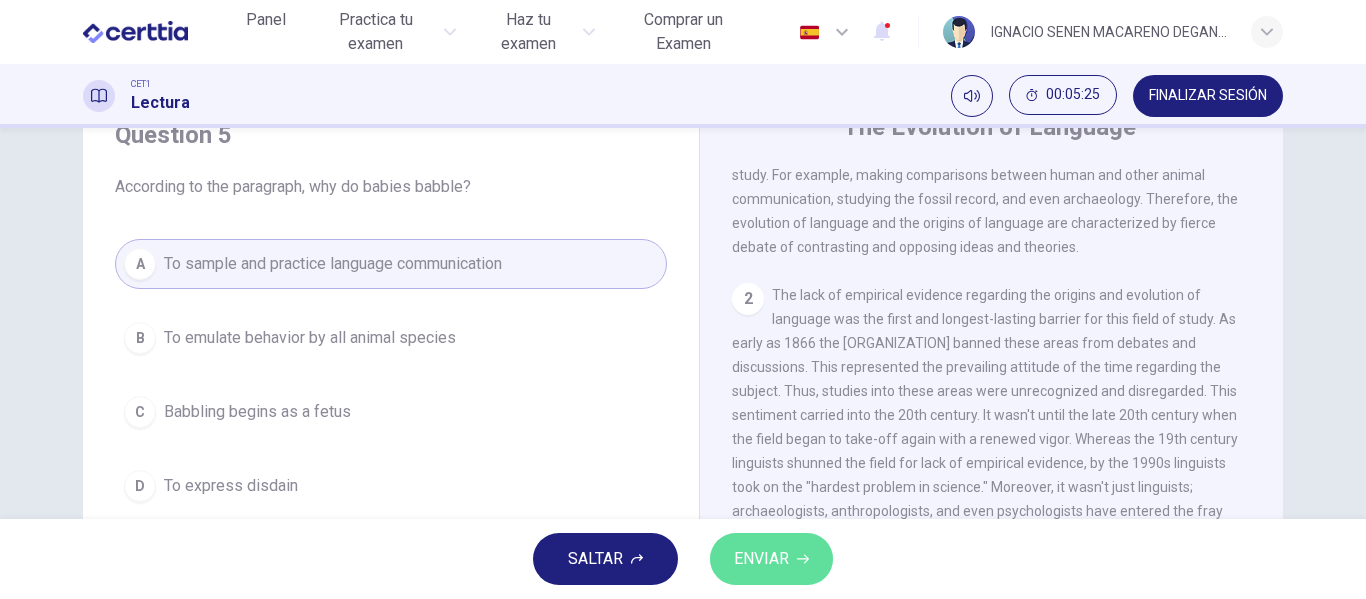 click on "ENVIAR" at bounding box center [761, 559] 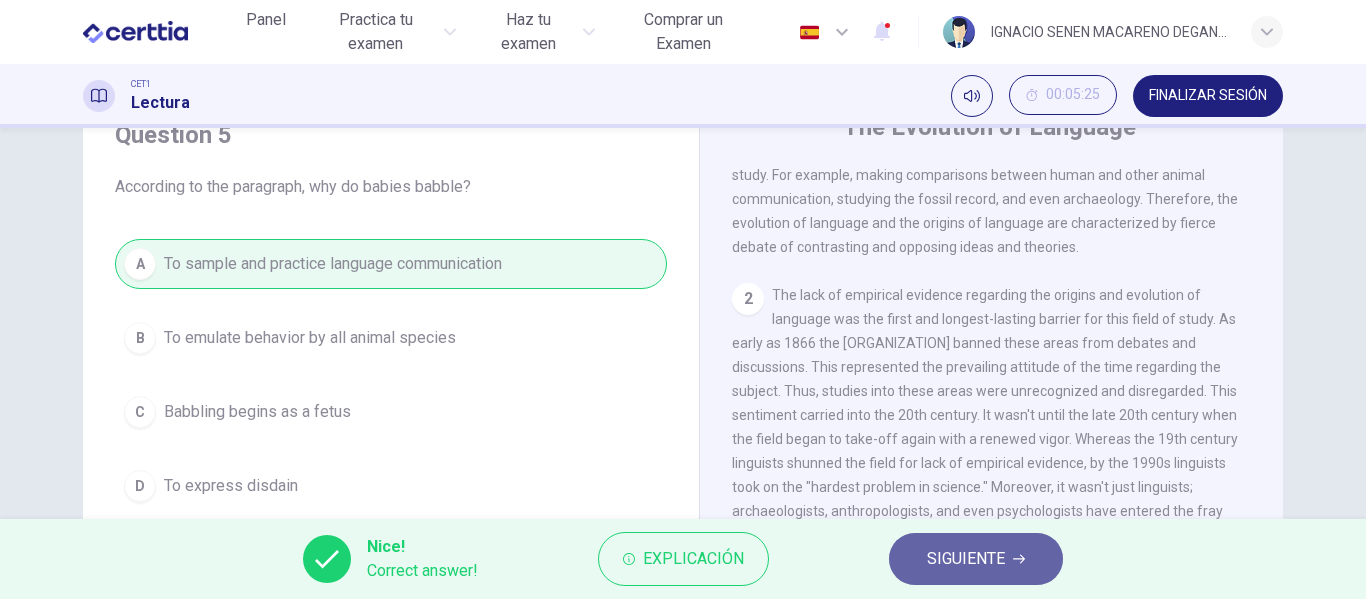 click on "SIGUIENTE" at bounding box center (966, 559) 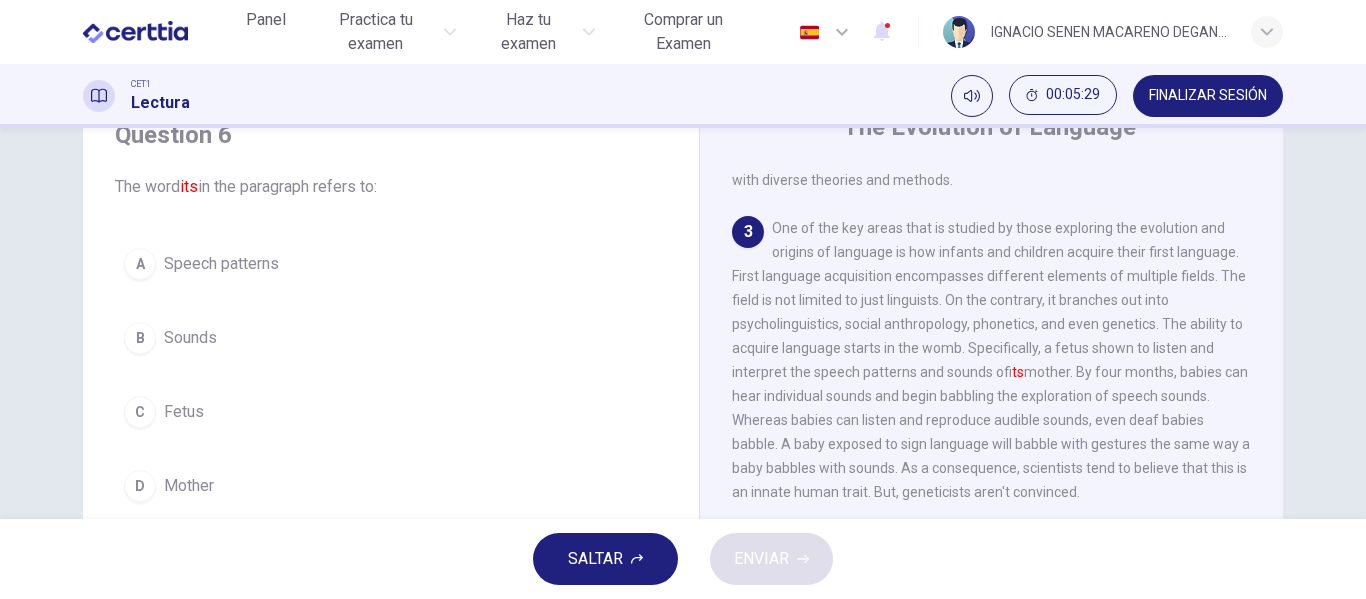 scroll, scrollTop: 511, scrollLeft: 0, axis: vertical 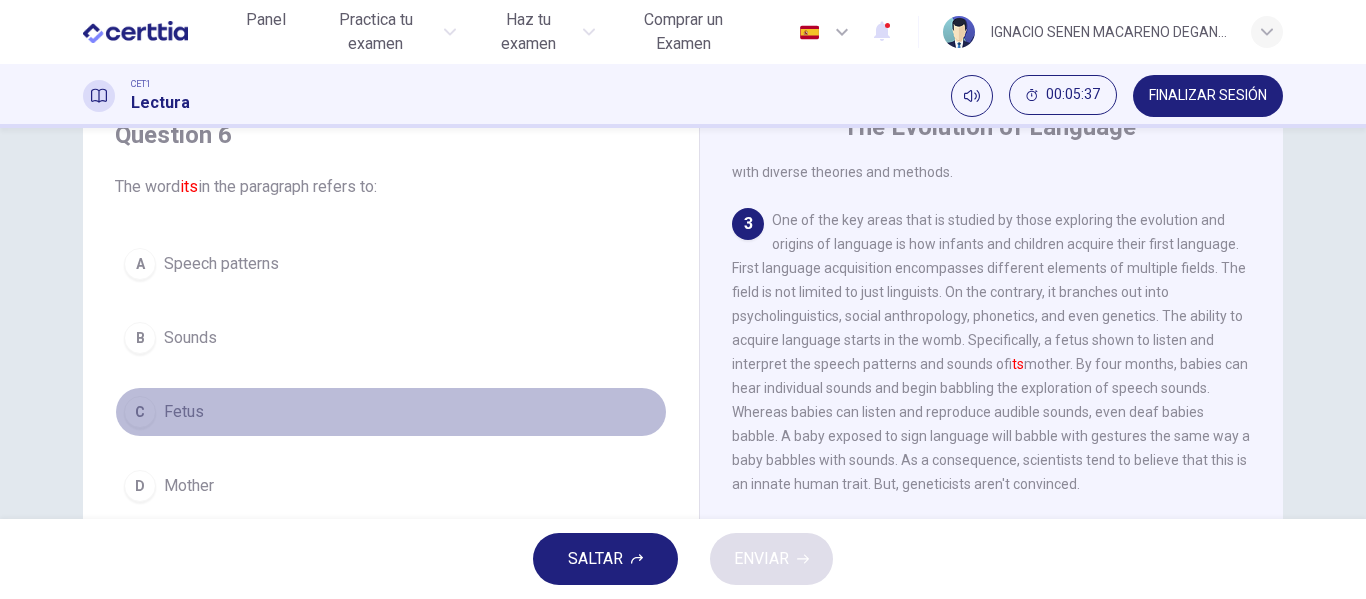 click on "Fetus" at bounding box center (184, 412) 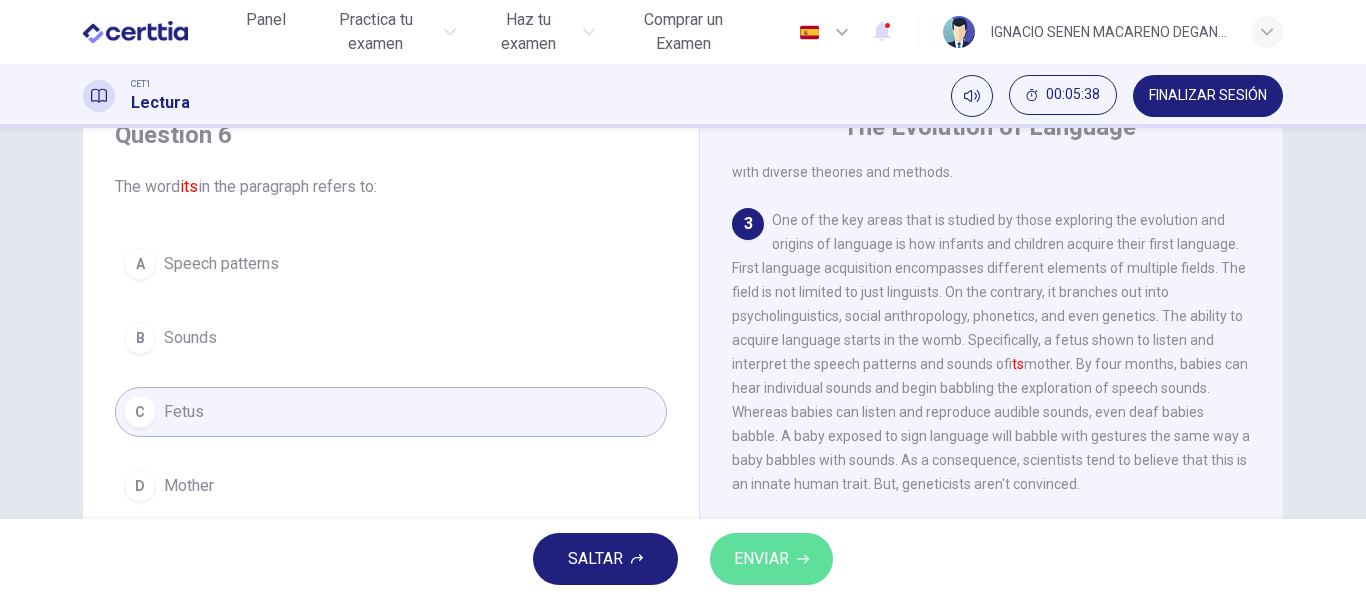 click on "ENVIAR" at bounding box center [761, 559] 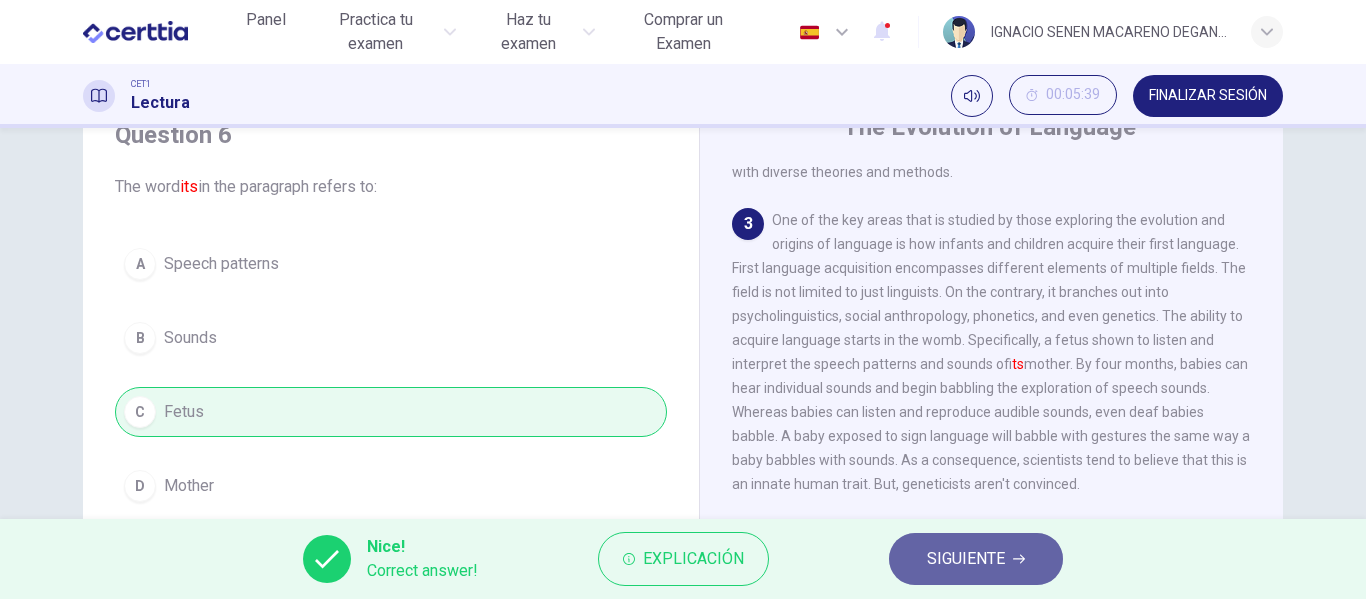 click on "SIGUIENTE" at bounding box center [966, 559] 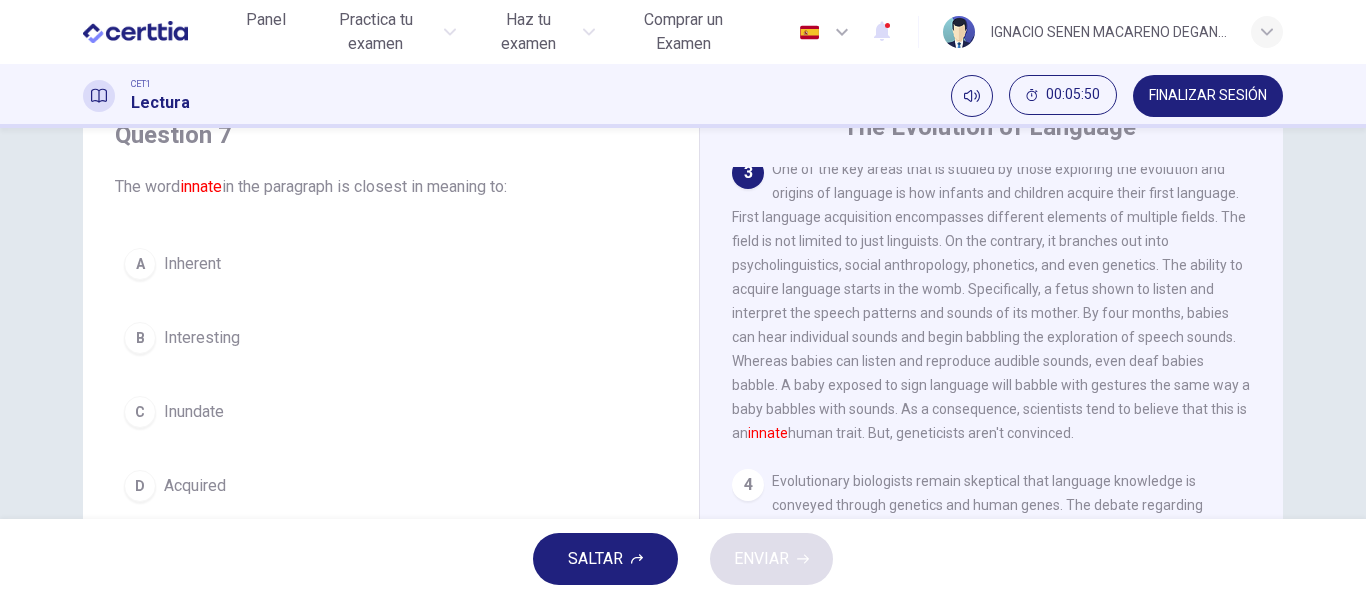 scroll, scrollTop: 560, scrollLeft: 0, axis: vertical 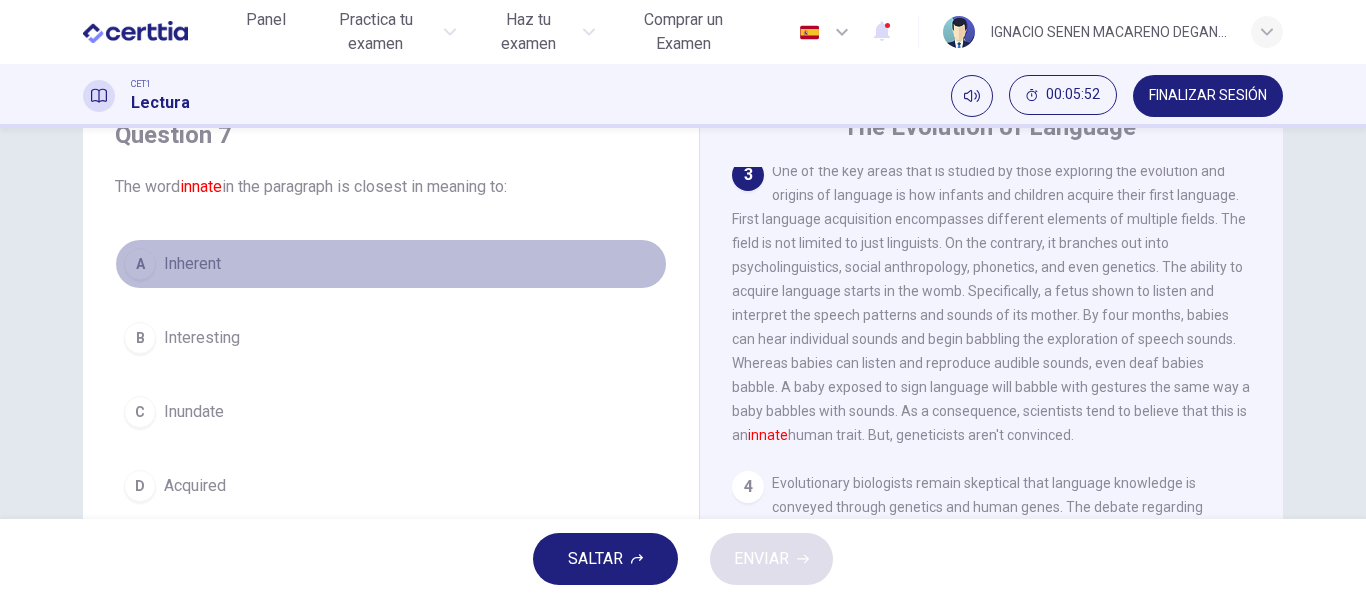 click on "Inherent" at bounding box center (192, 264) 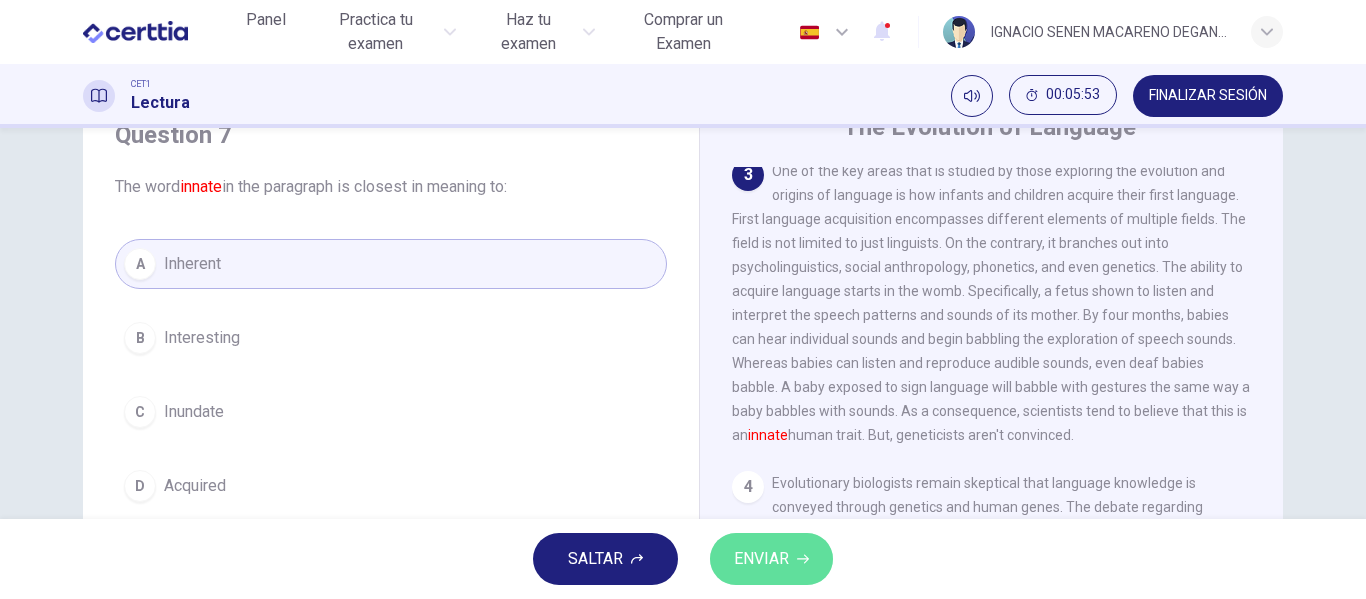 click on "ENVIAR" at bounding box center (771, 559) 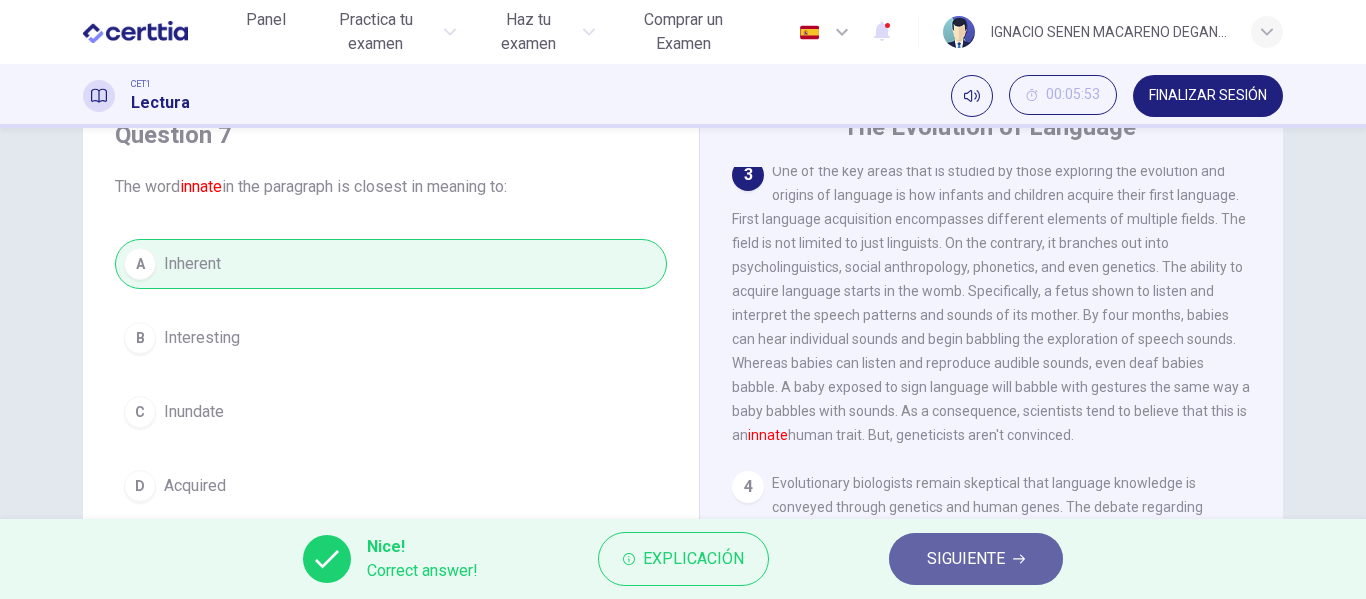click on "SIGUIENTE" at bounding box center (966, 559) 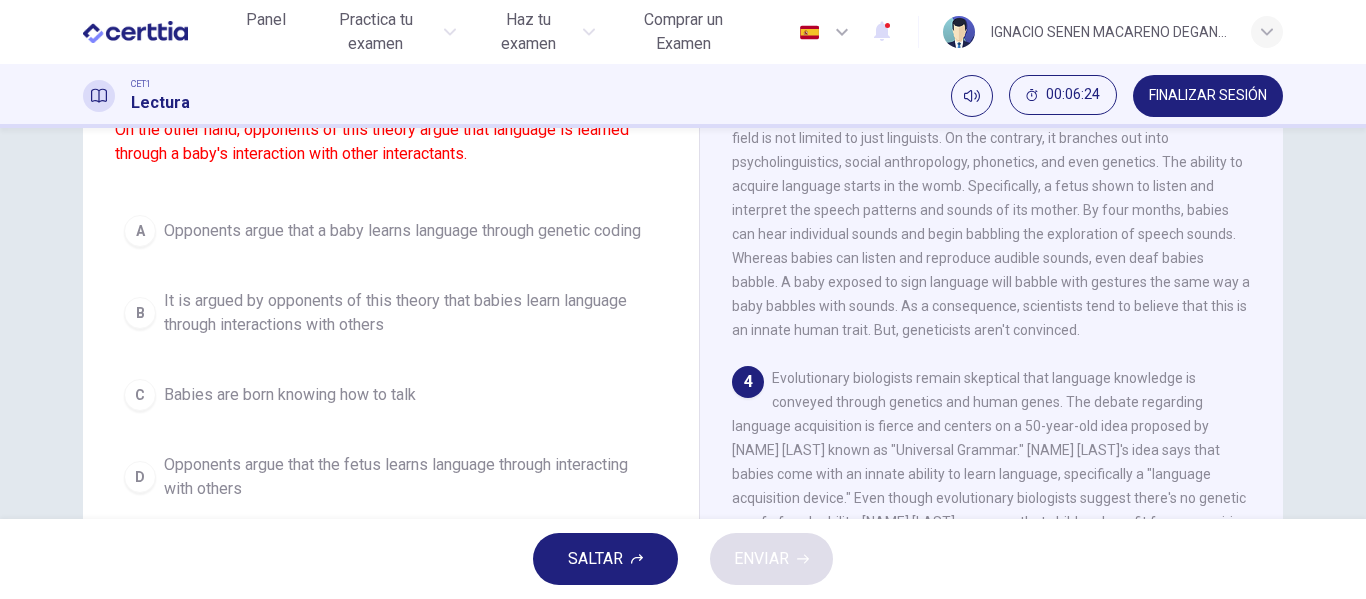 scroll, scrollTop: 192, scrollLeft: 0, axis: vertical 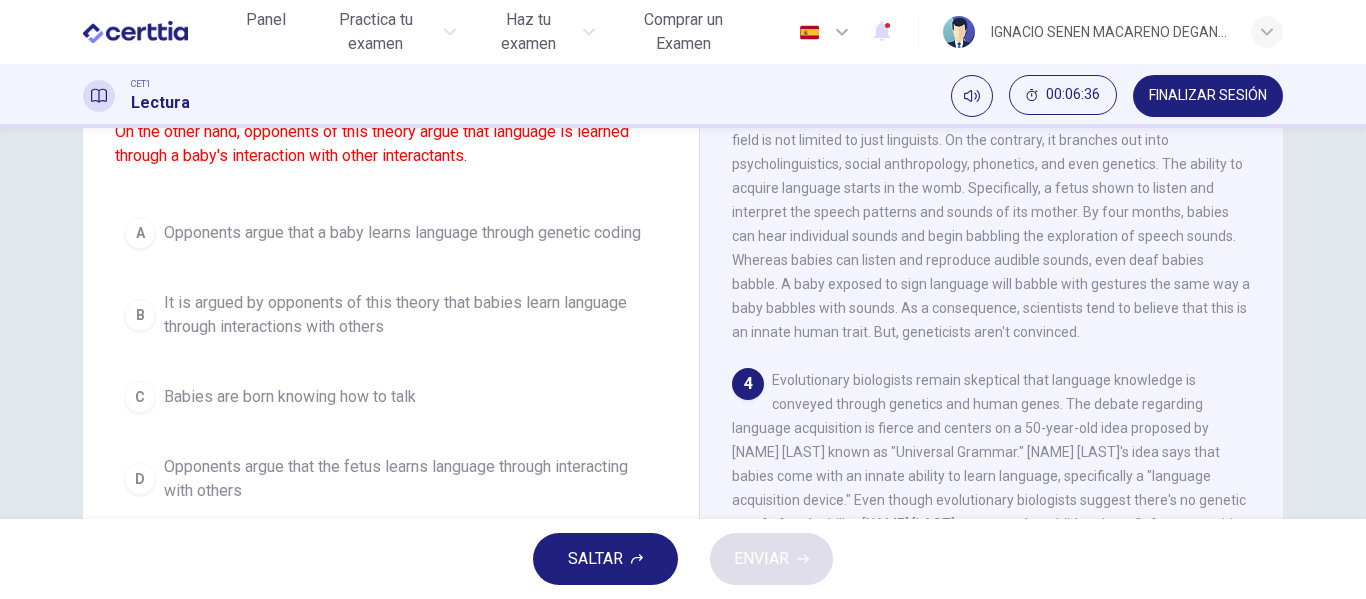 click on "It is argued by opponents of this theory that babies learn language through interactions with others" at bounding box center (411, 315) 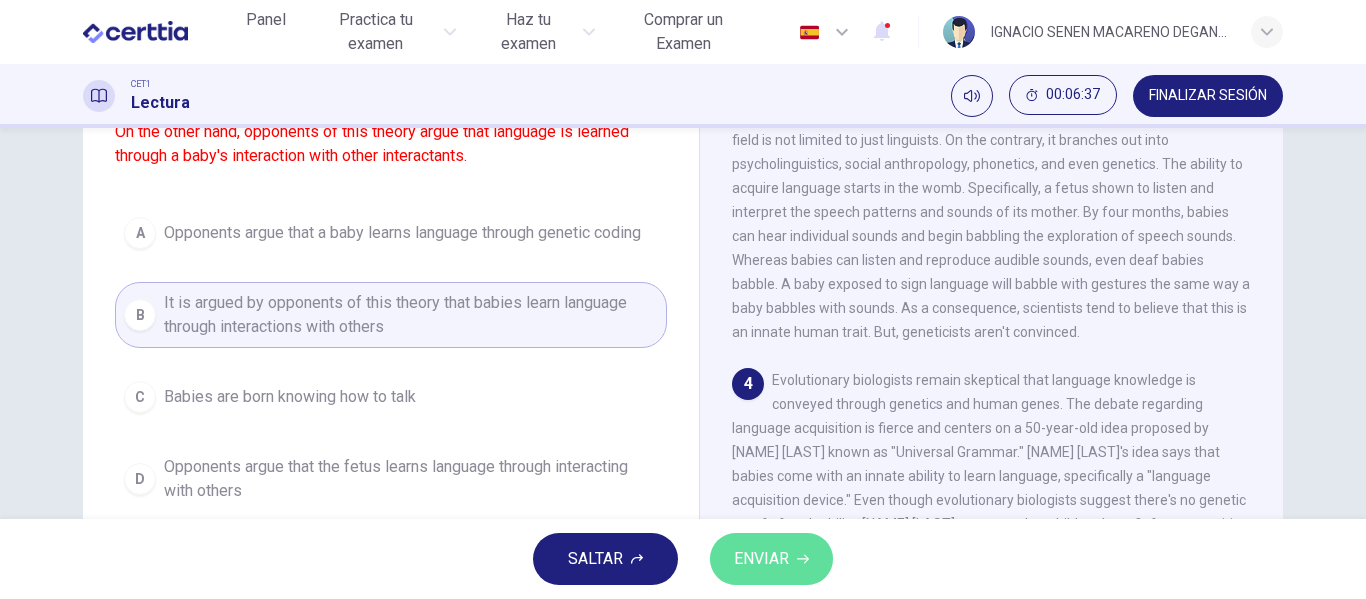 click on "ENVIAR" at bounding box center [771, 559] 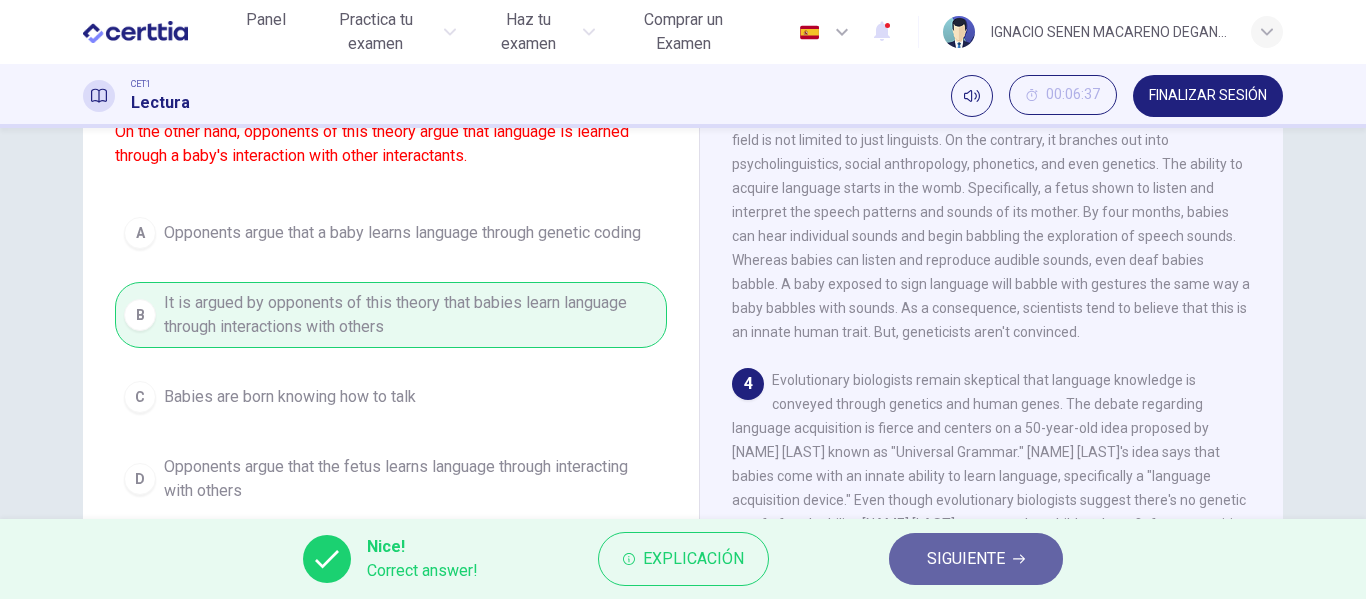 click on "SIGUIENTE" at bounding box center (966, 559) 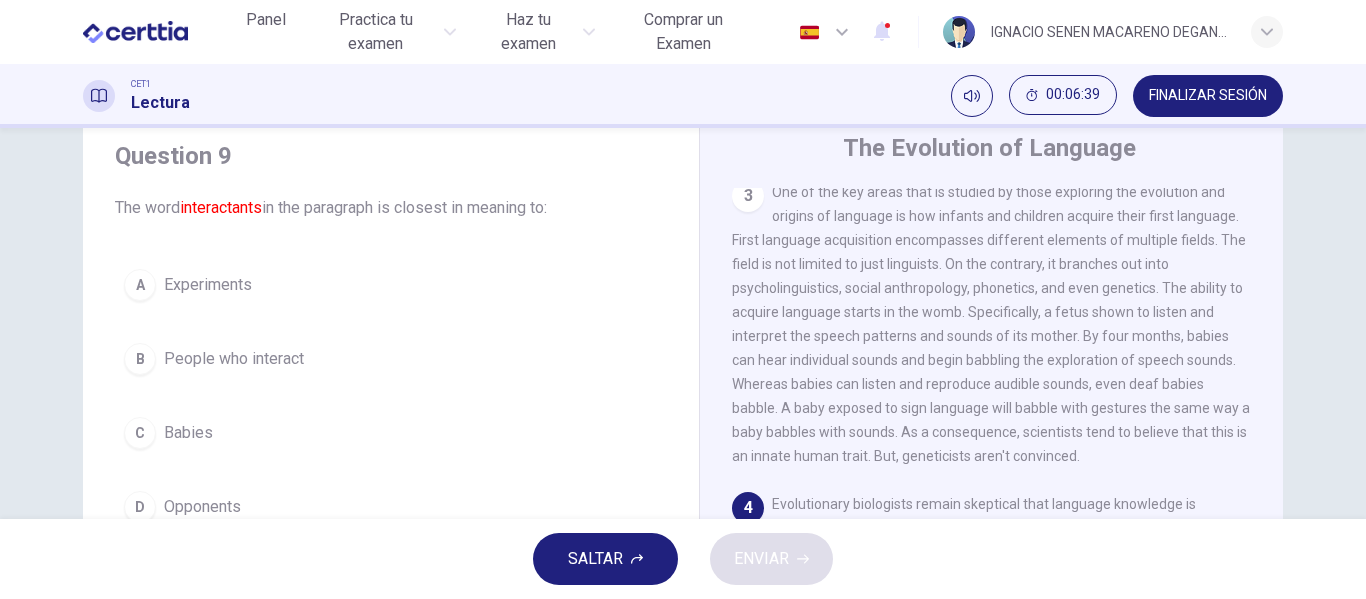 scroll, scrollTop: 82, scrollLeft: 0, axis: vertical 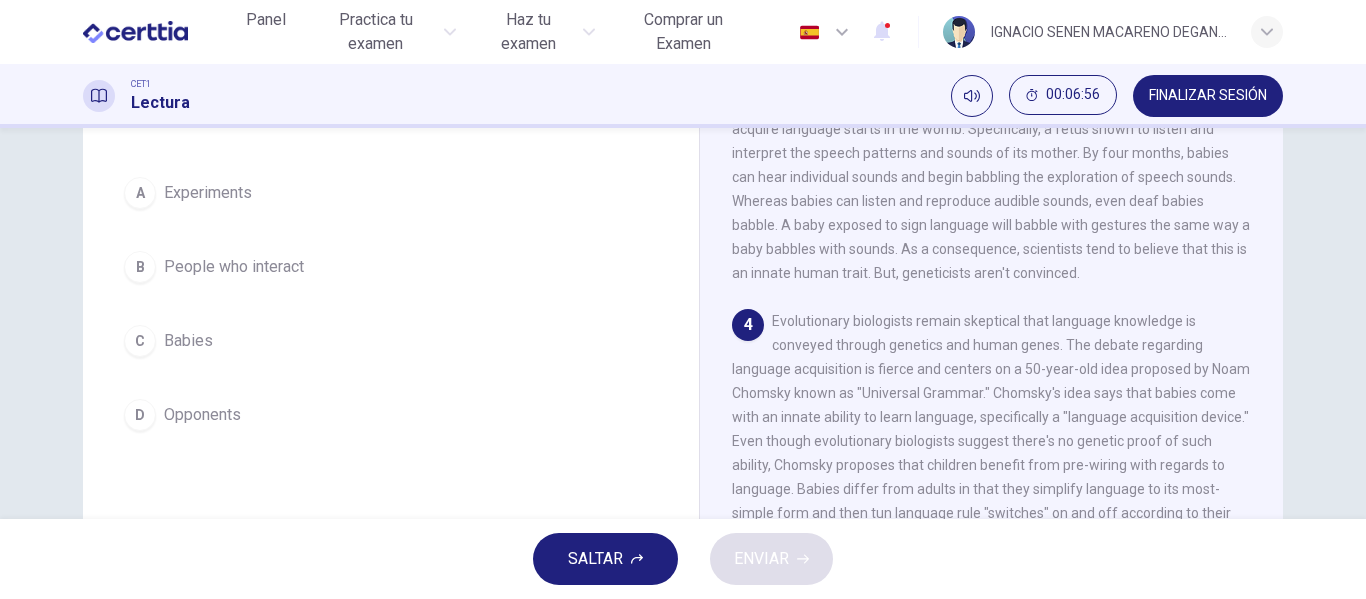 click on "People who interact" at bounding box center [234, 267] 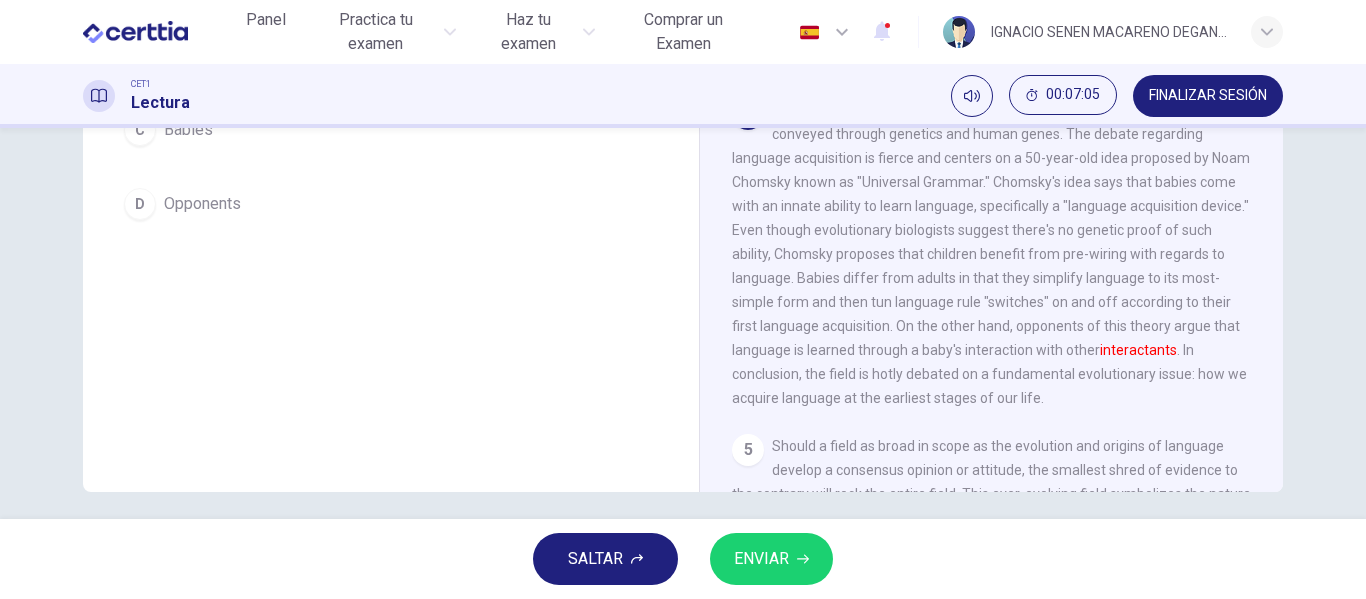 scroll, scrollTop: 373, scrollLeft: 0, axis: vertical 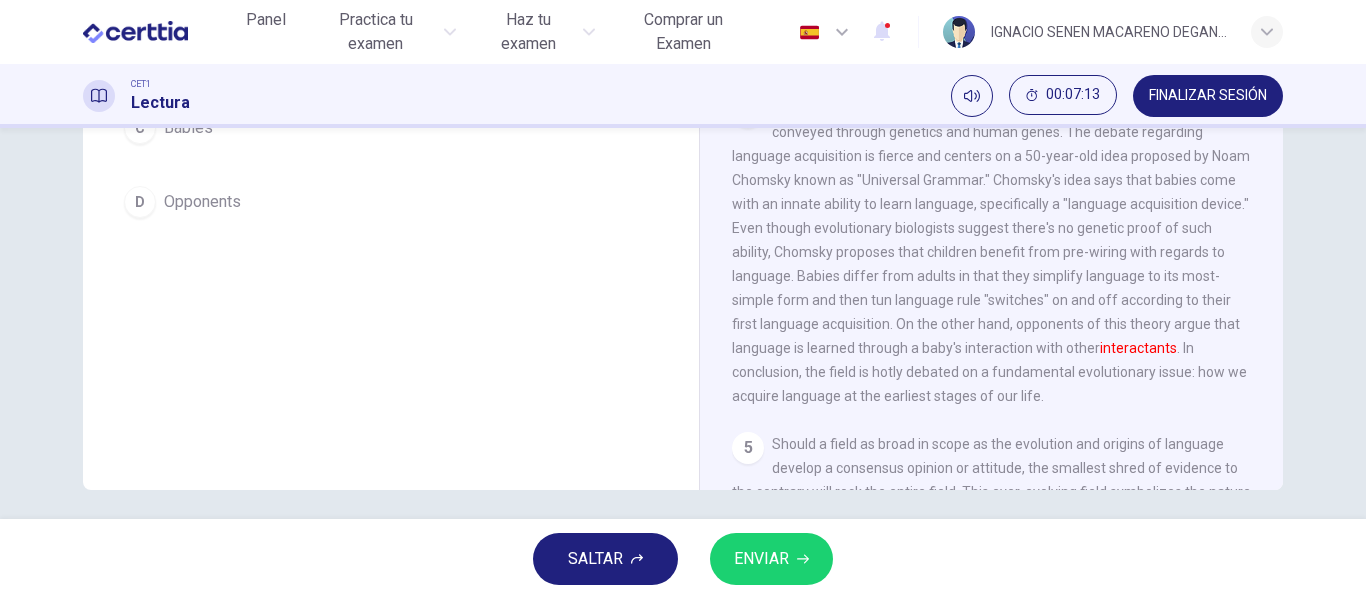 click on "ENVIAR" at bounding box center (771, 559) 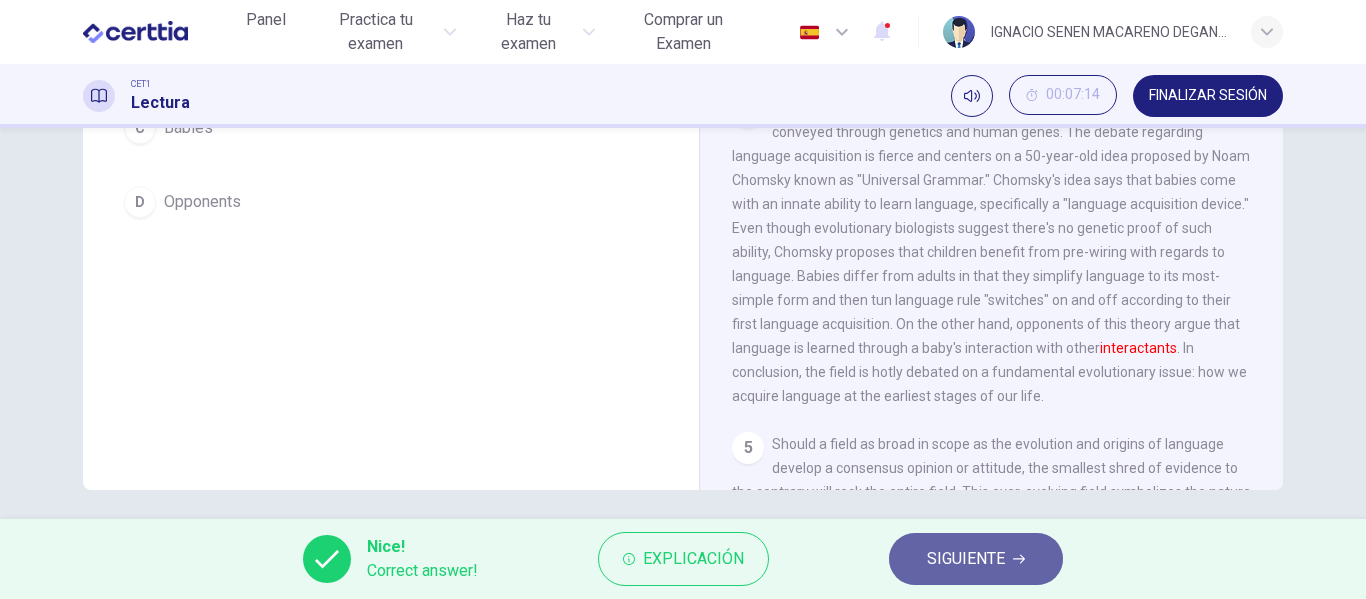 click on "SIGUIENTE" at bounding box center [976, 559] 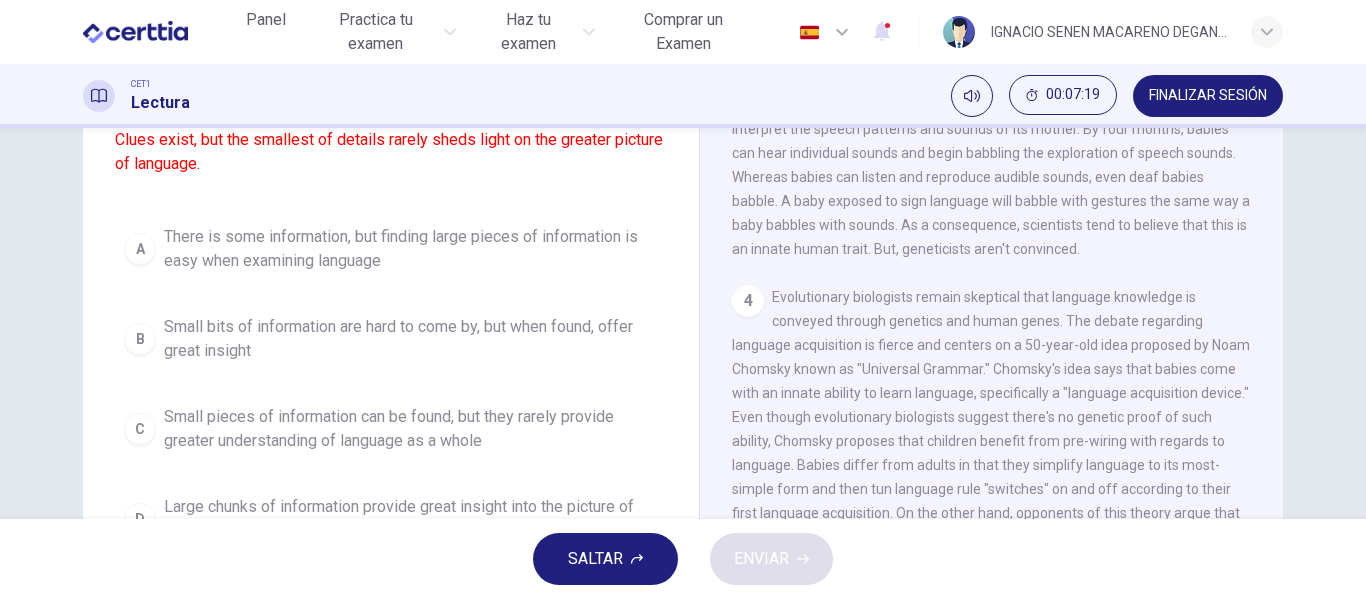scroll, scrollTop: 188, scrollLeft: 0, axis: vertical 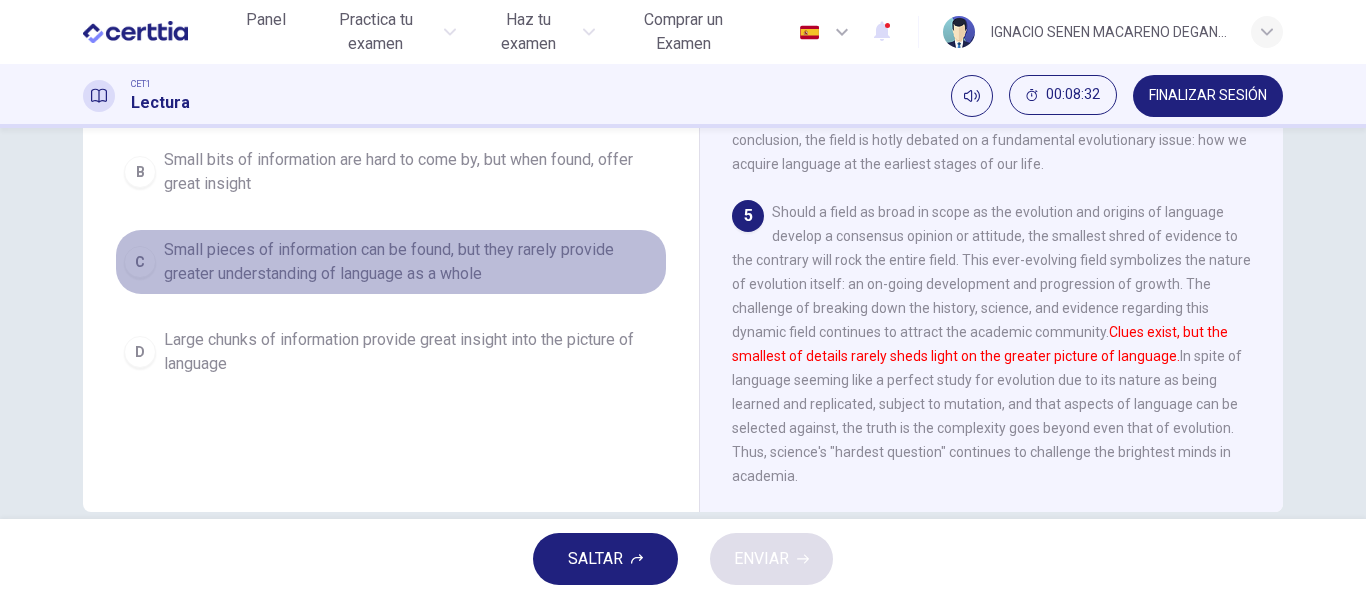 click on "Small pieces of information can be found, but they rarely provide greater understanding of language as a whole" at bounding box center (411, 262) 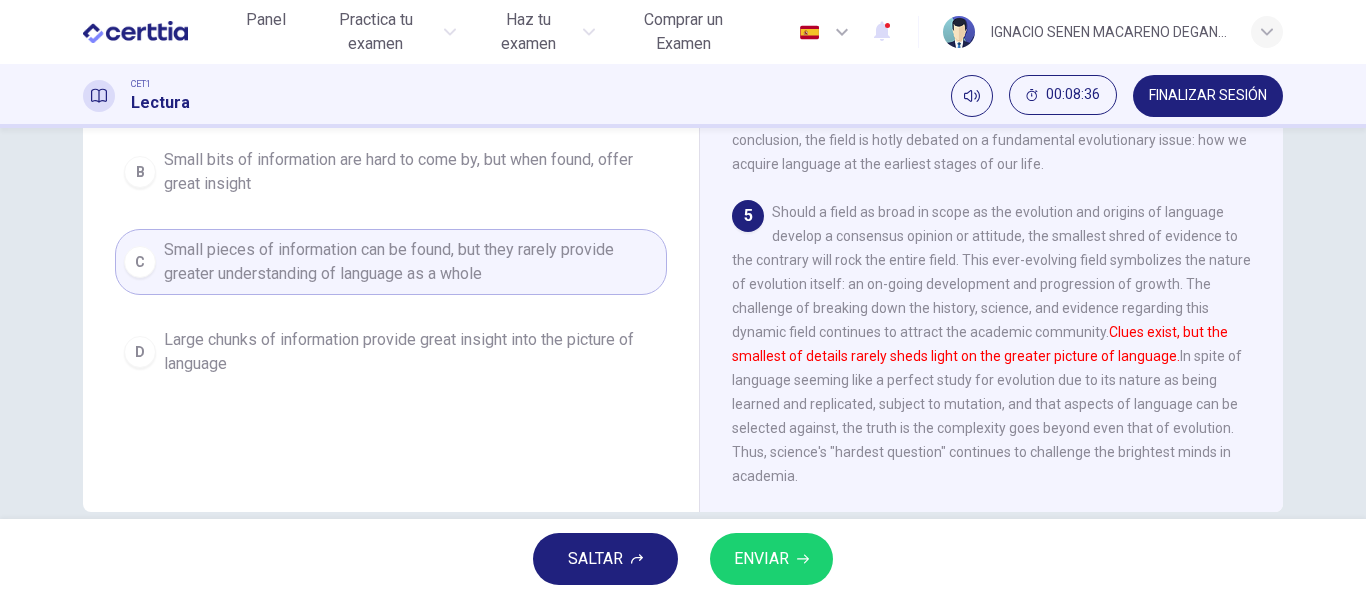 click on "ENVIAR" at bounding box center [761, 559] 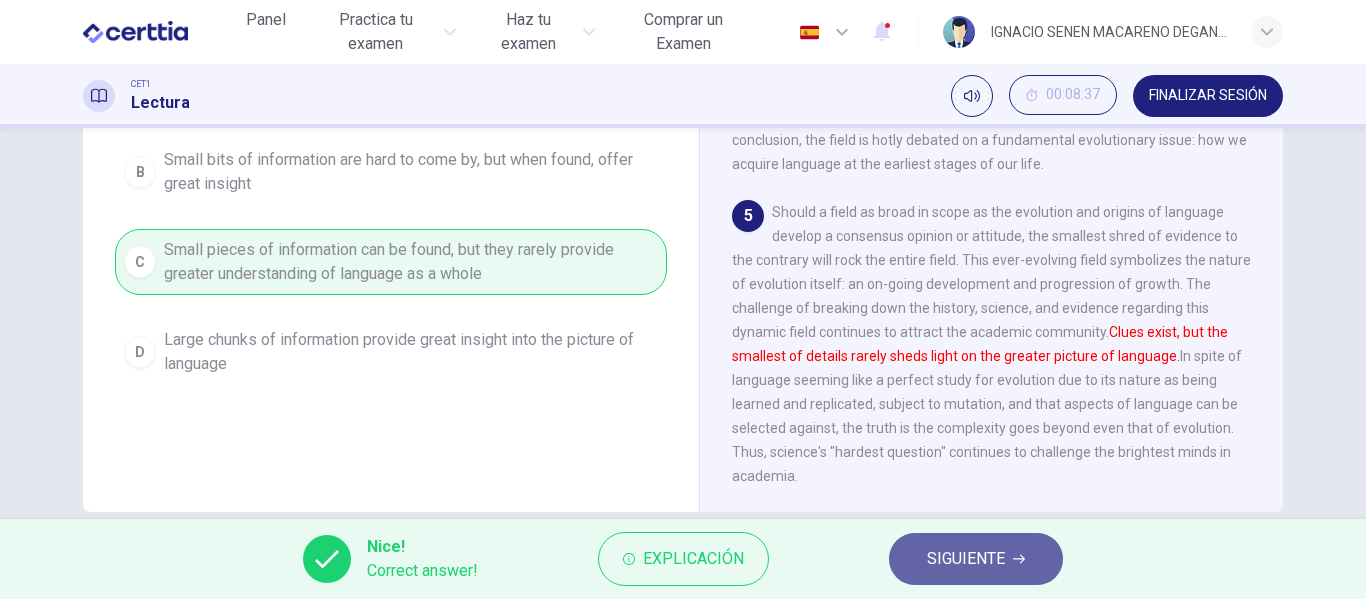 click on "SIGUIENTE" at bounding box center (966, 559) 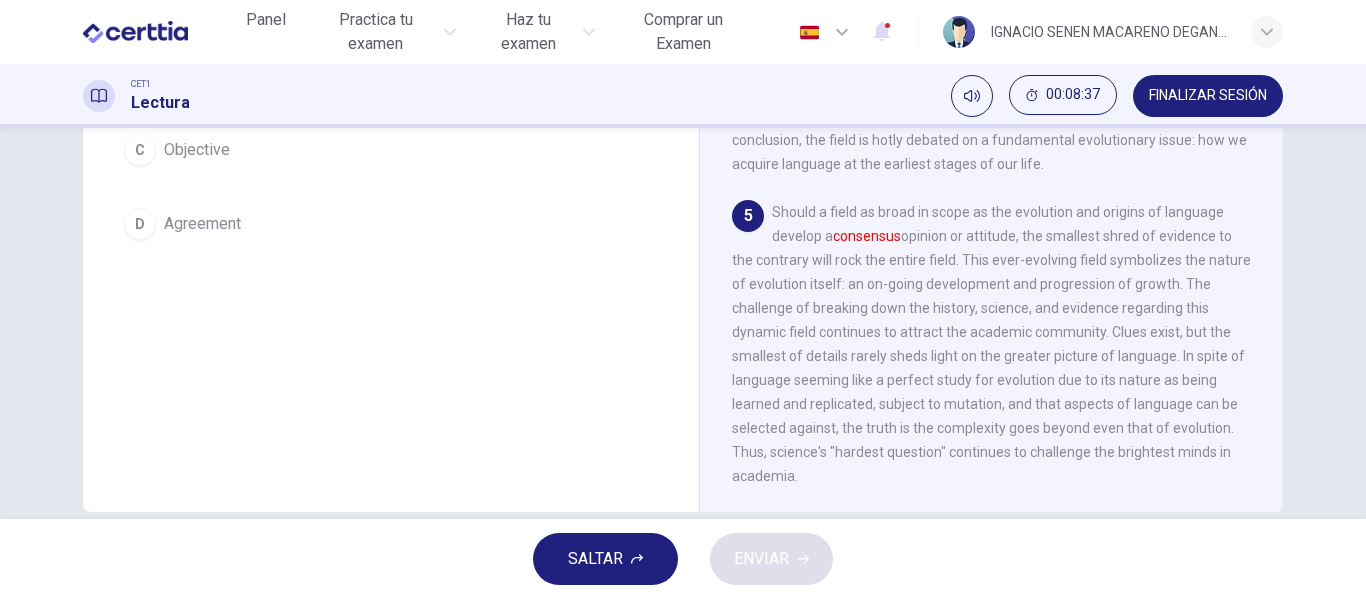 scroll, scrollTop: 255, scrollLeft: 0, axis: vertical 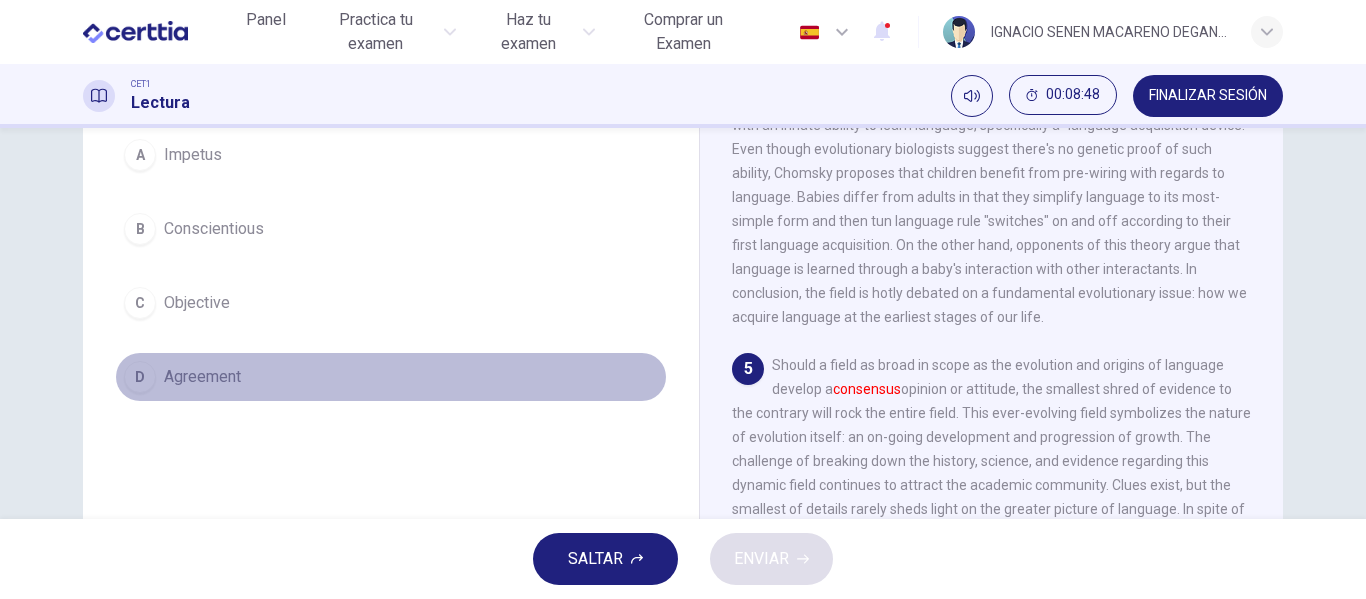 click on "Agreement" at bounding box center (202, 377) 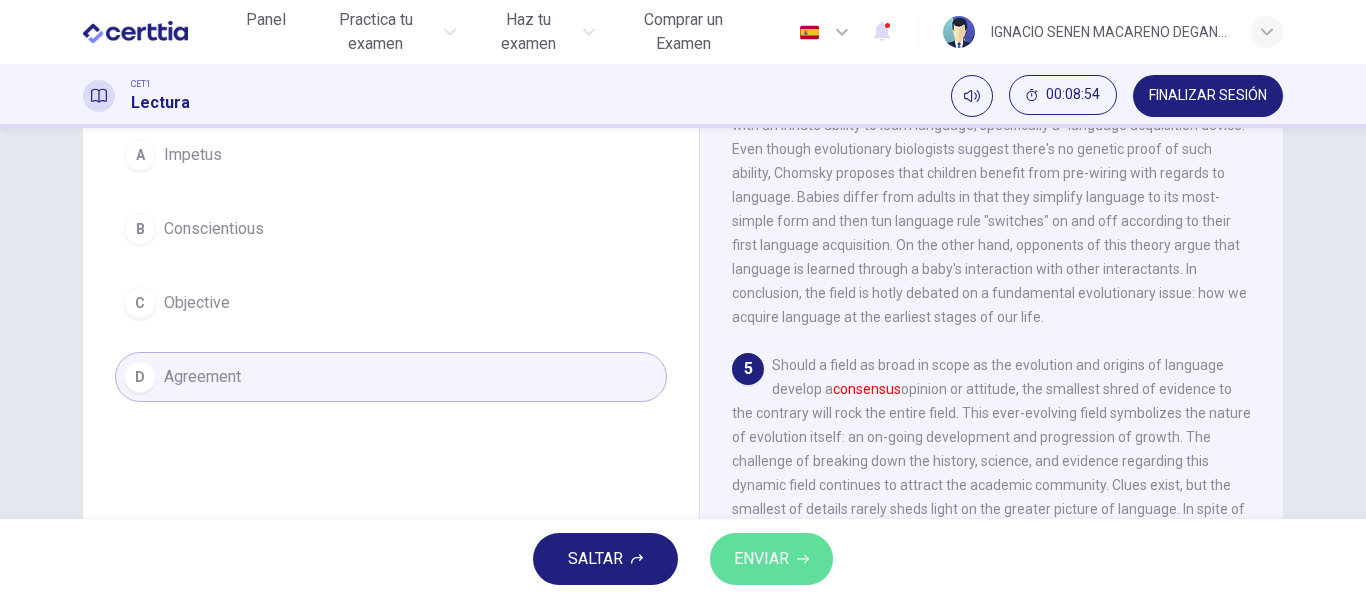 click on "ENVIAR" at bounding box center [761, 559] 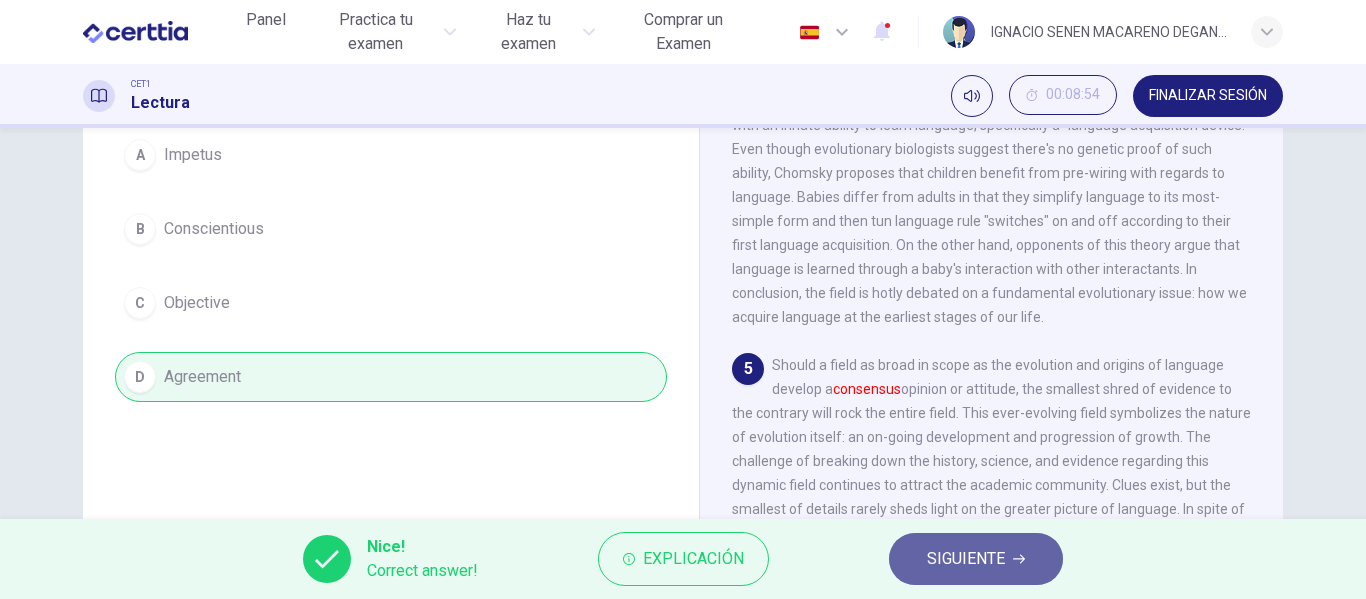 click on "SIGUIENTE" at bounding box center [966, 559] 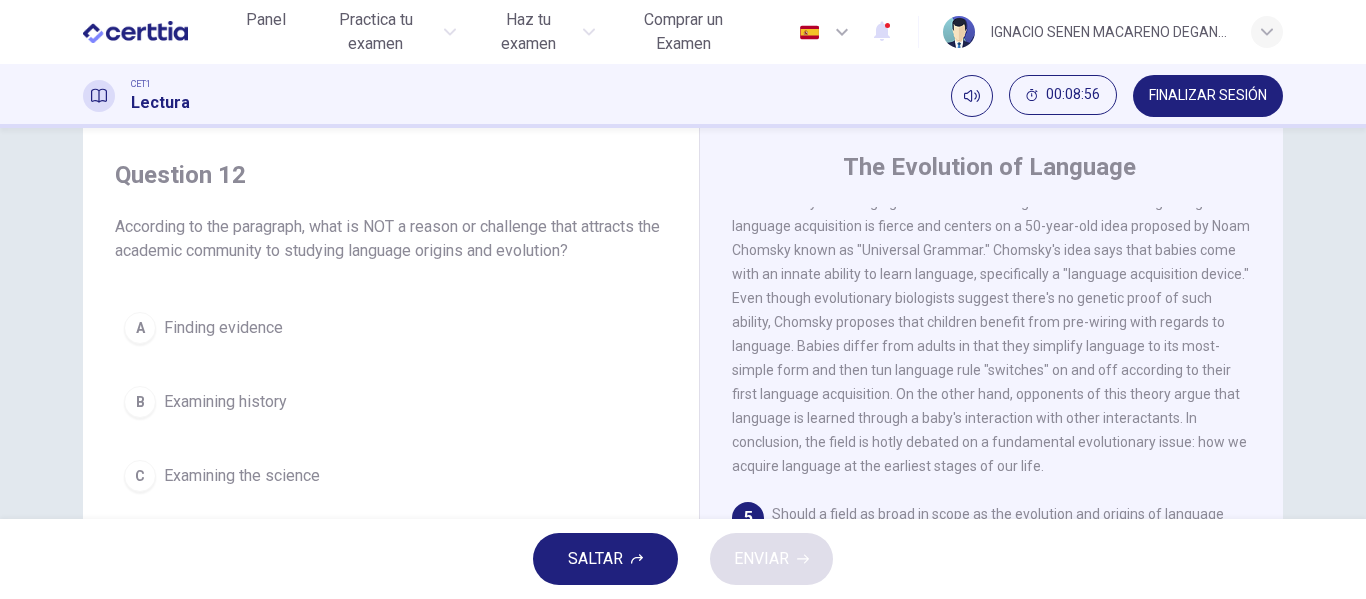 scroll, scrollTop: 49, scrollLeft: 0, axis: vertical 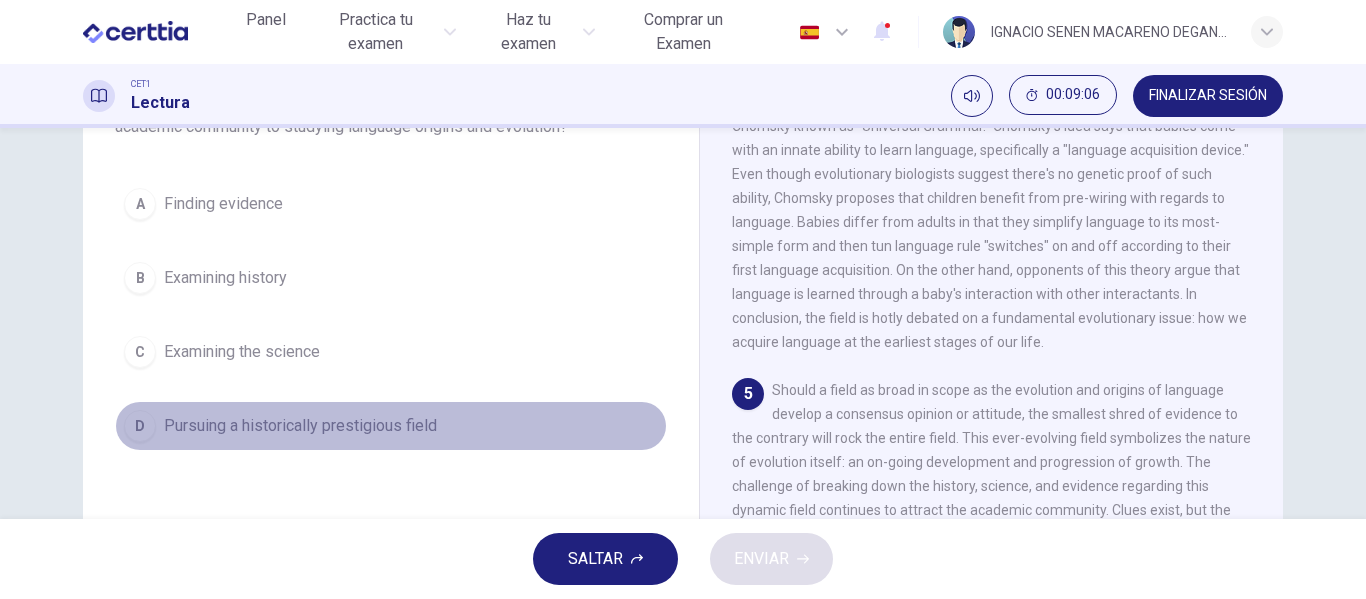 click on "D Pursuing a historically prestigious field" at bounding box center (391, 426) 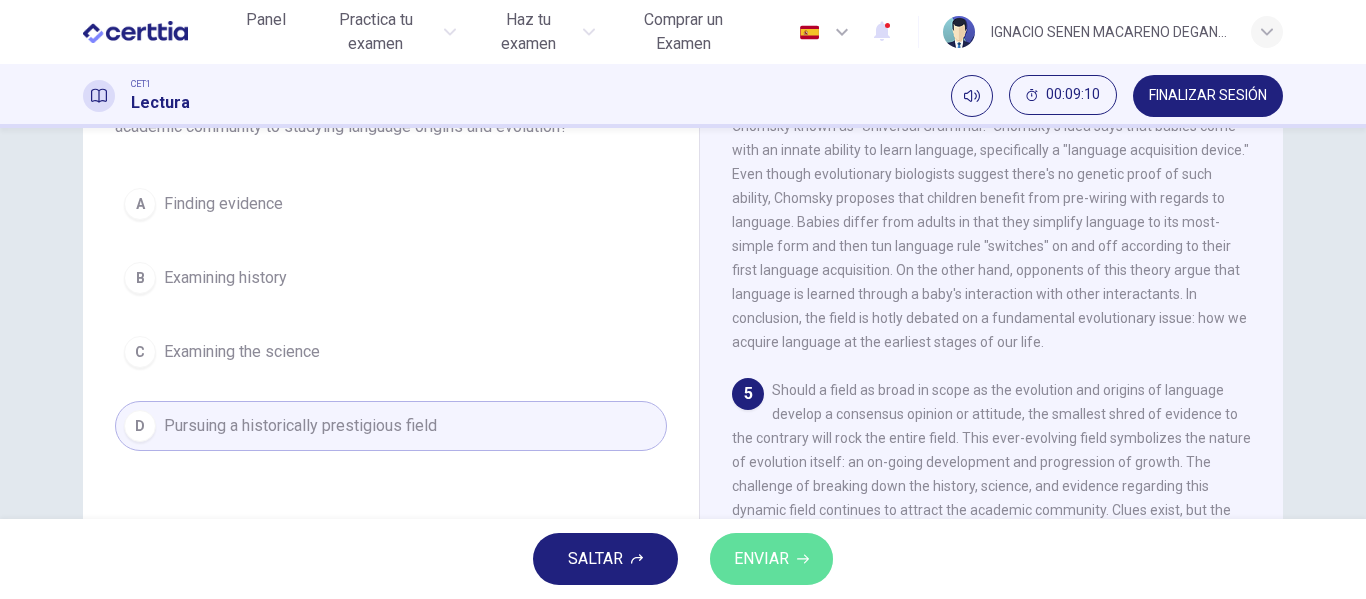 click on "ENVIAR" at bounding box center [771, 559] 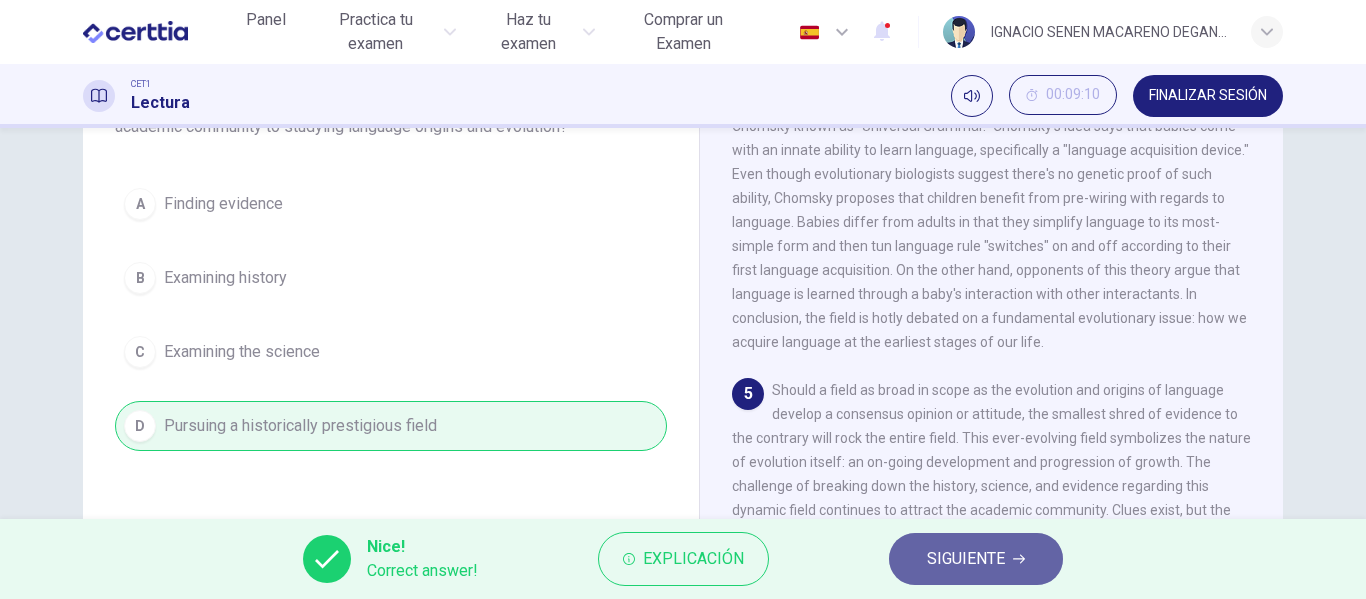 click on "SIGUIENTE" at bounding box center (976, 559) 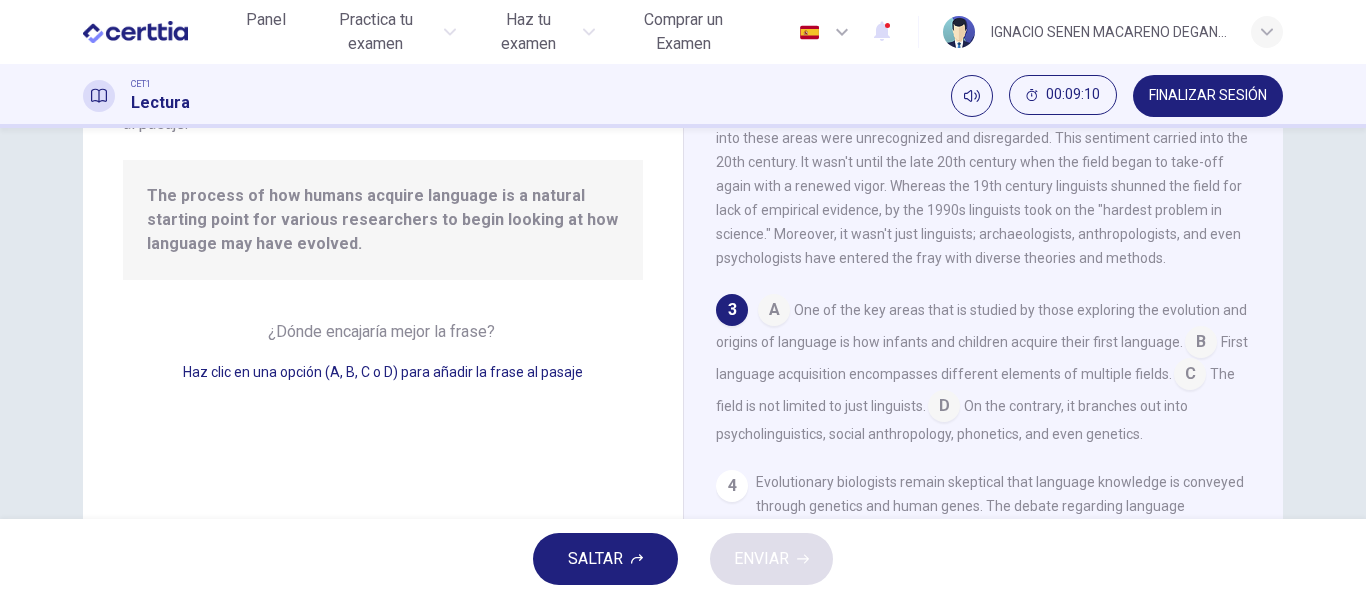 scroll, scrollTop: 342, scrollLeft: 0, axis: vertical 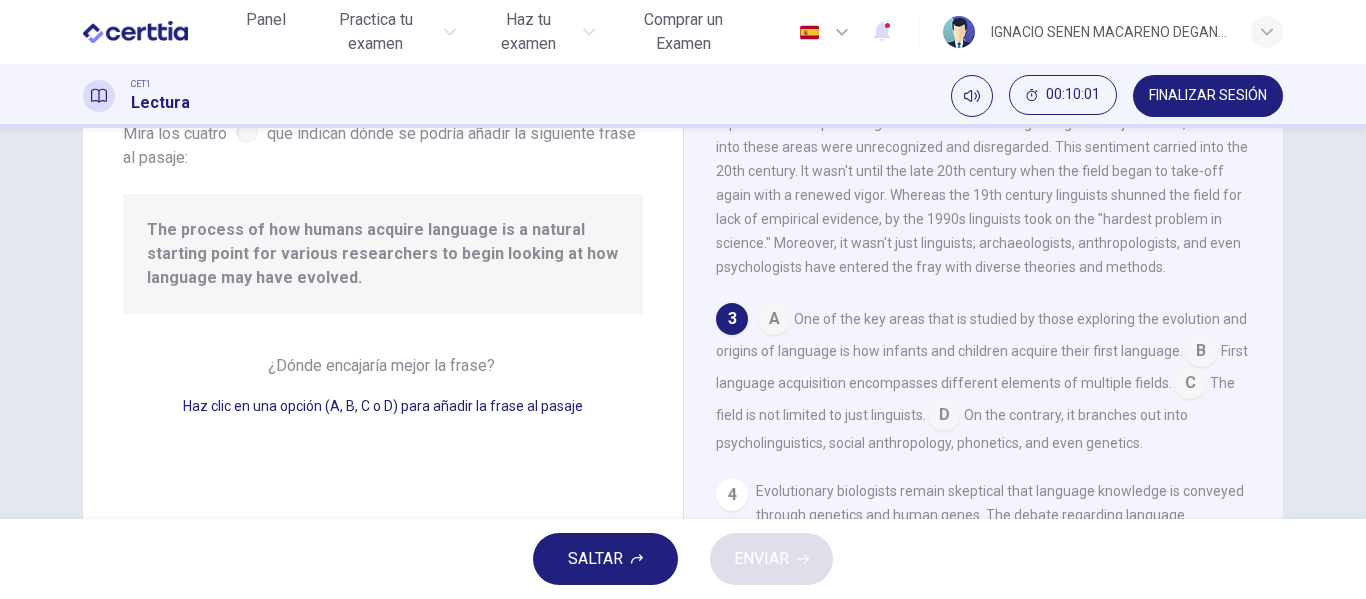 click at bounding box center [774, 321] 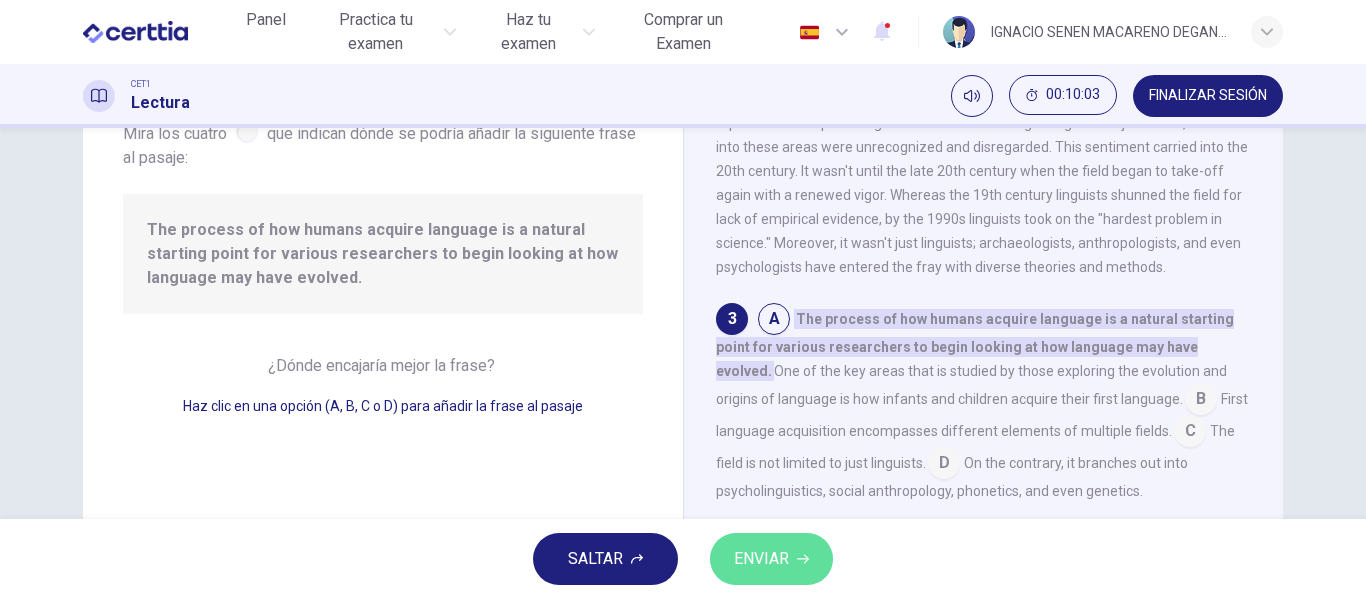 click on "ENVIAR" at bounding box center (771, 559) 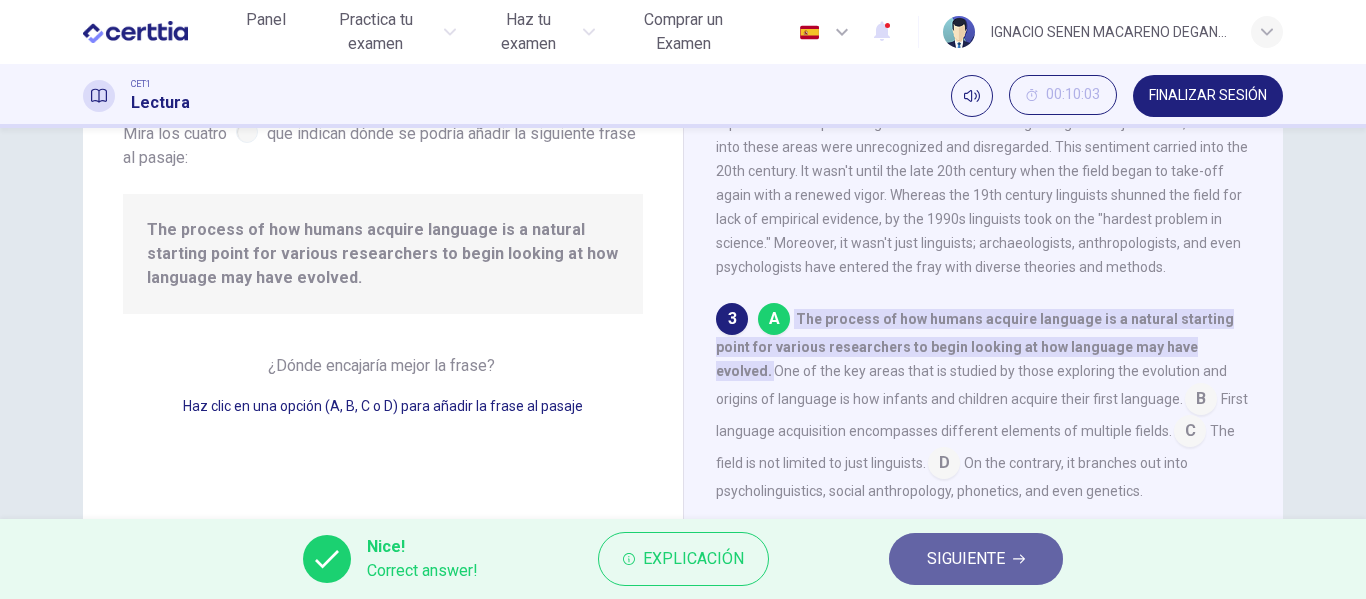 click on "SIGUIENTE" at bounding box center (966, 559) 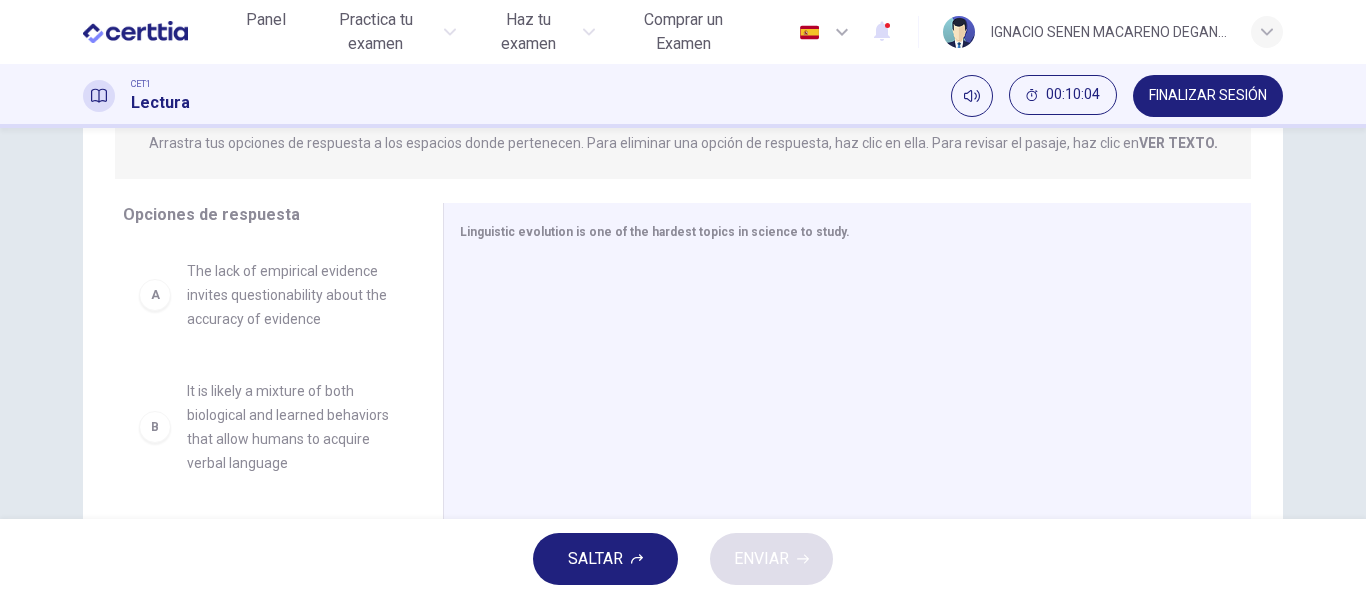 scroll, scrollTop: 308, scrollLeft: 0, axis: vertical 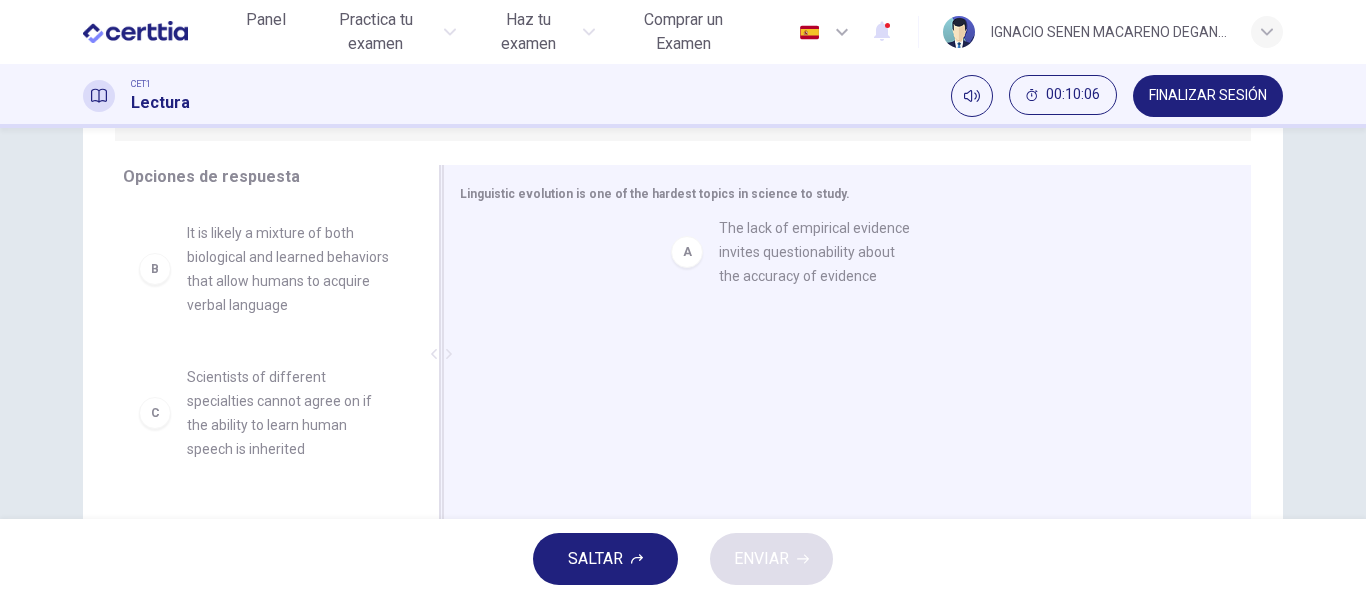 drag, startPoint x: 201, startPoint y: 261, endPoint x: 766, endPoint y: 252, distance: 565.07166 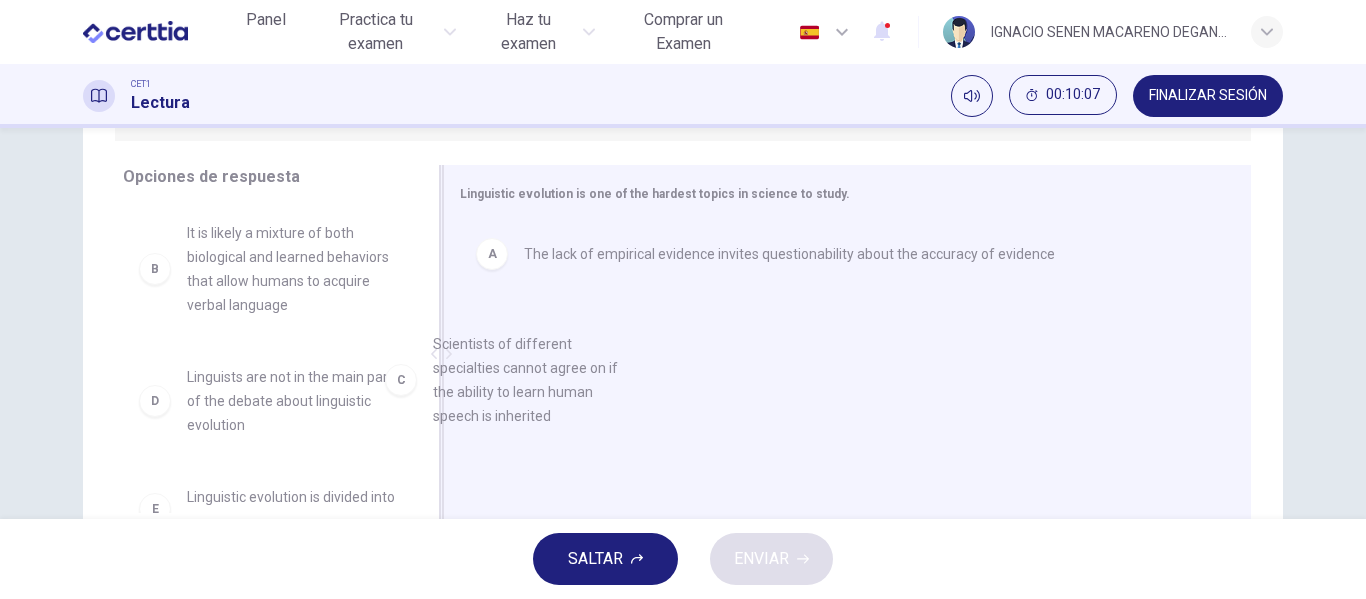 scroll, scrollTop: 1, scrollLeft: 0, axis: vertical 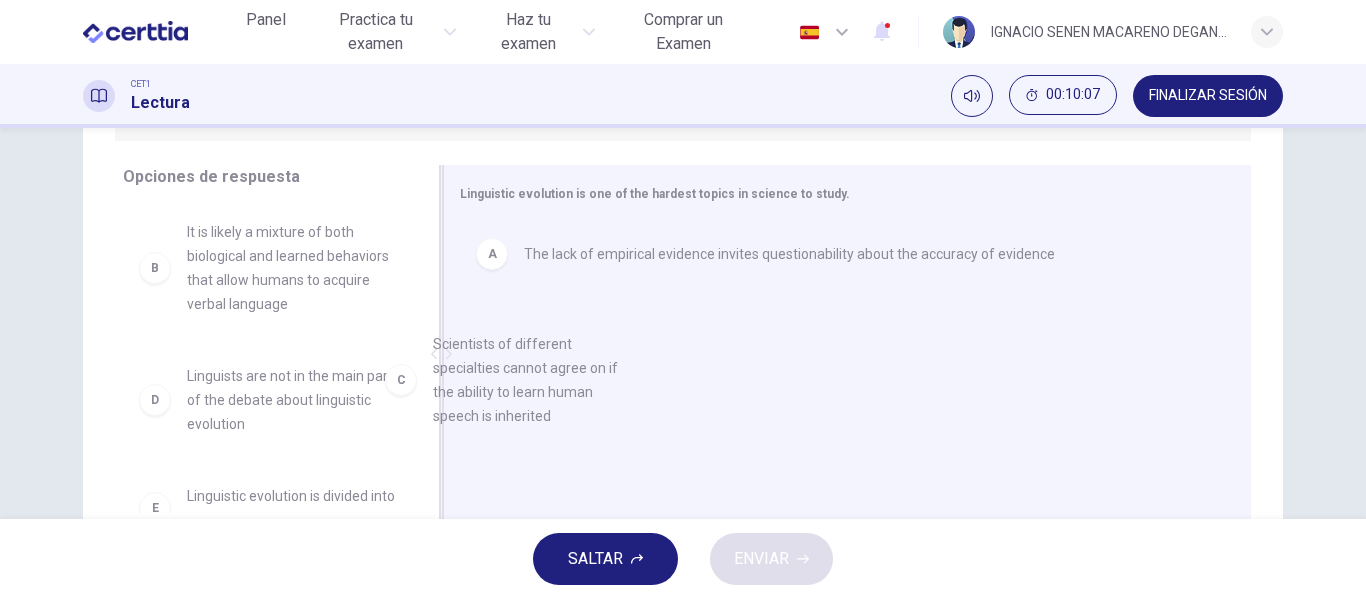 drag, startPoint x: 249, startPoint y: 439, endPoint x: 758, endPoint y: 376, distance: 512.884 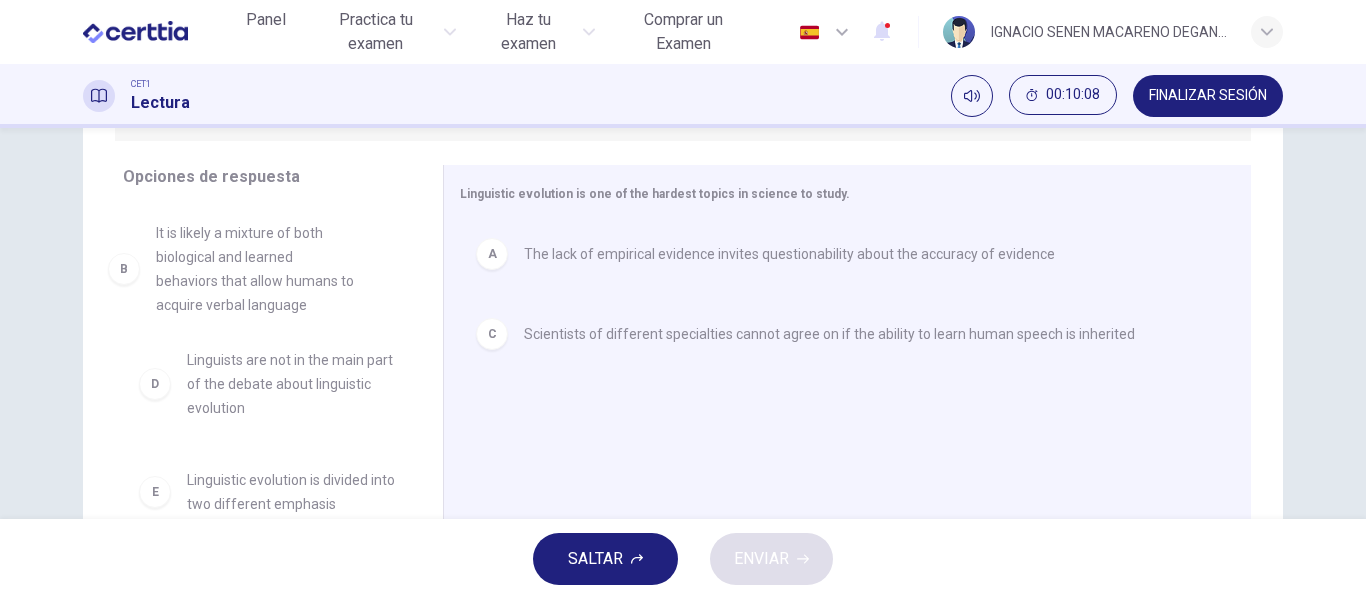 drag, startPoint x: 360, startPoint y: 289, endPoint x: 308, endPoint y: 287, distance: 52.03845 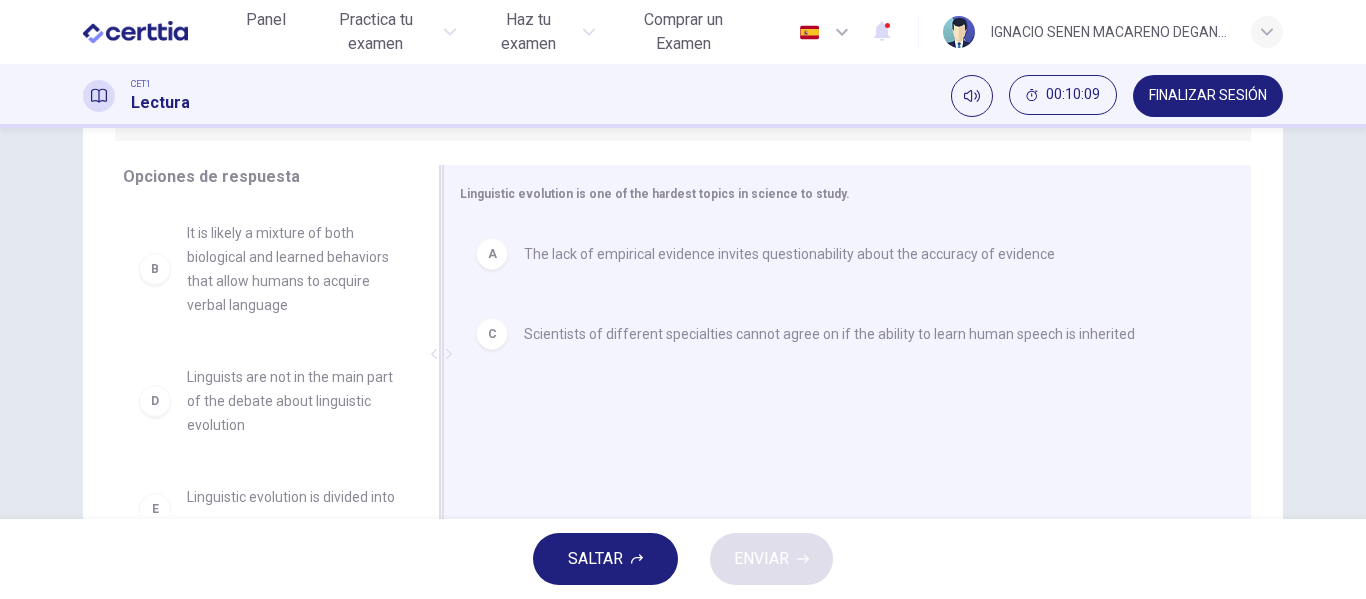drag, startPoint x: 308, startPoint y: 287, endPoint x: 848, endPoint y: 420, distance: 556.1376 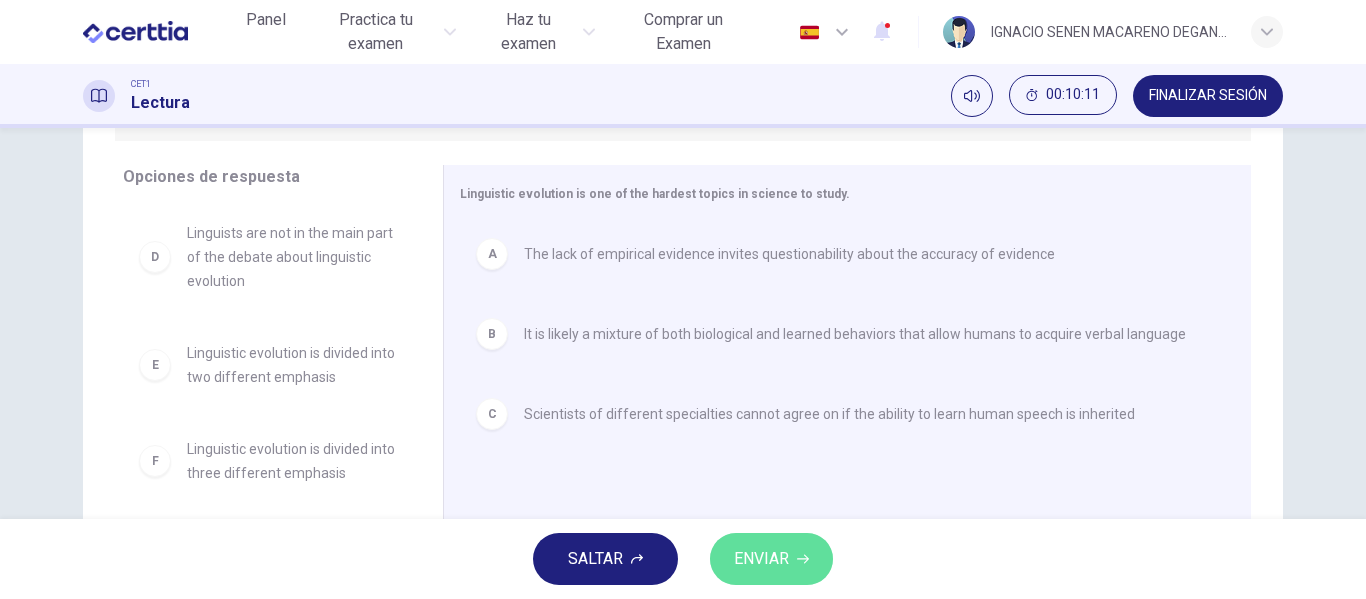click on "ENVIAR" at bounding box center [761, 559] 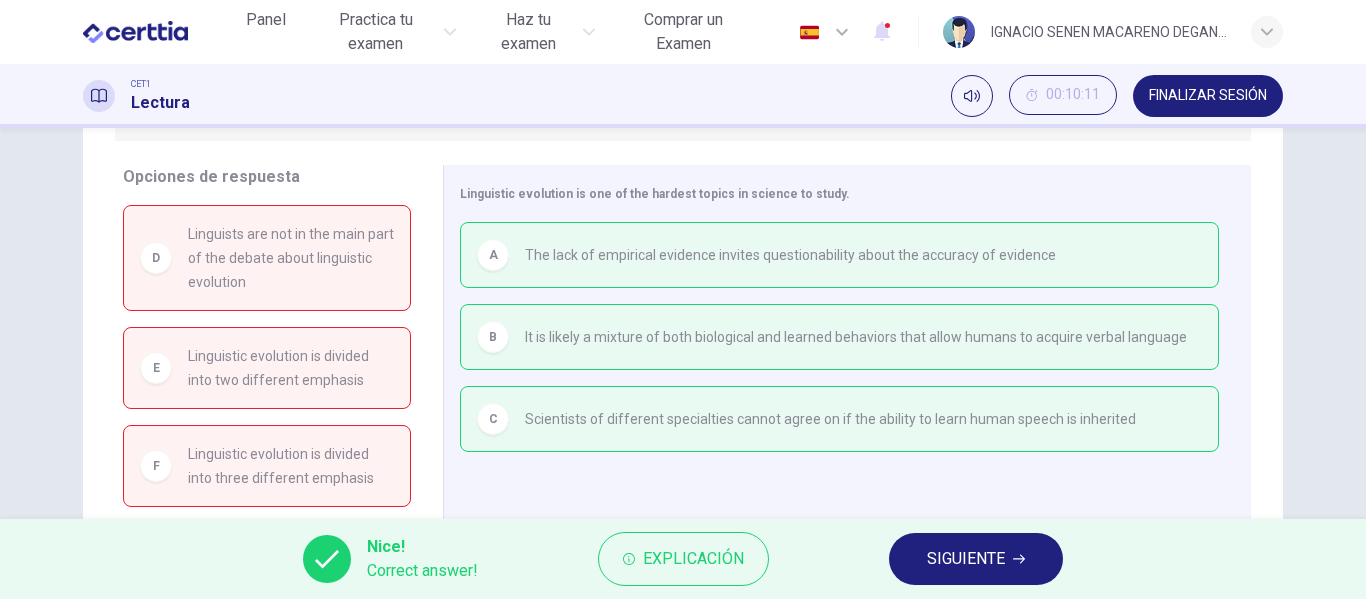 scroll, scrollTop: 384, scrollLeft: 0, axis: vertical 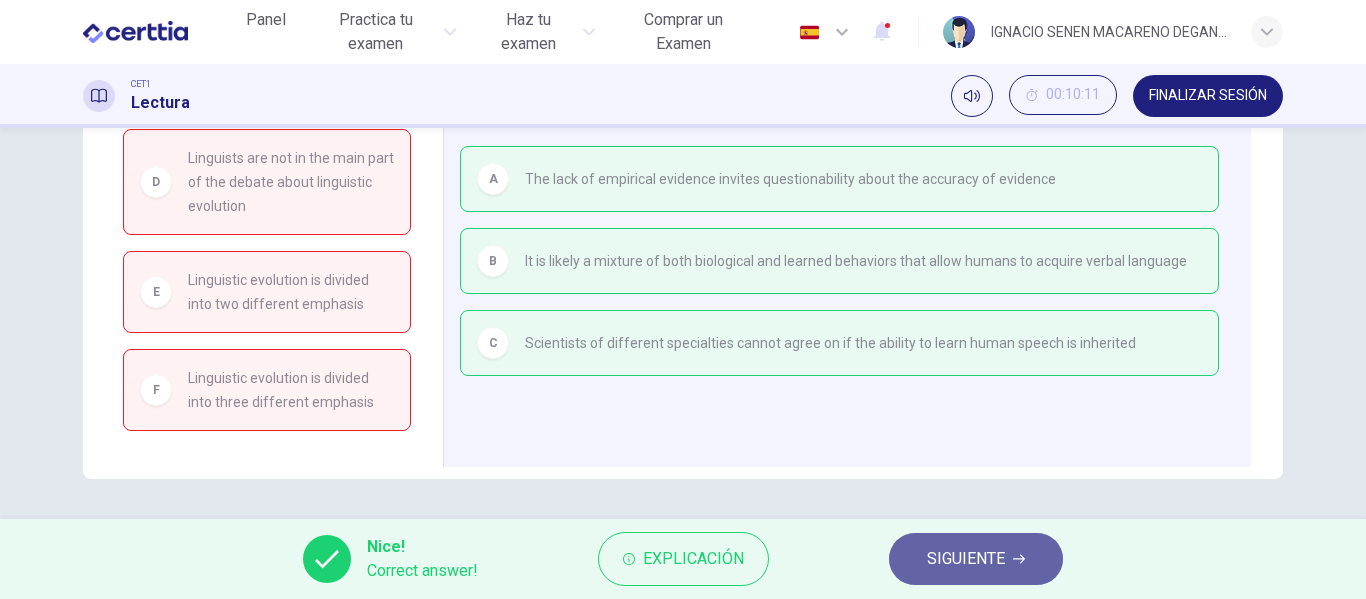 click on "SIGUIENTE" at bounding box center (966, 559) 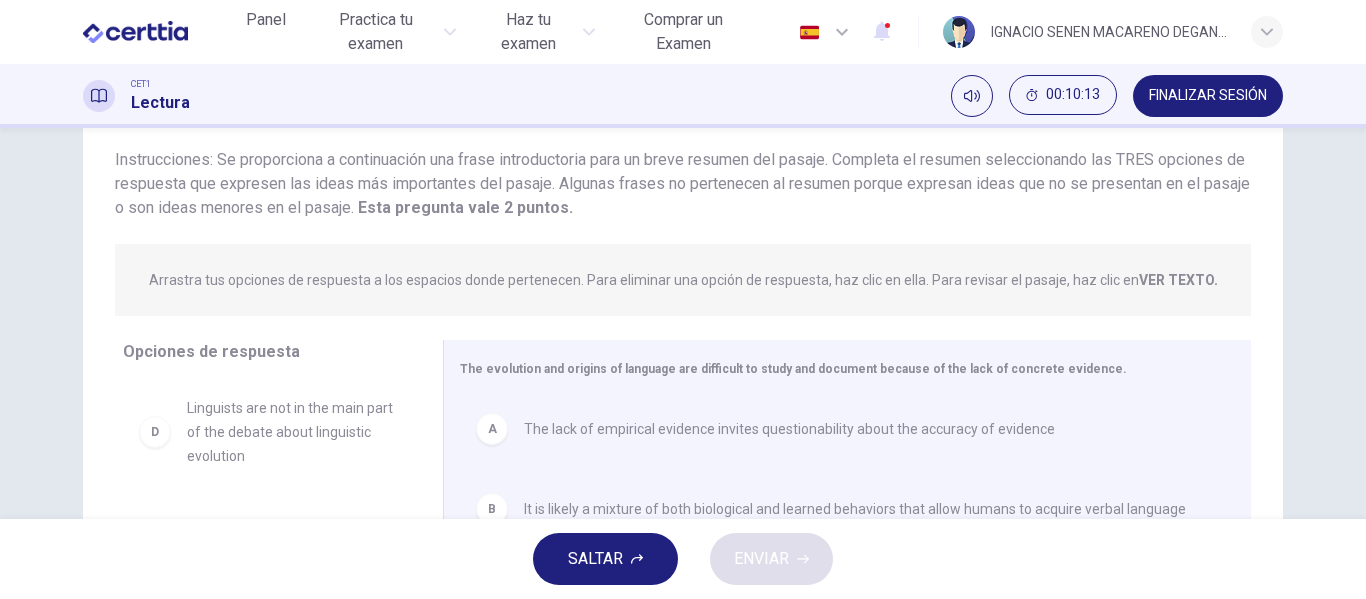 scroll, scrollTop: 135, scrollLeft: 0, axis: vertical 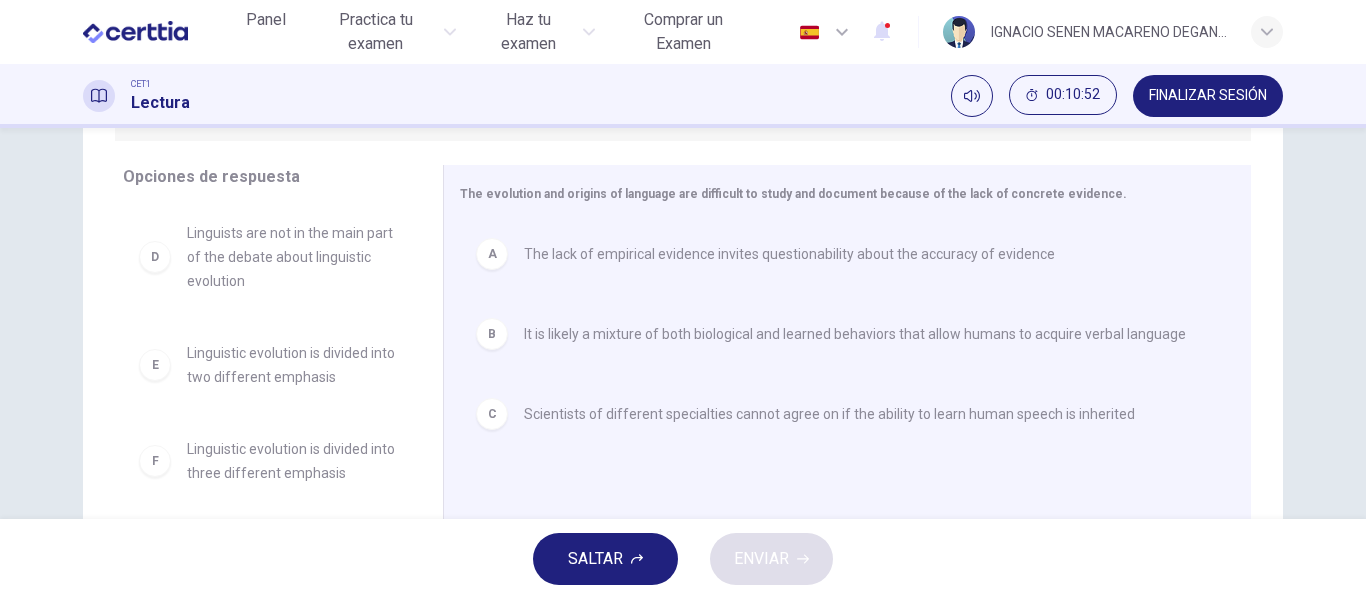 click on "Linguists are not in the main part of the debate about linguistic evolution" at bounding box center (291, 257) 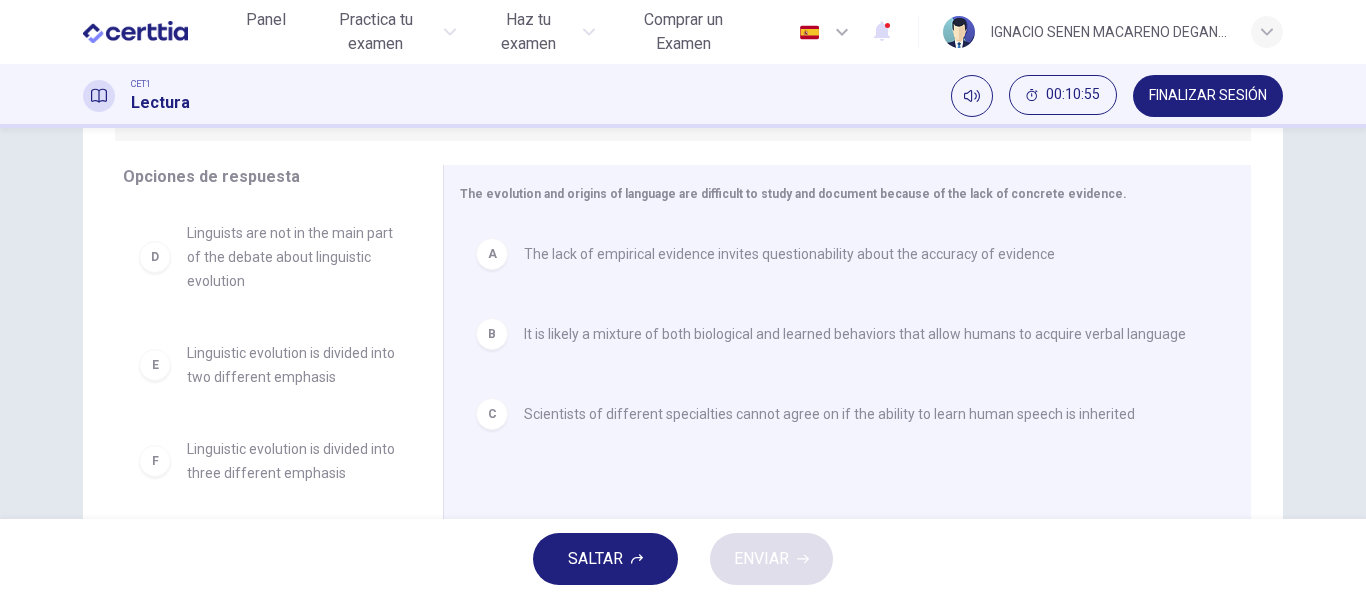 click on "SALTAR ENVIAR" at bounding box center [683, 559] 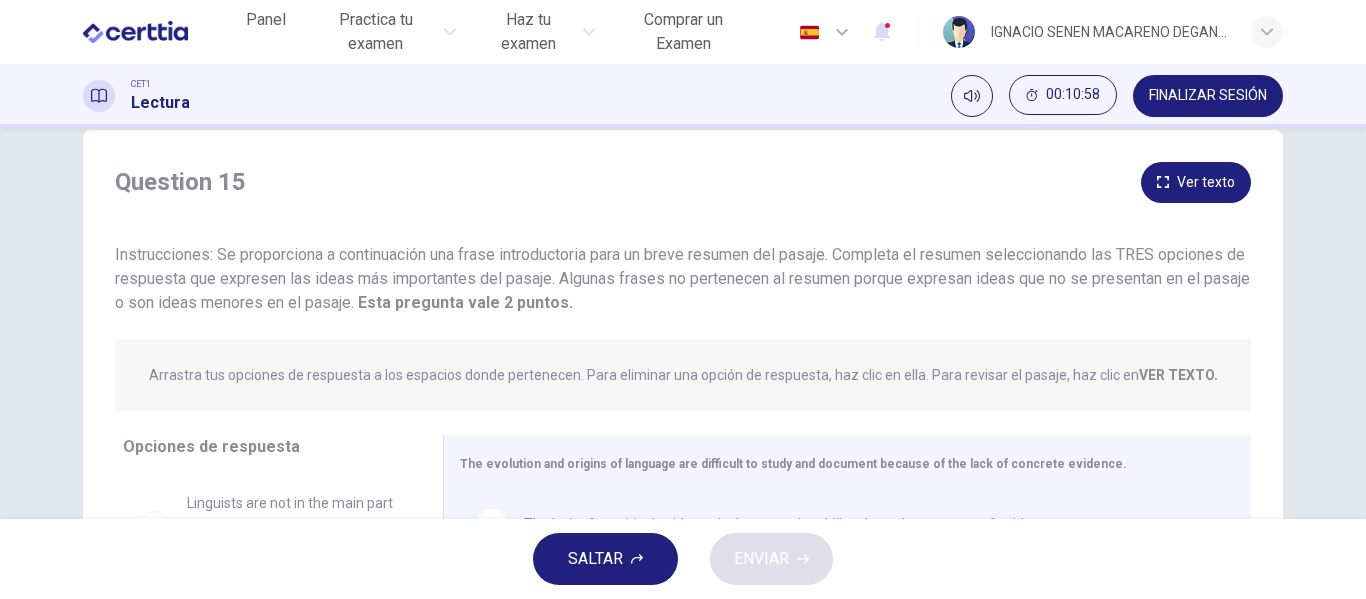 scroll, scrollTop: 217, scrollLeft: 0, axis: vertical 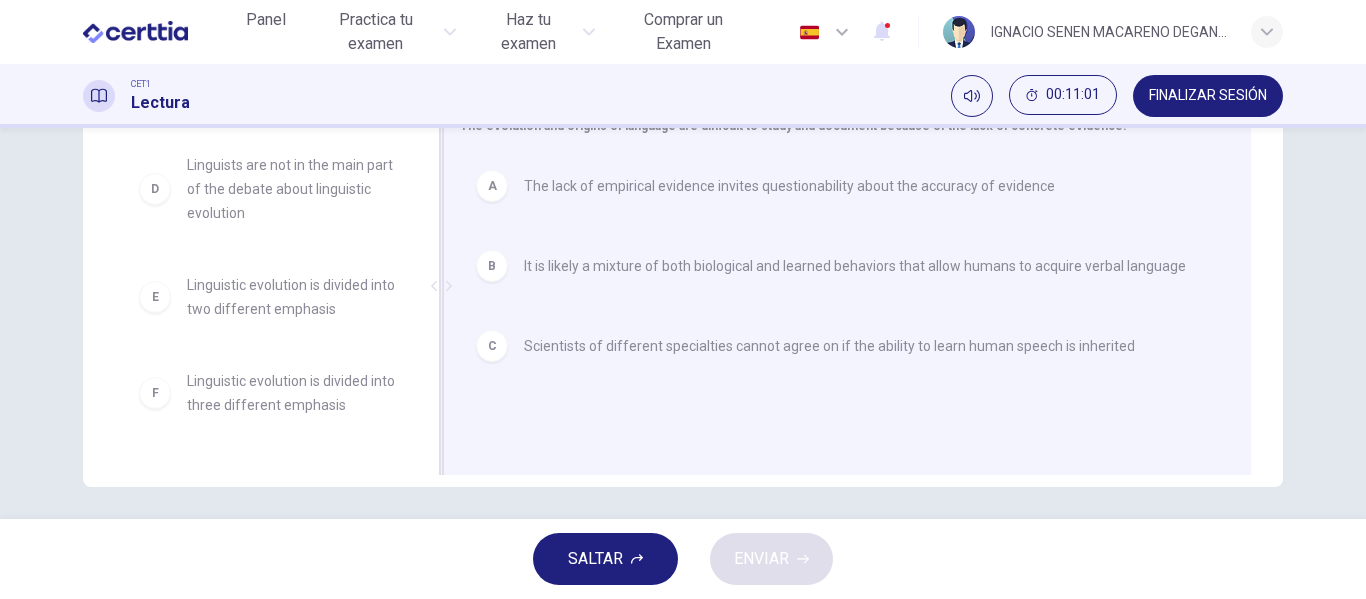 click on "A" at bounding box center (492, 186) 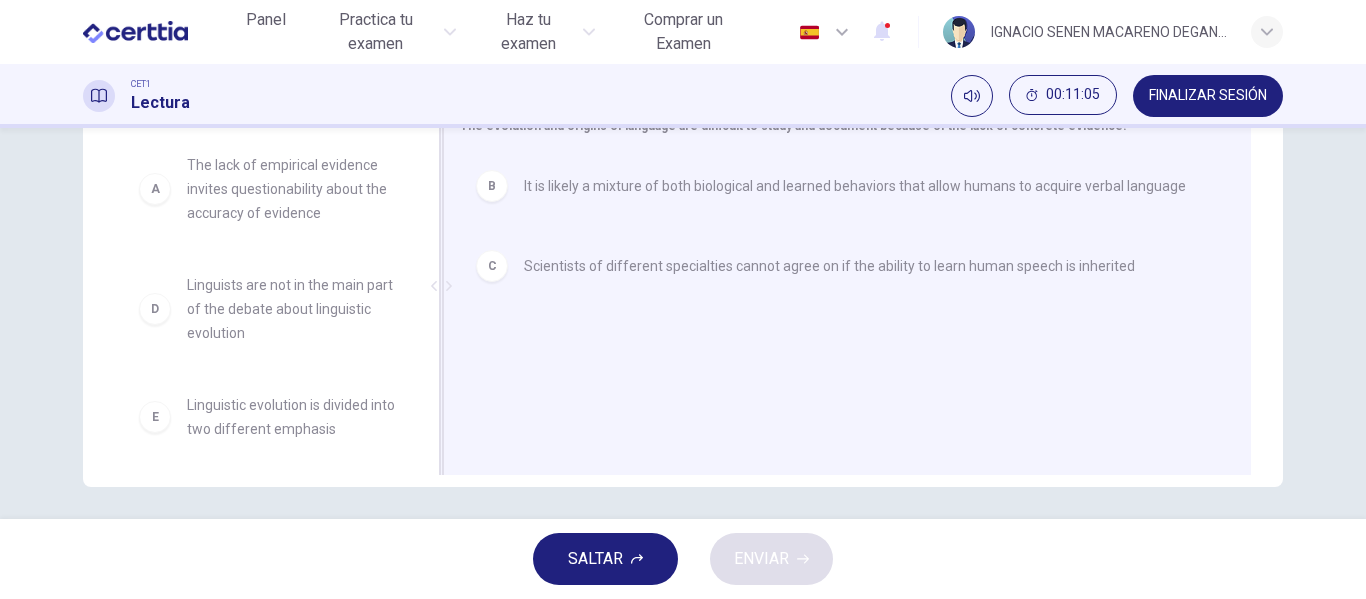 click on "D Linguists are not in the main part of the debate about linguistic evolution" at bounding box center (267, 309) 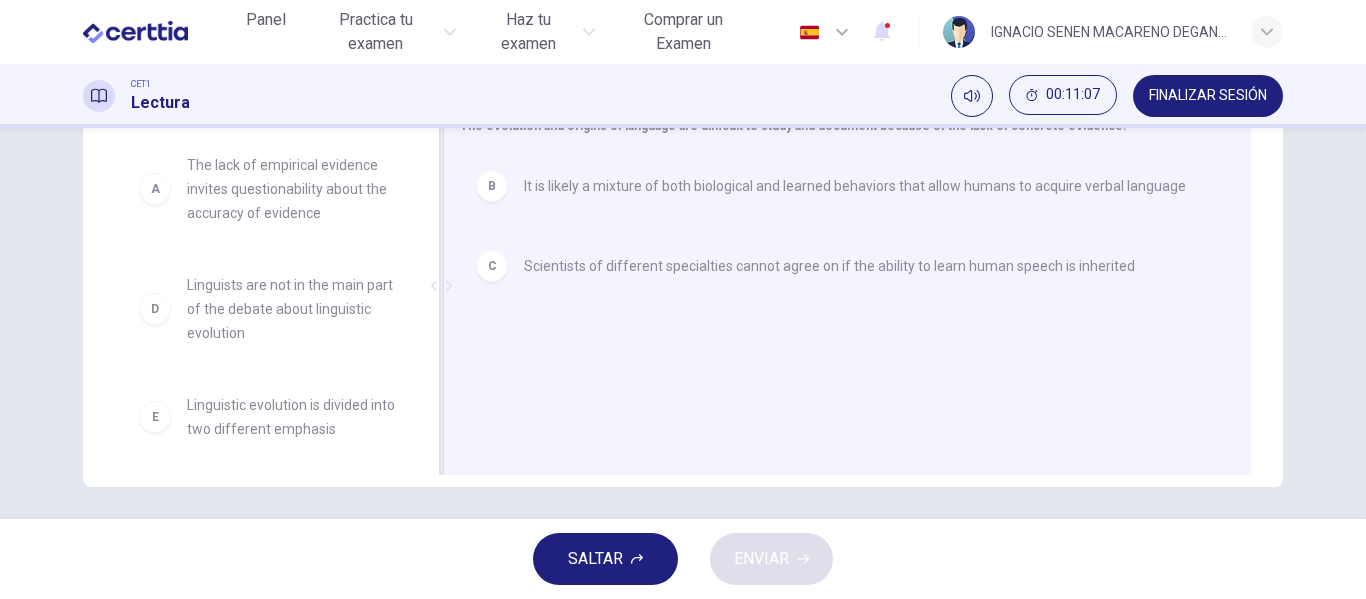click on "Linguists are not in the main part of the debate about linguistic evolution" at bounding box center [291, 309] 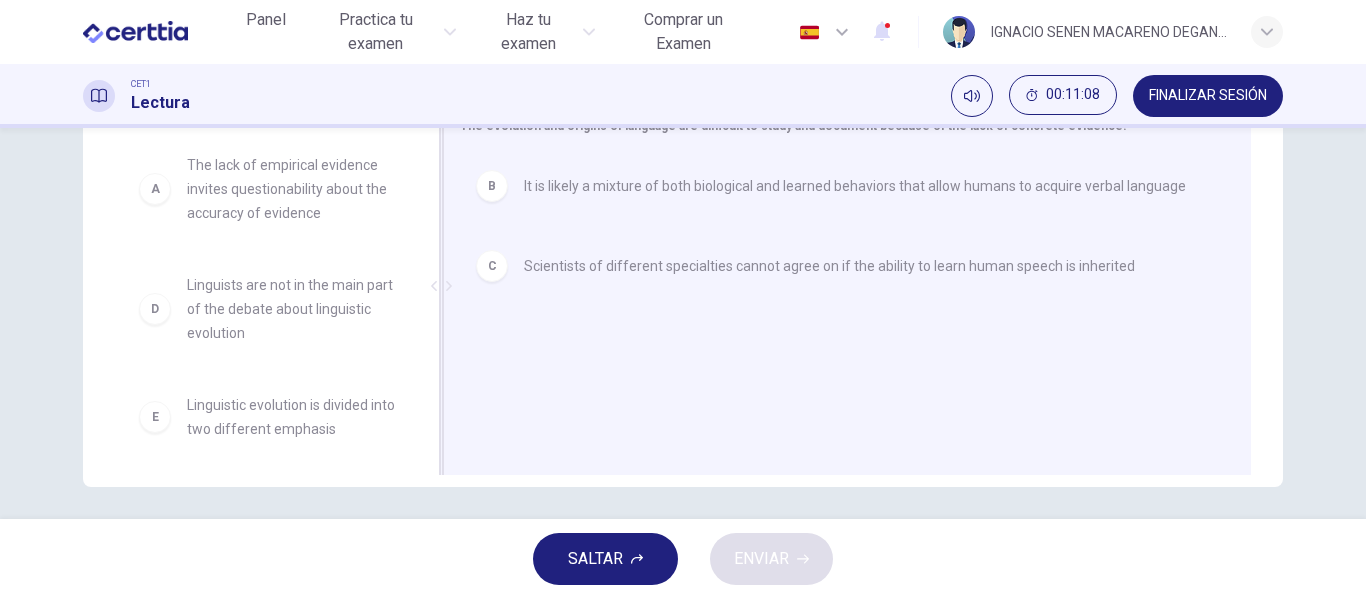click on "C Scientists of different specialties cannot agree on if the ability to learn human speech is inherited" at bounding box center (839, 266) 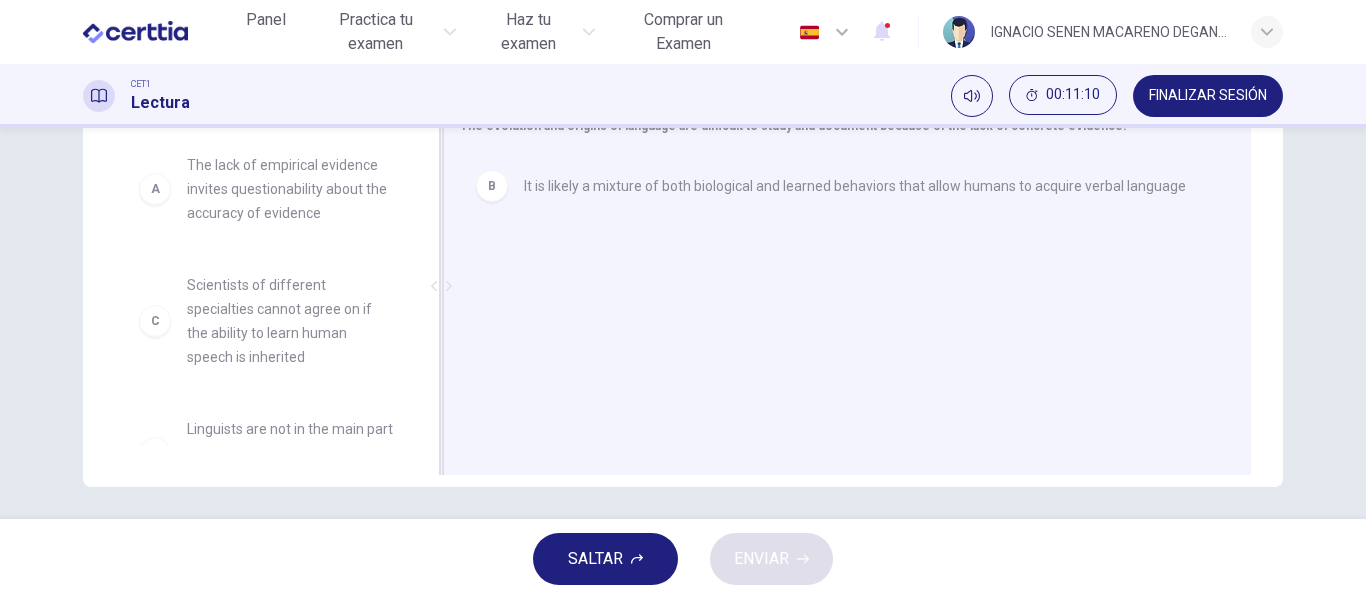 click on "It is likely a mixture of both biological and learned behaviors that allow humans to acquire verbal language" at bounding box center (855, 186) 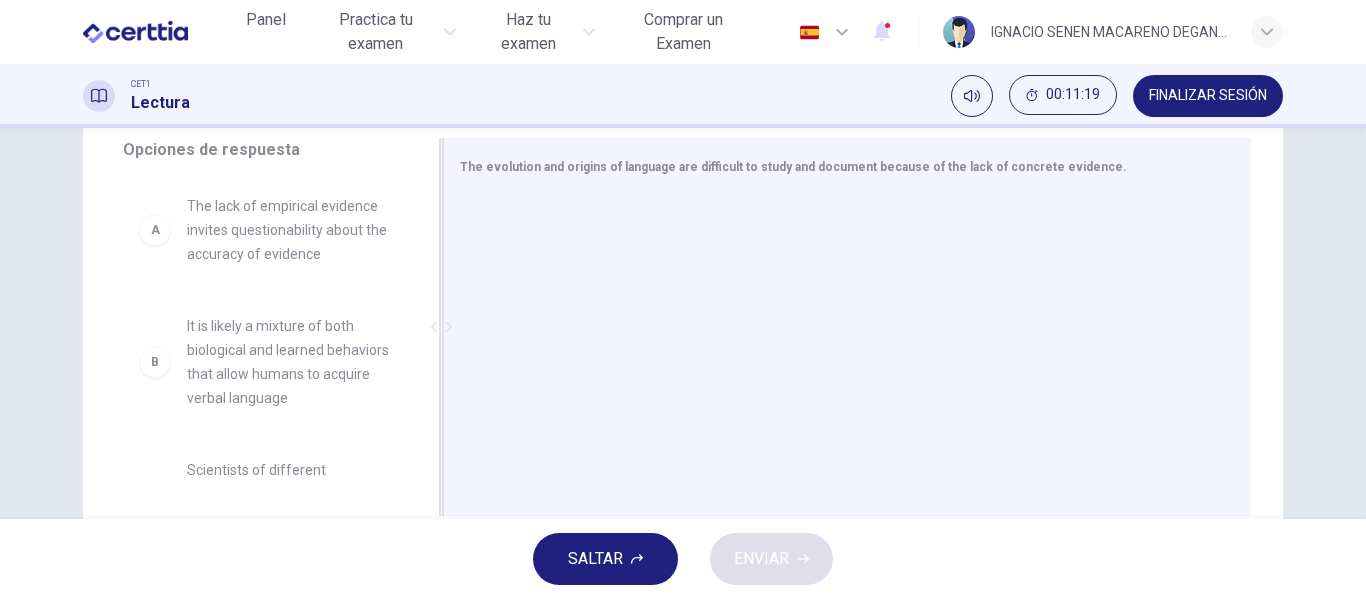 scroll, scrollTop: 376, scrollLeft: 0, axis: vertical 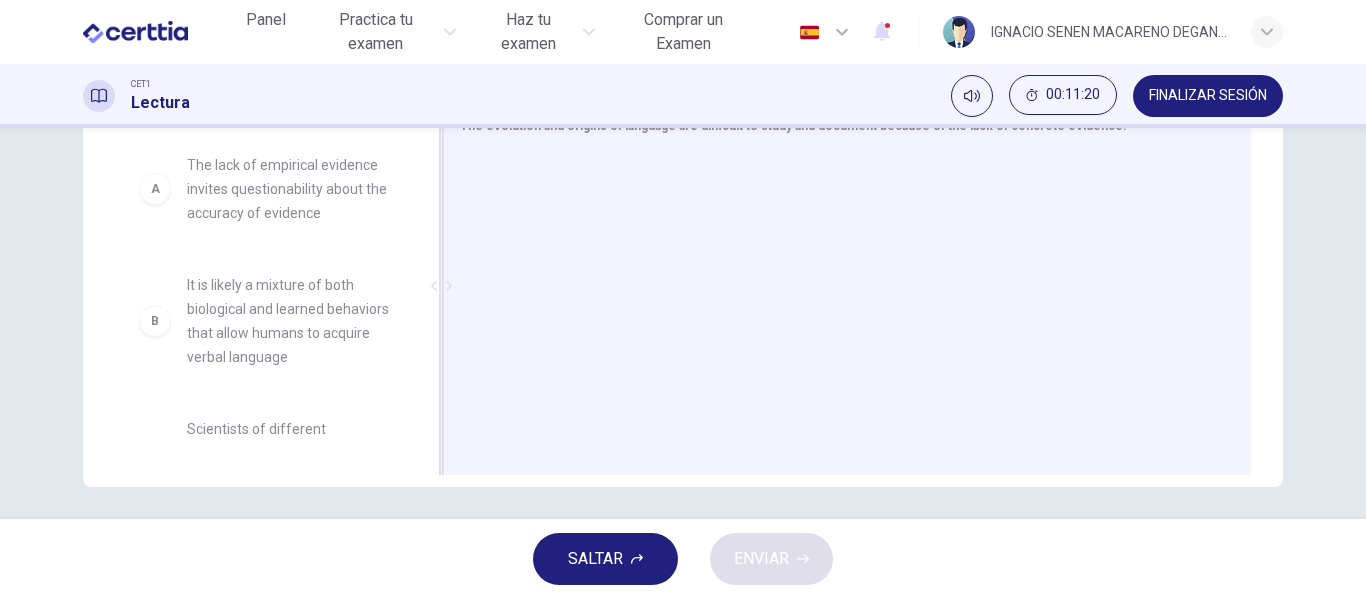 click on "It is likely a mixture of both biological and learned behaviors that allow humans to acquire verbal language" at bounding box center (291, 321) 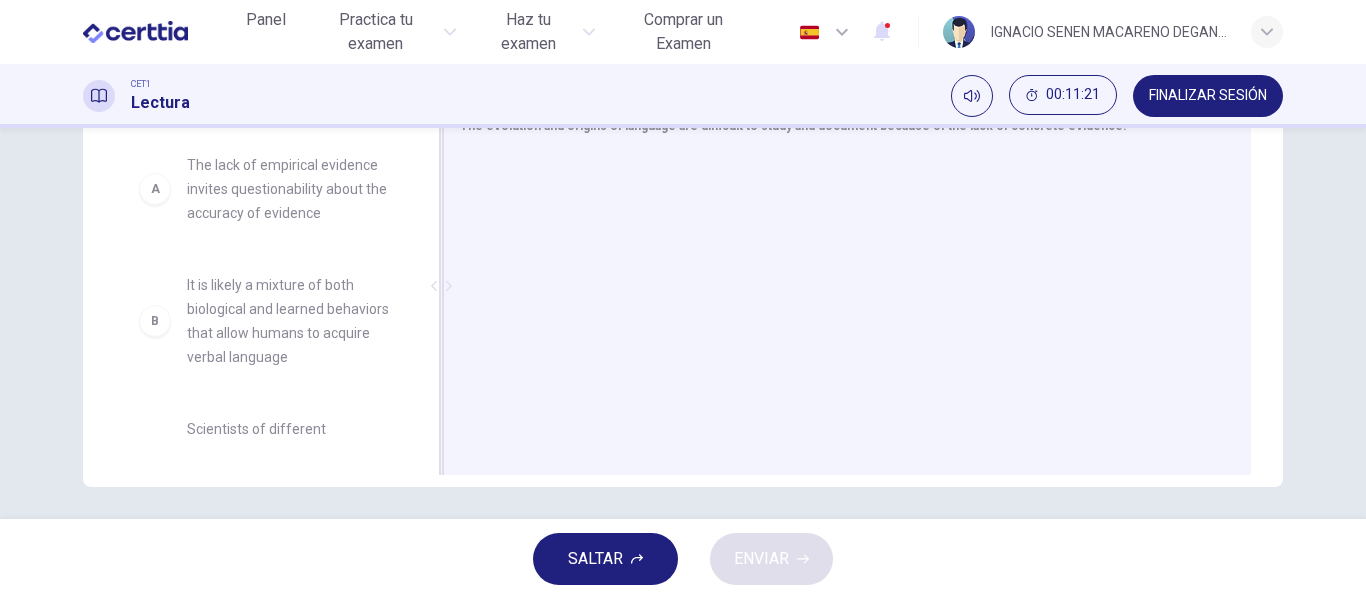 click on "The lack of empirical evidence invites questionability about the accuracy of evidence" at bounding box center [291, 189] 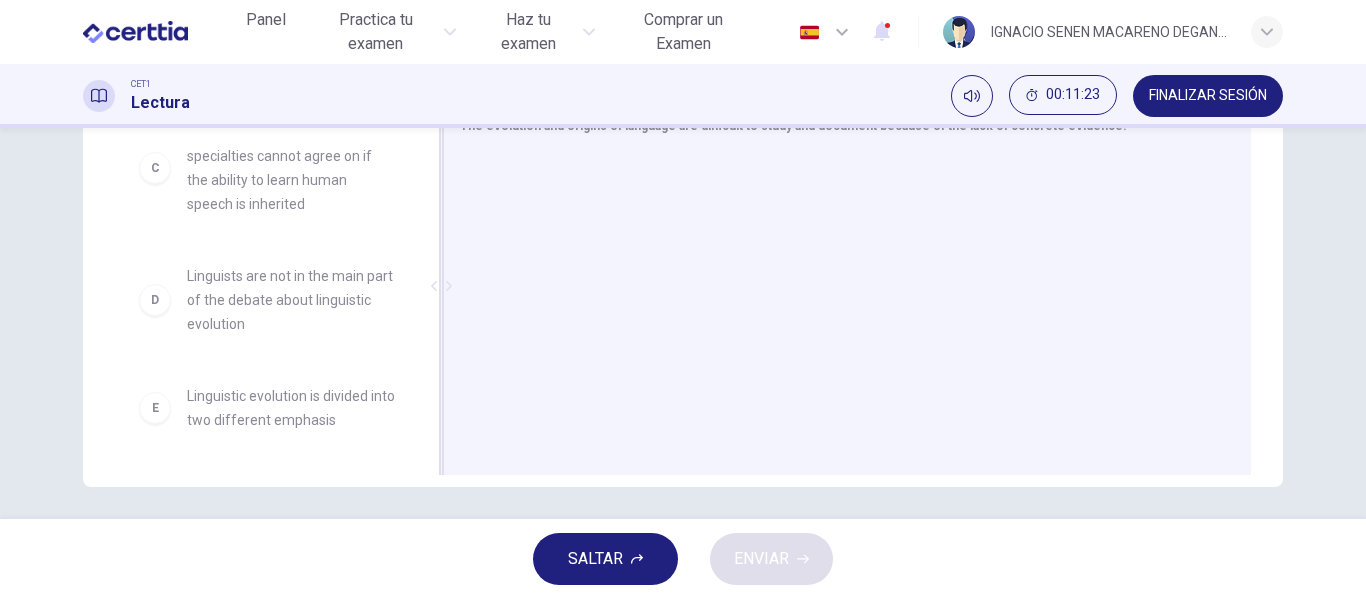 scroll, scrollTop: 396, scrollLeft: 0, axis: vertical 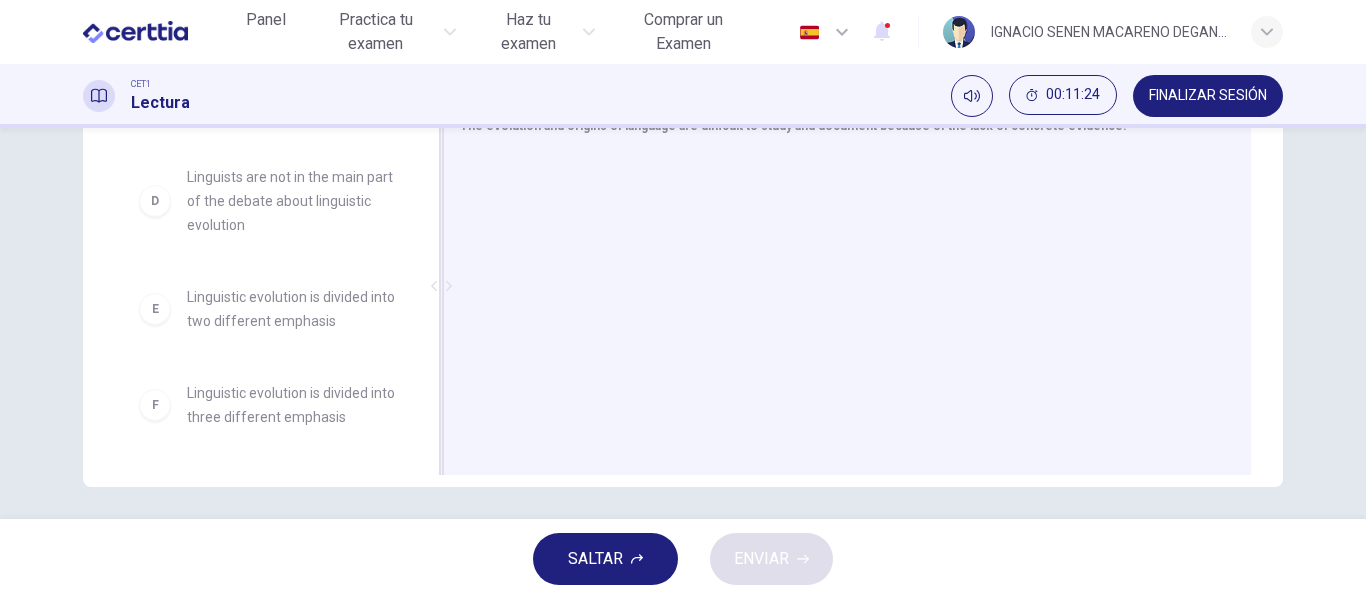 click on "Linguistic evolution is divided into three different emphasis" at bounding box center [291, 405] 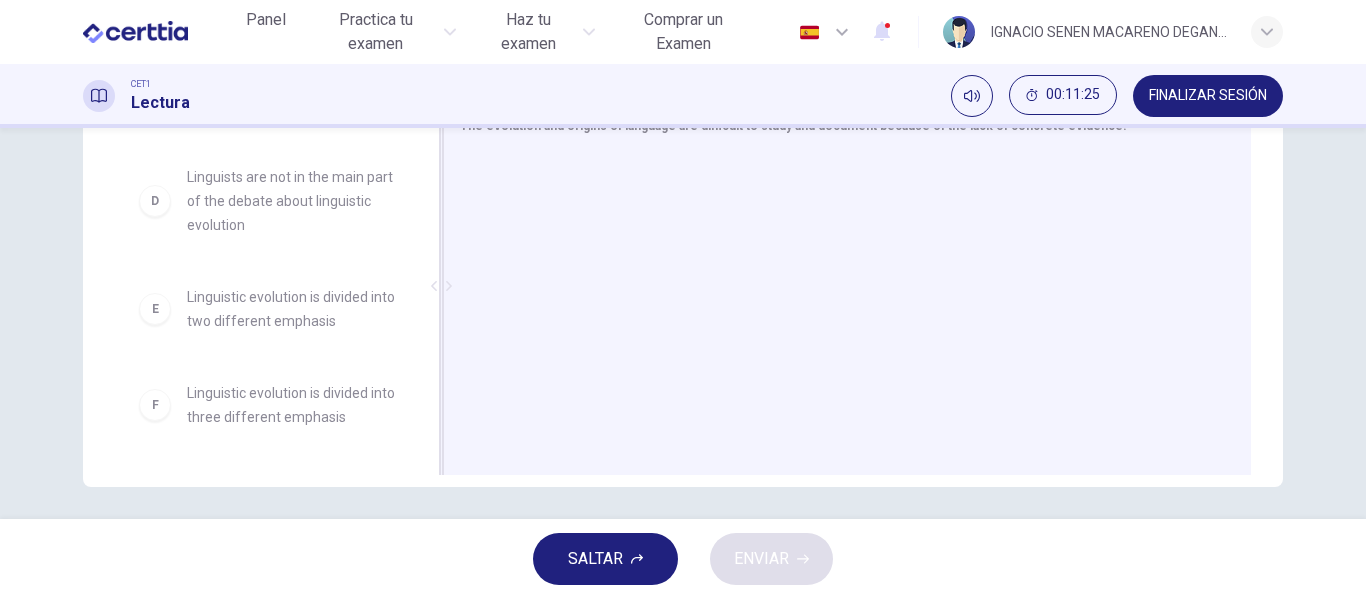 click on "E Linguistic evolution is divided into two different emphasis" at bounding box center [267, 309] 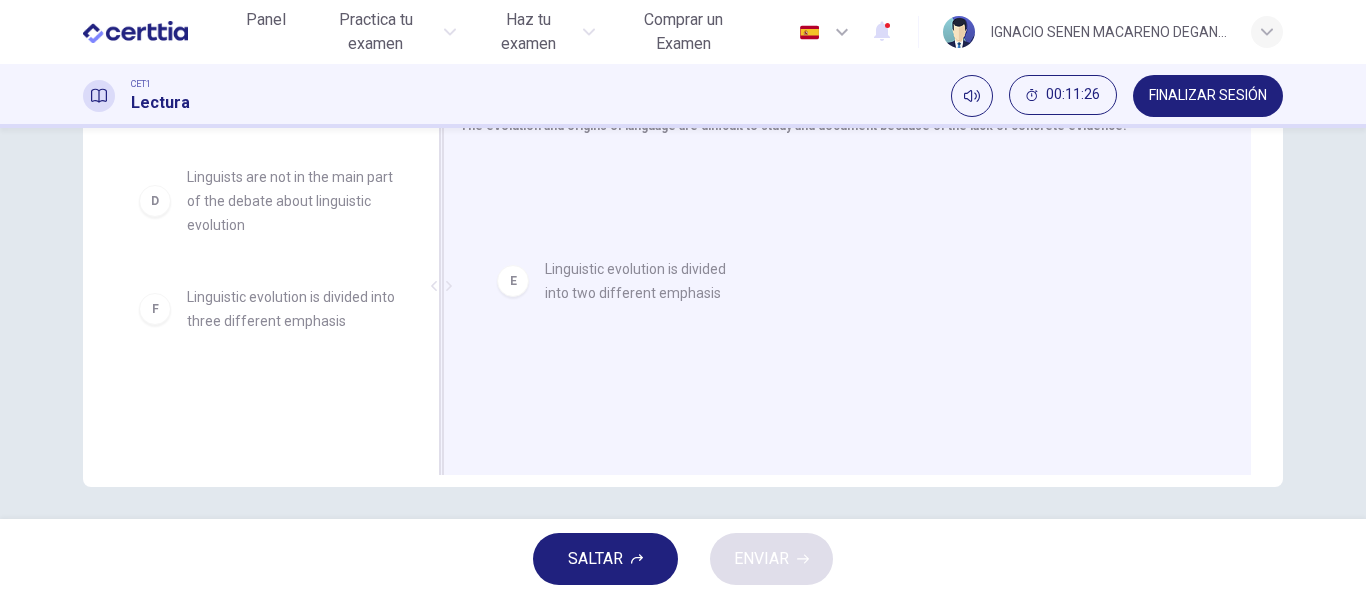 drag, startPoint x: 268, startPoint y: 326, endPoint x: 738, endPoint y: 292, distance: 471.22818 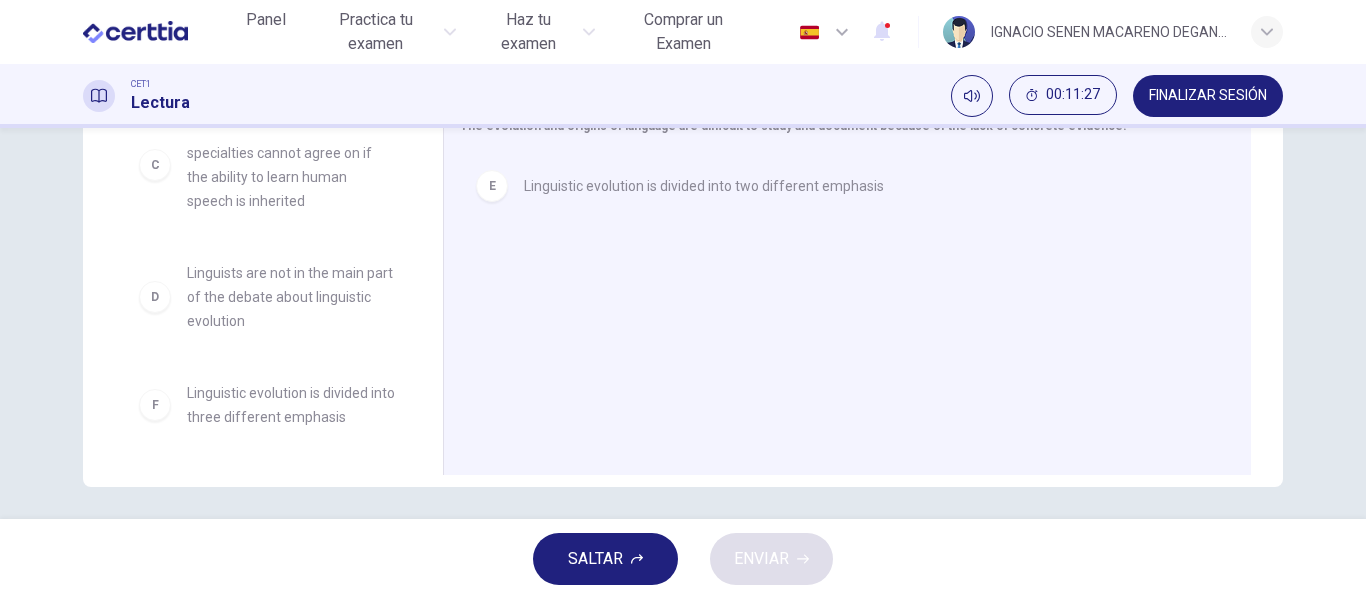 scroll, scrollTop: 300, scrollLeft: 0, axis: vertical 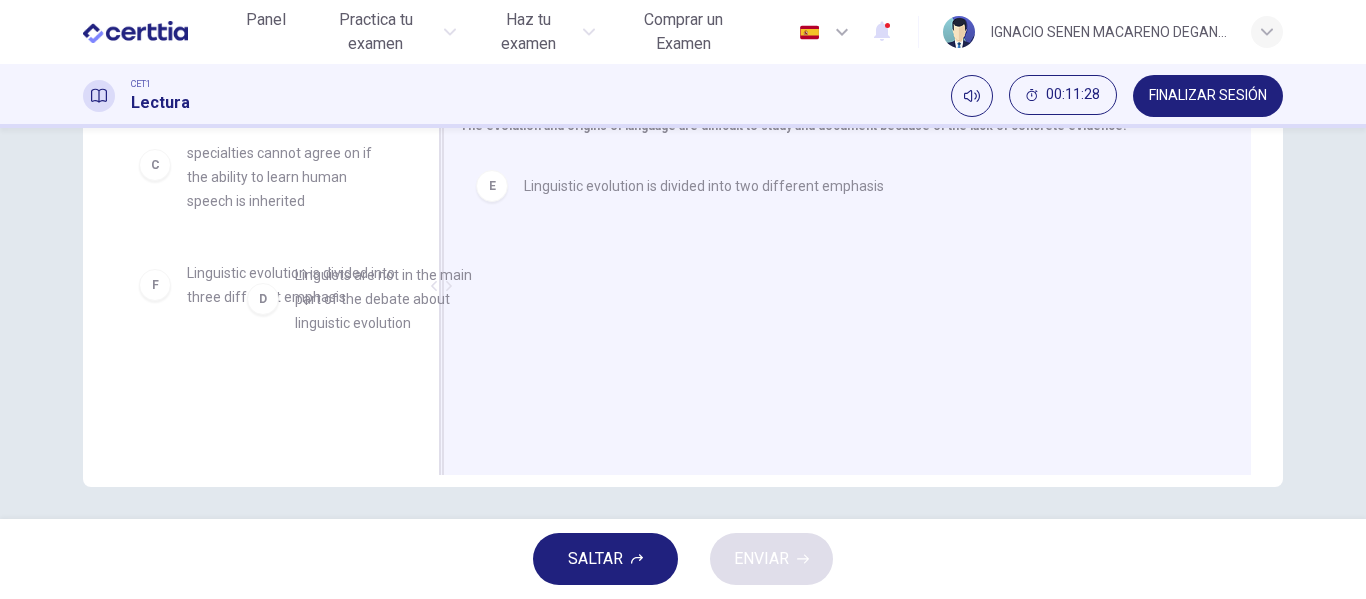 drag, startPoint x: 255, startPoint y: 311, endPoint x: 928, endPoint y: 311, distance: 673 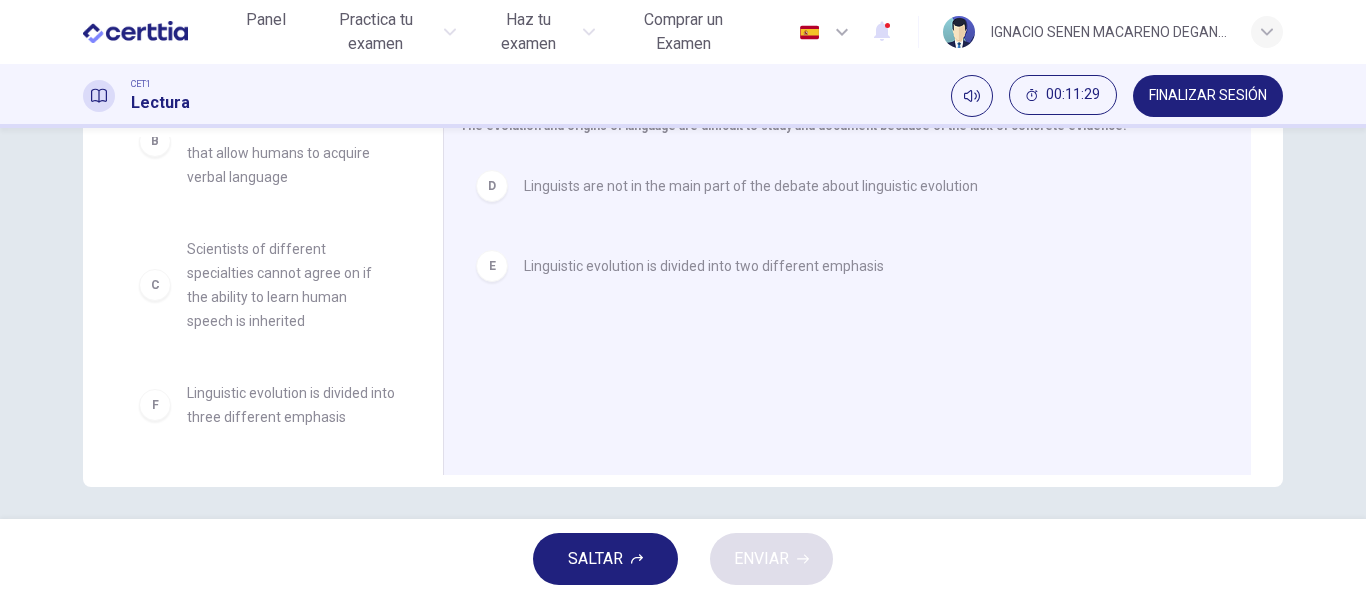 scroll, scrollTop: 180, scrollLeft: 0, axis: vertical 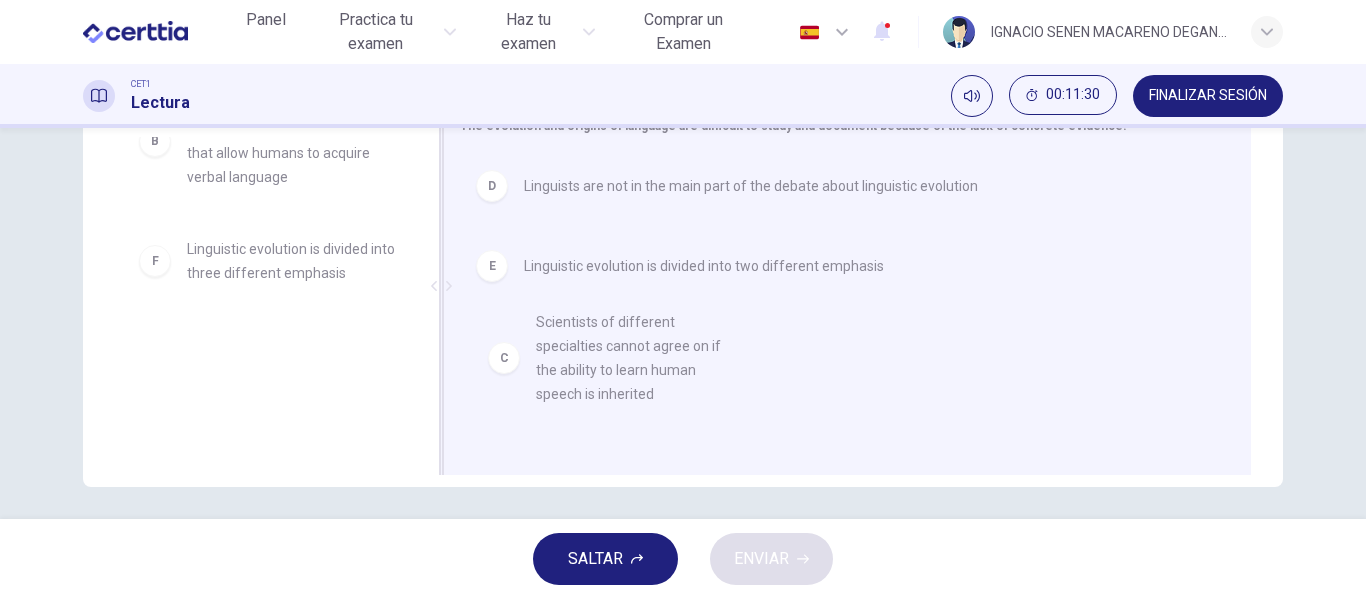 drag, startPoint x: 300, startPoint y: 283, endPoint x: 902, endPoint y: 386, distance: 610.7479 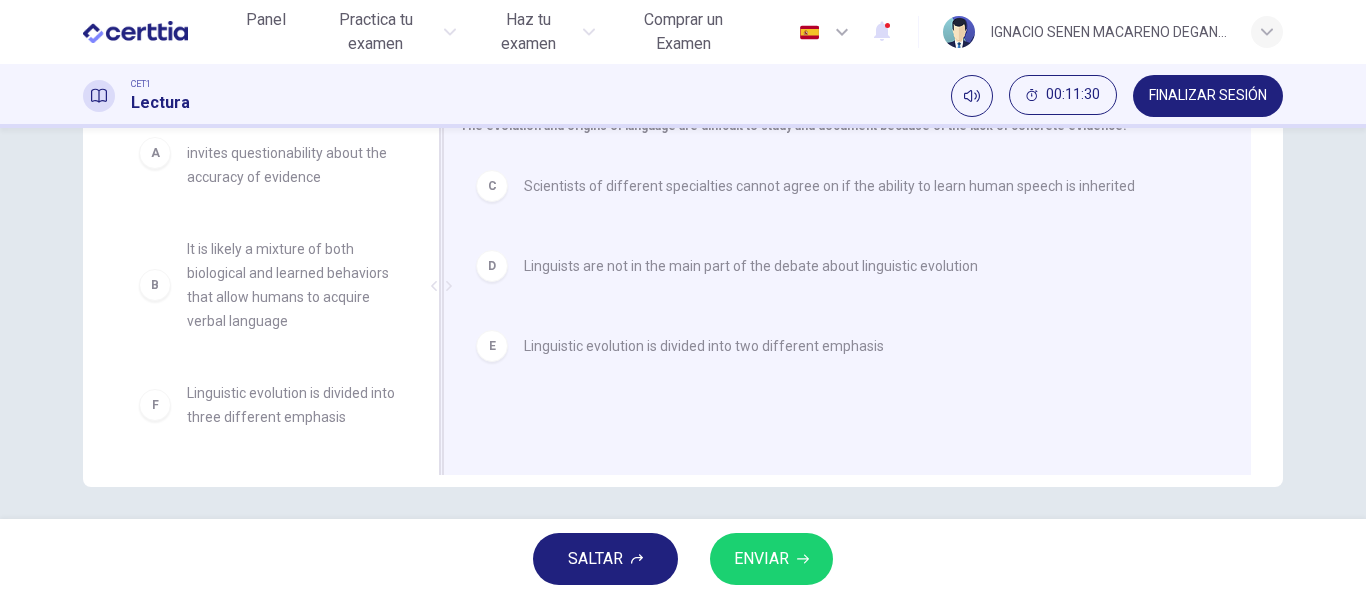 scroll, scrollTop: 36, scrollLeft: 0, axis: vertical 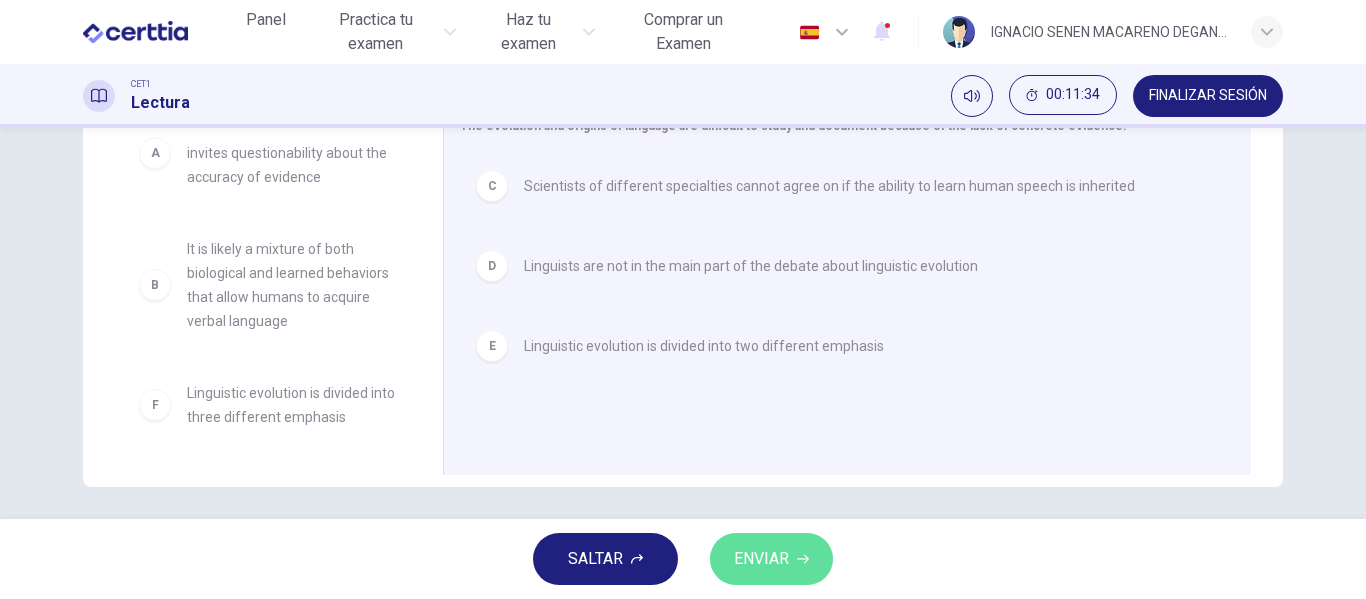 click on "ENVIAR" at bounding box center [761, 559] 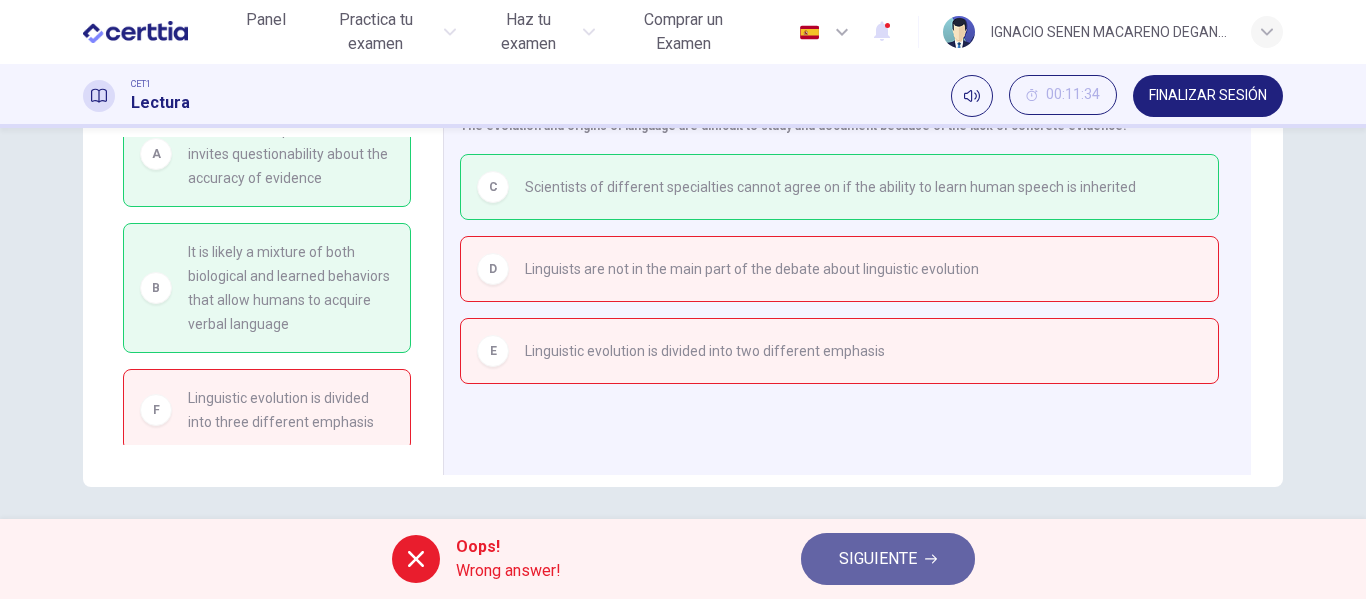 click on "SIGUIENTE" at bounding box center (878, 559) 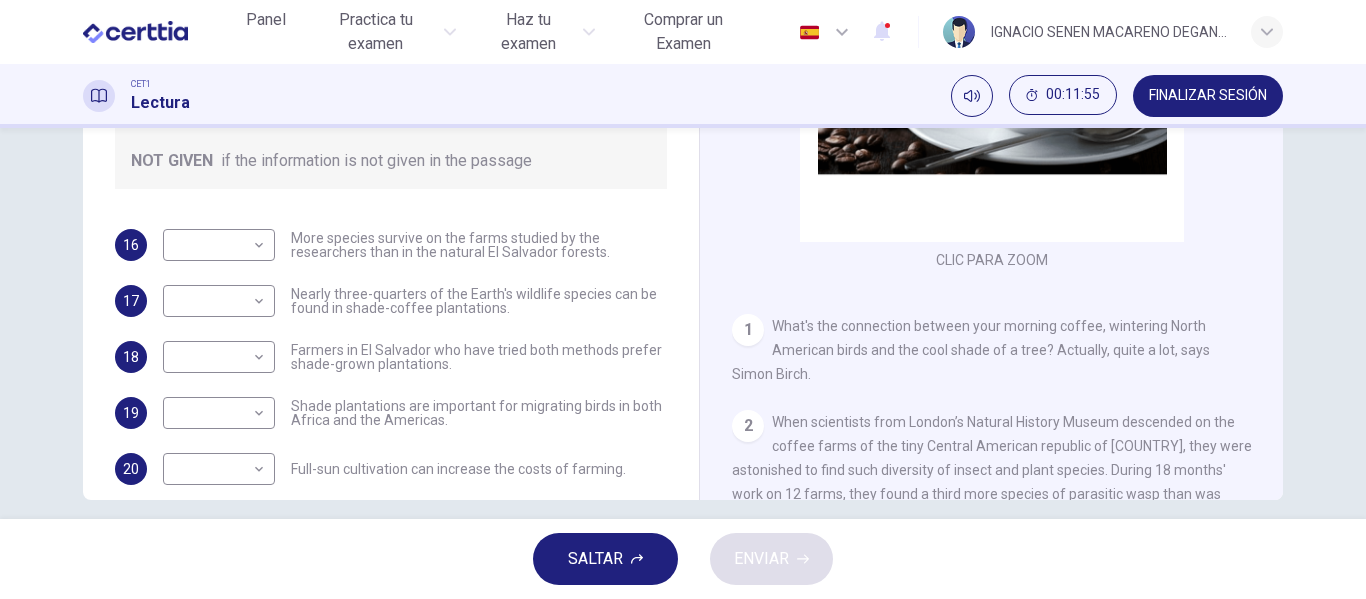 scroll, scrollTop: 367, scrollLeft: 0, axis: vertical 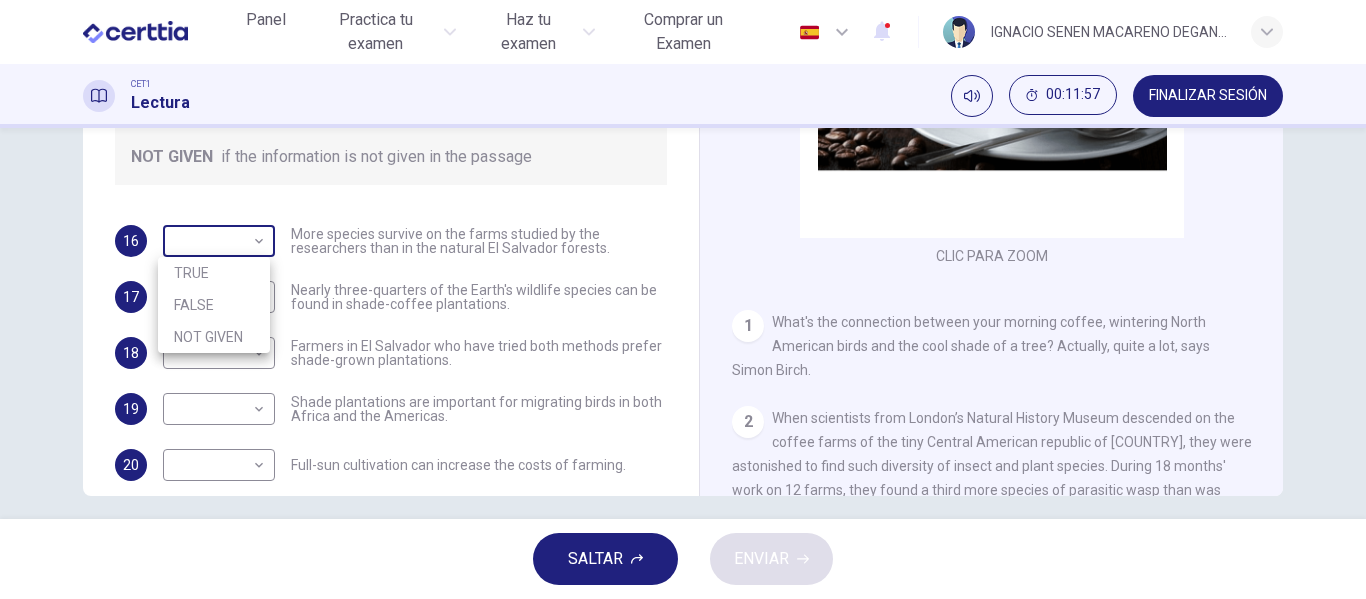 click on "Este sitio utiliza cookies, como se explica en nuestra  Política de Privacidad . Si acepta el uso de cookies, haga clic en el botón Aceptar y continúe navegando por nuestro sitio.   Política de Privacidad Aceptar Panel Practica tu examen Haz tu examen Comprar un Examen Español ** ​ [NAME] [NAME] CET1 Lectura 00:11:57 FINALIZAR SESIÓN Preguntas 16 - 20 Do the following statements agree with the information given in the Reading
Passage?
In the boxes below, write TRUE if the statement is true FALSE if the statement is false NOT GIVEN if the information is not given in the passage 16 ​ ​ More species survive on the farms studied by the researchers than in the natural El Salvador forests. 17 ​ ​ Nearly three-quarters of the Earth's wildlife species can be found in shade-coffee plantations. 18 ​ ​ Farmers in El Salvador who have tried both methods prefer shade-grown plantations. 19 ​ ​ Shade plantations are important for migrating birds in both Africa and the Americas. 20 1" at bounding box center [683, 299] 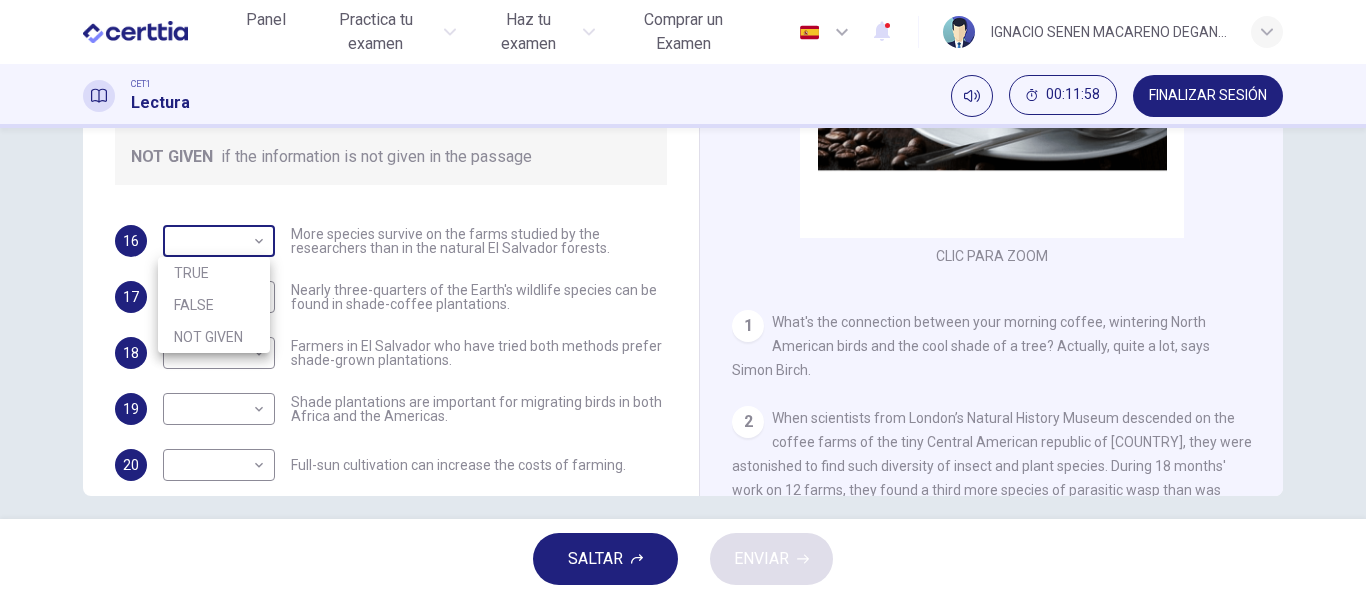 click at bounding box center [683, 299] 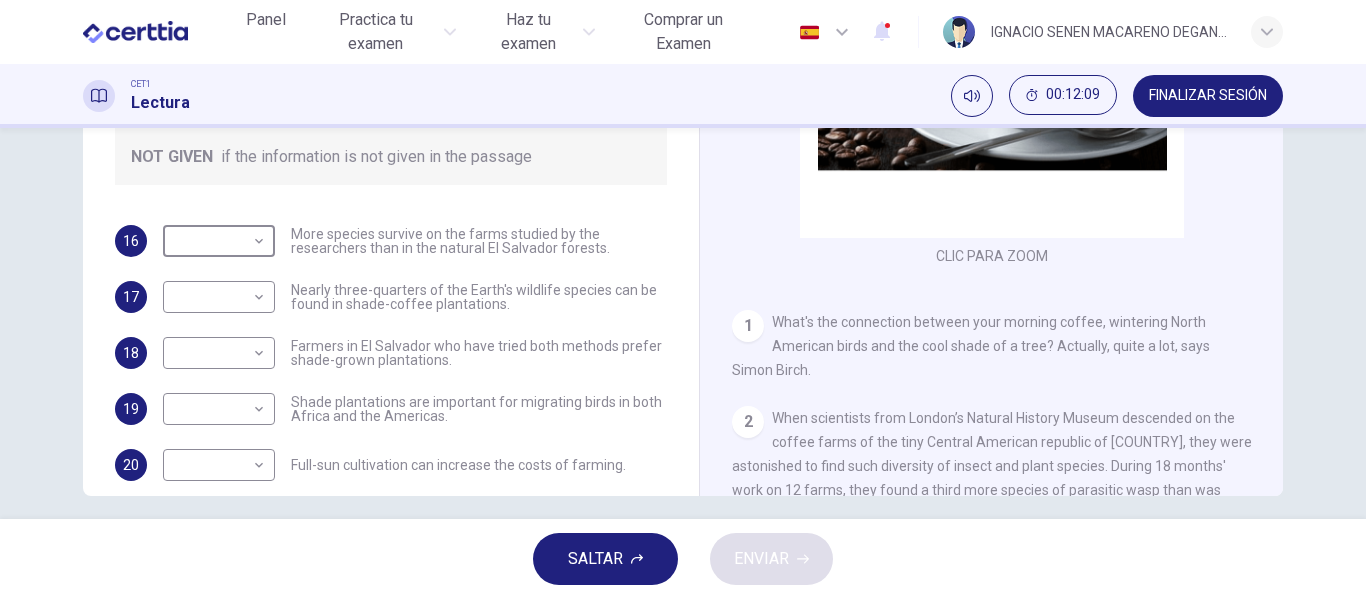 scroll, scrollTop: 384, scrollLeft: 0, axis: vertical 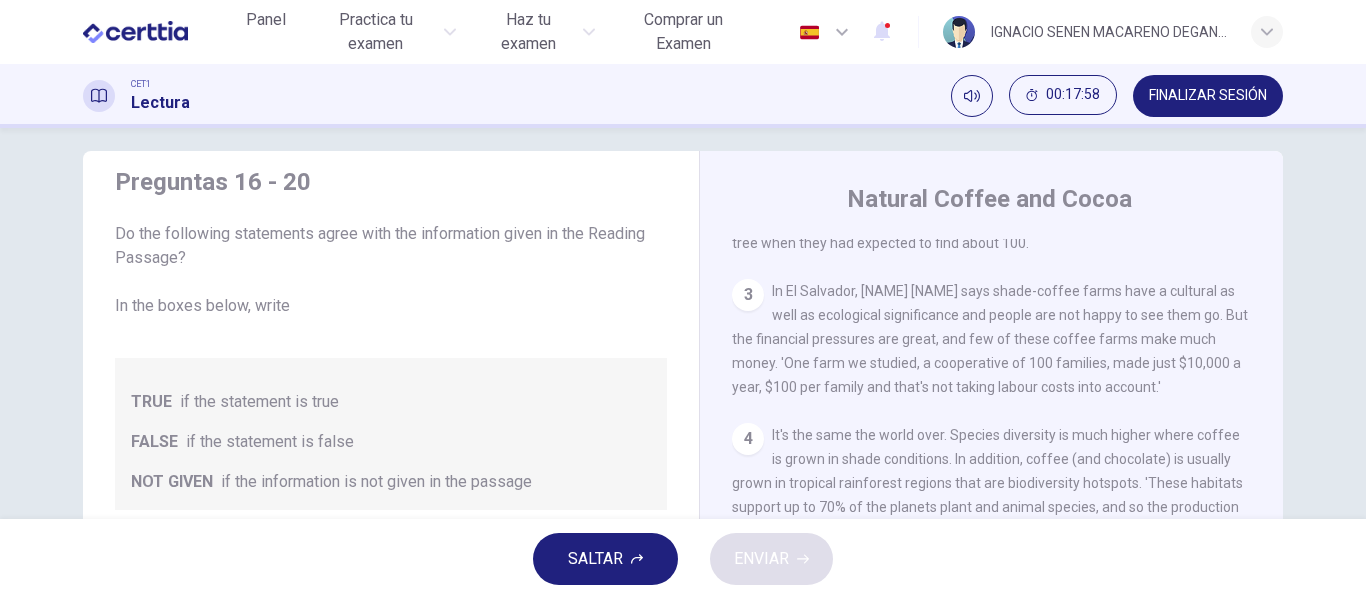drag, startPoint x: 1354, startPoint y: 246, endPoint x: 1365, endPoint y: 266, distance: 22.825424 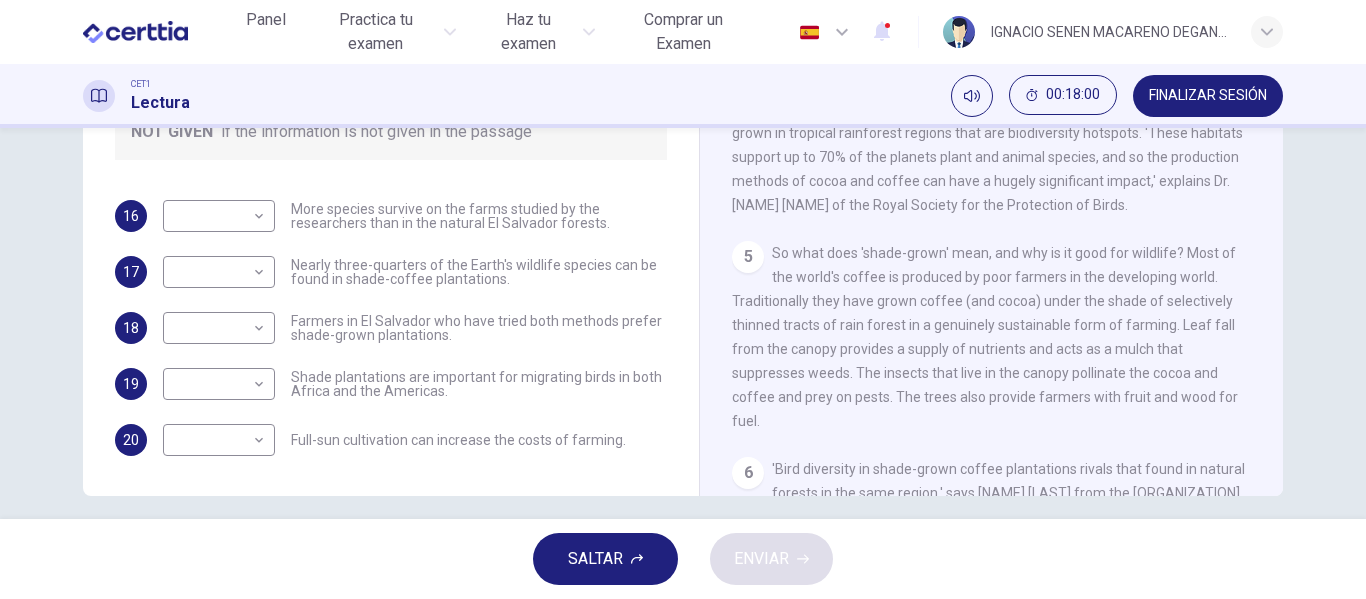 scroll, scrollTop: 376, scrollLeft: 0, axis: vertical 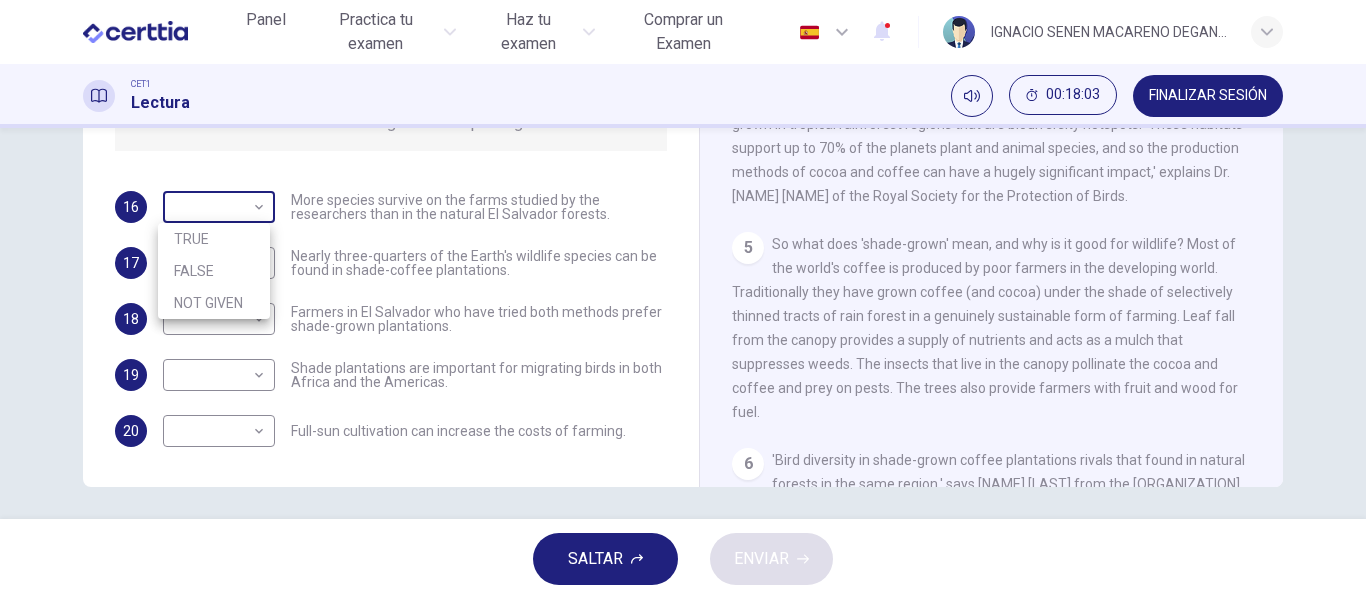 click on "Este sitio utiliza cookies, como se explica en nuestra  Política de Privacidad . Si acepta el uso de cookies, haga clic en el botón Aceptar y continúe navegando por nuestro sitio.   Política de Privacidad Aceptar Panel Practica tu examen Haz tu examen Comprar un Examen Español ** ​ [PERSON] [LAST] [LAST] CET1 Lectura 00:18:03 FINALIZAR SESIÓN Preguntas 16 - 20 Do the following statements agree with the information given in the Reading
Passage?
In the boxes below, write TRUE if the statement is true FALSE if the statement is false NOT GIVEN if the information is not given in the passage 16 ​ ​ More species survive on the farms studied by the researchers than in the natural [COUNTRY] forests. 17 ​ ​ Nearly three-quarters of the Earth's wildlife species can be found in shade-coffee plantations. 18 ​ ​ Farmers in [COUNTRY] who have tried both methods prefer shade-grown plantations. 19 ​ ​ Shade plantations are important for migrating birds in both Africa and the Americas. 20 1" at bounding box center [683, 299] 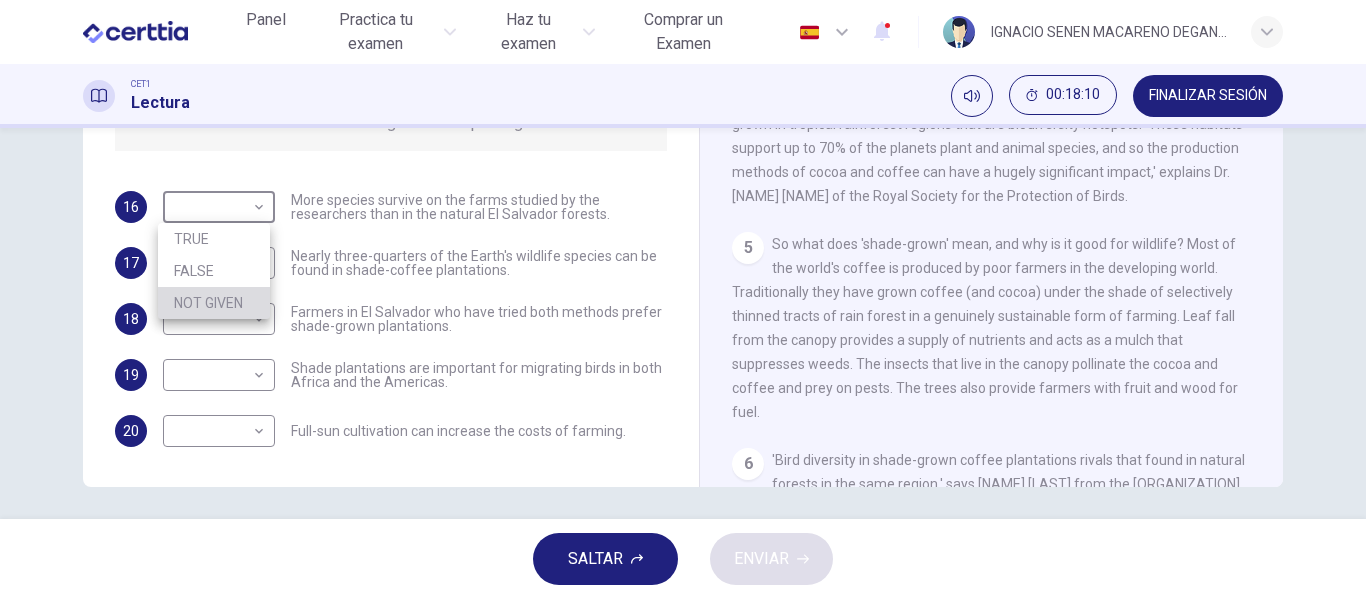 click on "NOT GIVEN" at bounding box center (214, 303) 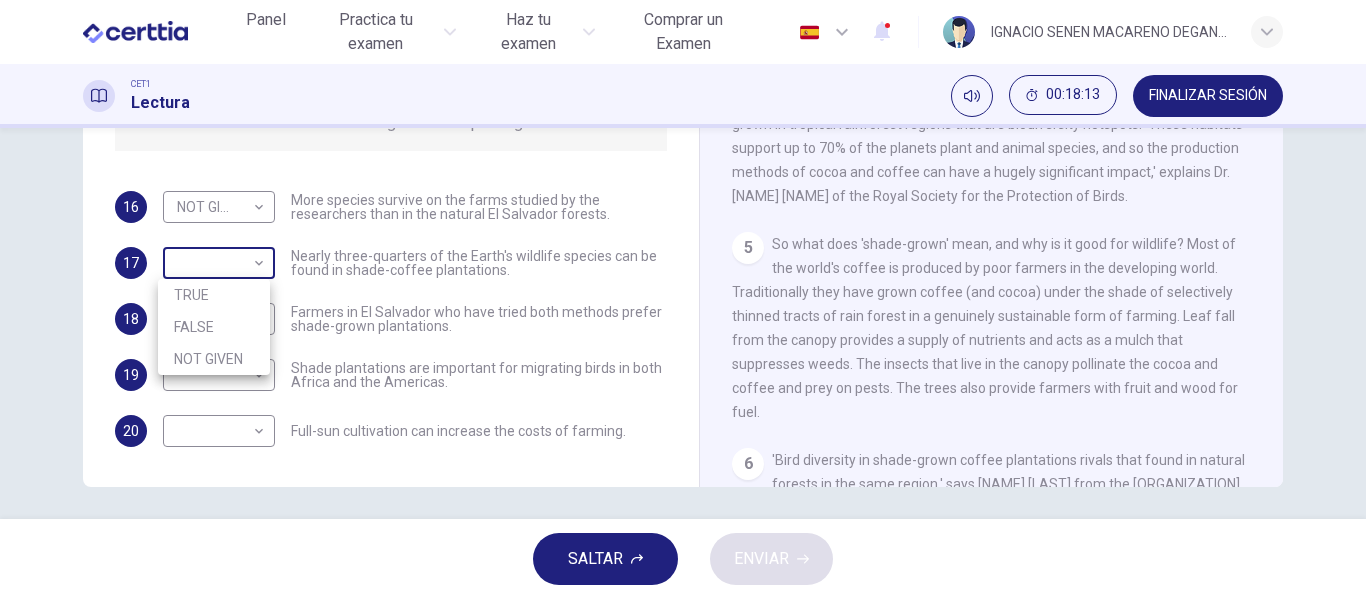 click on "Este sitio utiliza cookies, como se explica en nuestra  Política de Privacidad . Si acepta el uso de cookies, haga clic en el botón Aceptar y continúe navegando por nuestro sitio.   Política de Privacidad Aceptar Panel Practica tu examen Haz tu examen Comprar un Examen Español ** ​ [NAME] [NAME] [NAME] CET1 Lectura 00:18:13 FINALIZAR SESIÓN Preguntas 16 - 20 Do the following statements agree with the information given in the Reading
Passage?
In the boxes below, write TRUE if the statement is true FALSE if the statement is false NOT GIVEN if the information is not given in the passage 16 NOT GIVEN ********* ​ More species survive on the farms studied by the researchers than in the natural El Salvador forests. 17 ​ ​ Nearly three-quarters of the Earth's wildlife species can be found in shade-coffee plantations. 18 ​ ​ Farmers in El Salvador who have tried both methods prefer shade-grown plantations. 19 ​ ​ 20 ​ ​ Full-sun cultivation can increase the costs of farming. 1 2 3" at bounding box center (683, 299) 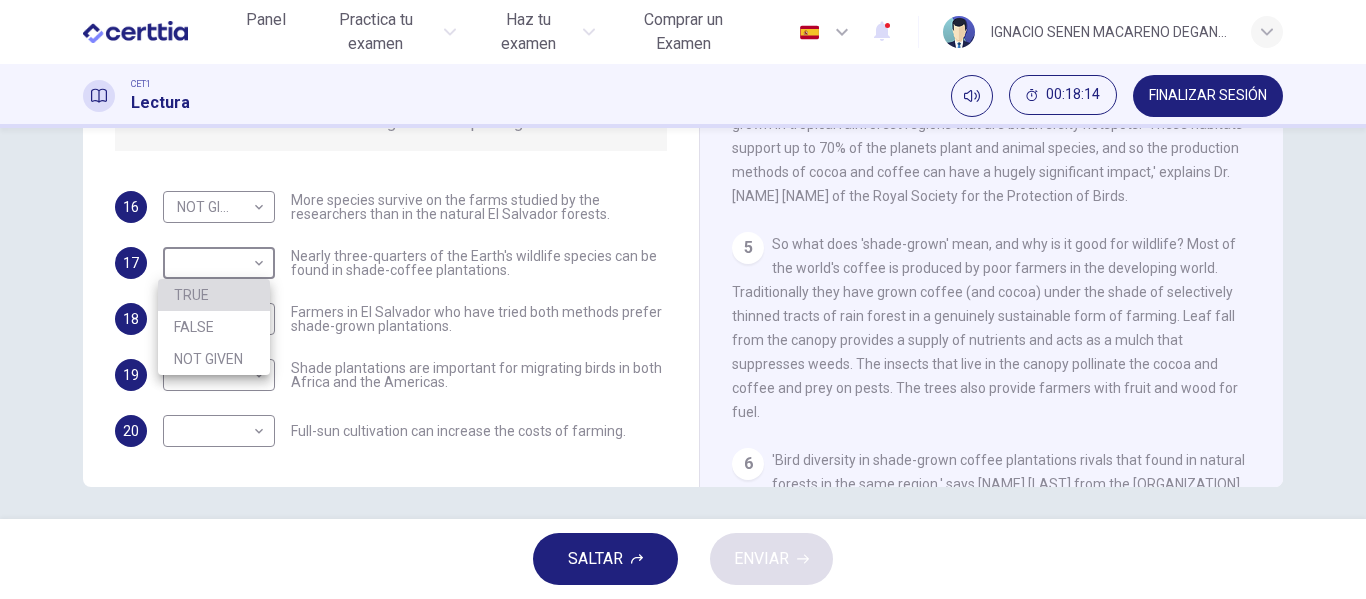 click on "TRUE" at bounding box center (214, 295) 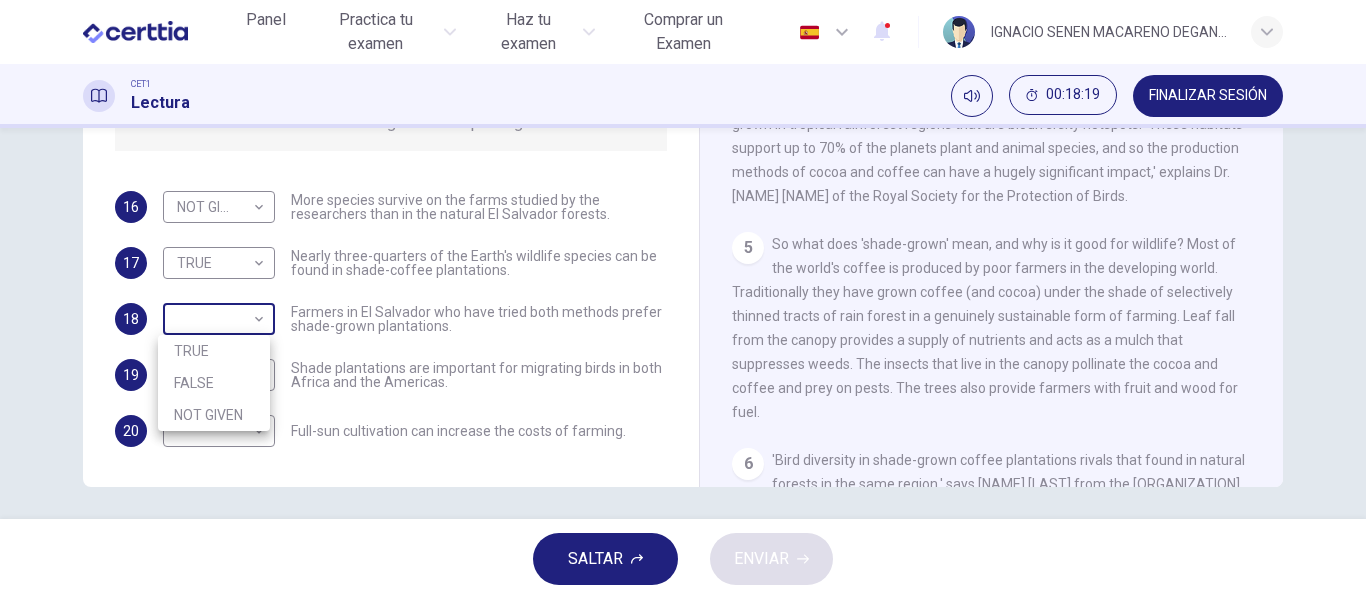 click on "Este sitio utiliza cookies, como se explica en nuestra  Política de Privacidad . Si acepta el uso de cookies, haga clic en el botón Aceptar y continúe navegando por nuestro sitio.   Política de Privacidad Aceptar Panel Practica tu examen Haz tu examen Comprar un Examen Español ** ​ [NAME] [NAME] CET1 Lectura 00:18:19 FINALIZAR SESIÓN Preguntas 16 - 20 Do the following statements agree with the information given in the Reading
Passage?
In the boxes below, write TRUE if the statement is true FALSE if the statement is false NOT GIVEN if the information is not given in the passage 16 **** ​ Nearly three-quarters of the Earth's wildlife species can be found in shade-coffee plantations. 17 **** ​ Farmers in El Salvador who have tried both methods prefer shade-grown plantations. 18 **** ​ 19 ​ ​ 20 ​ ​ Full-sun cultivation can increase the costs of farming." at bounding box center (683, 299) 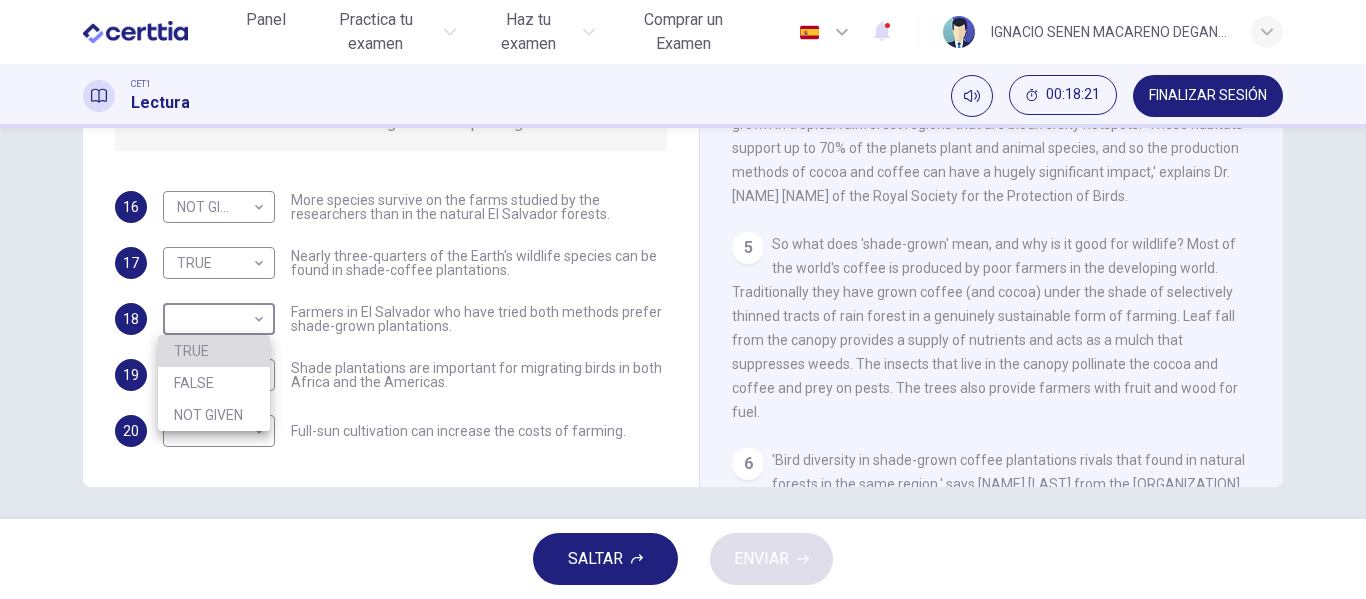 click on "TRUE" at bounding box center [214, 351] 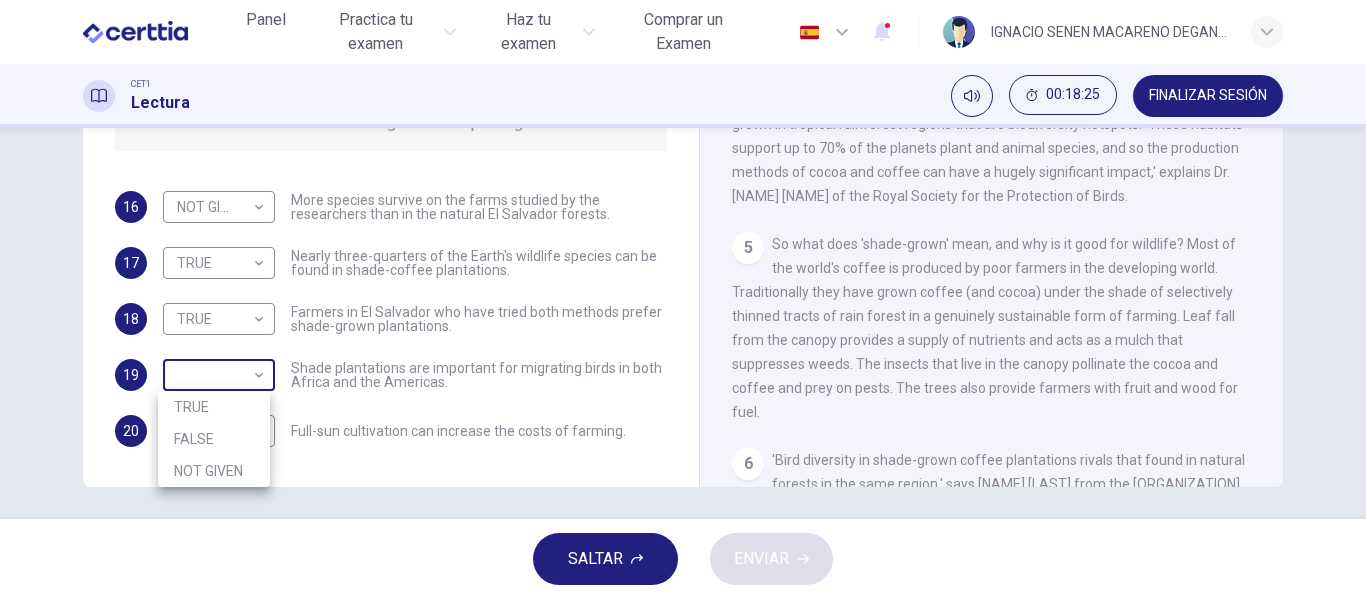 click on "Este sitio utiliza cookies, como se explica en nuestra  Política de Privacidad . Si acepta el uso de cookies, haga clic en el botón Aceptar y continúe navegando por nuestro sitio.   Política de Privacidad Aceptar Panel Practica tu examen Haz tu examen Comprar un Examen Español ** ​ IGNACIO SENEN MACARENO DEGANTE CET1 Lectura 00:18:25 FINALIZAR SESIÓN Preguntas 16 - 20 Do the following statements agree with the information given in the Reading
Passage?
In the boxes below, write TRUE if the statement is true FALSE if the statement is false NOT GIVEN if the information is not given in the passage 16 NOT GIVEN ********* ​ More species survive on the farms studied by the researchers than in the natural El Salvador forests. 17 TRUE **** ​ Nearly three-quarters of the Earth's wildlife species can be found in shade-coffee plantations. 18 TRUE **** ​ Farmers in El Salvador who have tried both methods prefer shade-grown plantations. 19 ​ ​ 20 ​ ​ Natural Coffee and Cocoa CLIC PARA ZOOM 1 2 3 4 5" at bounding box center [683, 299] 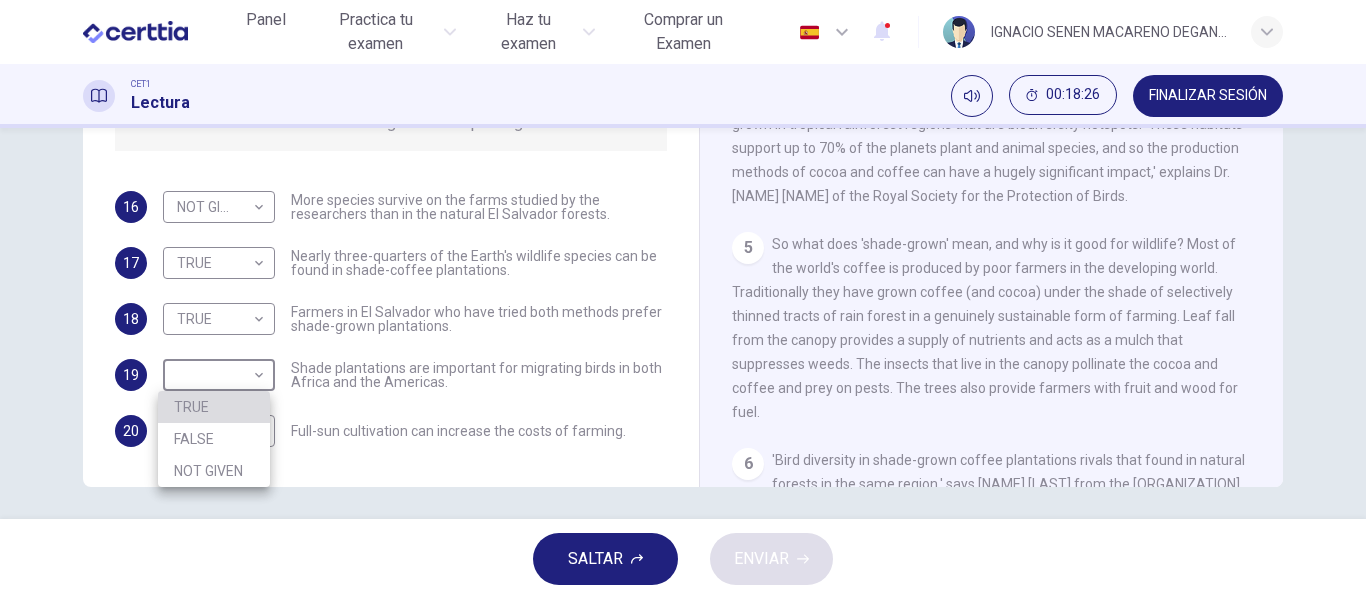 click on "TRUE" at bounding box center [214, 407] 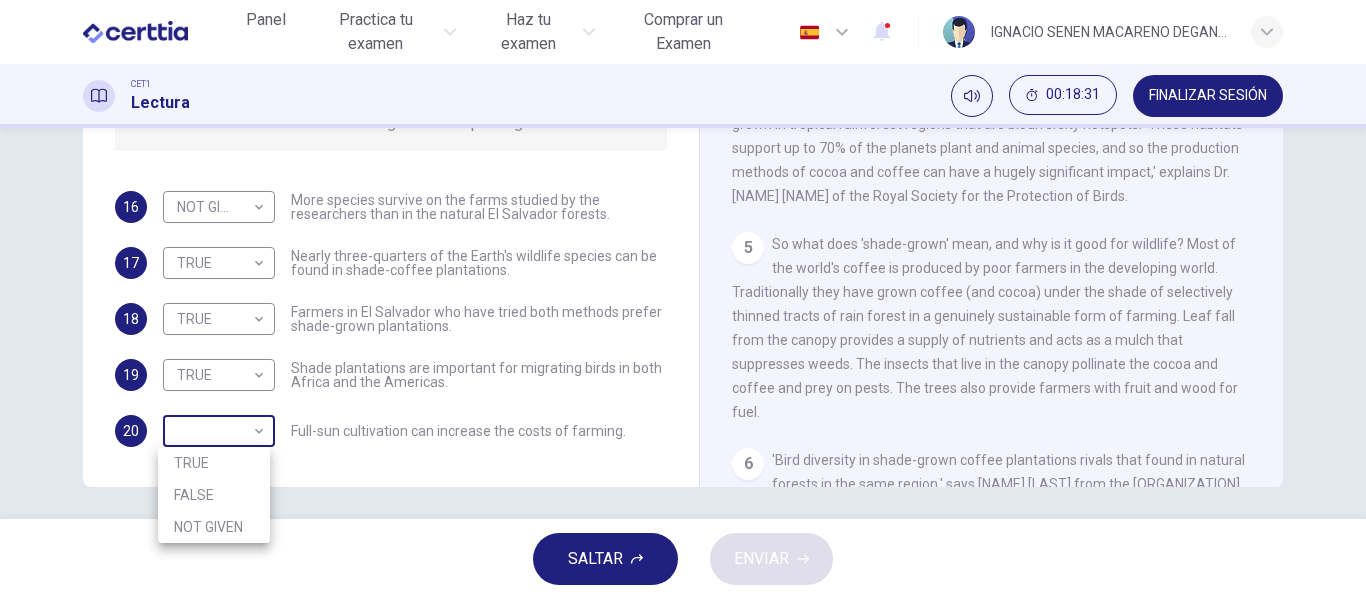 click on "Este sitio utiliza cookies, como se explica en nuestra  Política de Privacidad . Si acepta el uso de cookies, haga clic en el botón Aceptar y continúe navegando por nuestro sitio.   Política de Privacidad Aceptar Panel Practica tu examen Haz tu examen Comprar un Examen Español ** ​ [NAME] [NAME] CET1 Lectura 00:18:31 FINALIZAR SESIÓN Preguntas 16 - 20 Do the following statements agree with the information given in the Reading
Passage?
In the boxes below, write TRUE if the statement is true FALSE if the statement is false NOT GIVEN if the information is not given in the passage 16 NOT GIVEN ********* ​ More species survive on the farms studied by the researchers than in the natural El Salvador forests. 17 TRUE **** ​ Nearly three-quarters of the Earth's wildlife species can be found in shade-coffee plantations. 18 TRUE **** ​ Farmers in El Salvador who have tried both methods prefer shade-grown plantations. 19 TRUE **** ​ 20 ​ ​ Natural Coffee and Cocoa CLIC PARA ZOOM 1 2" at bounding box center [683, 299] 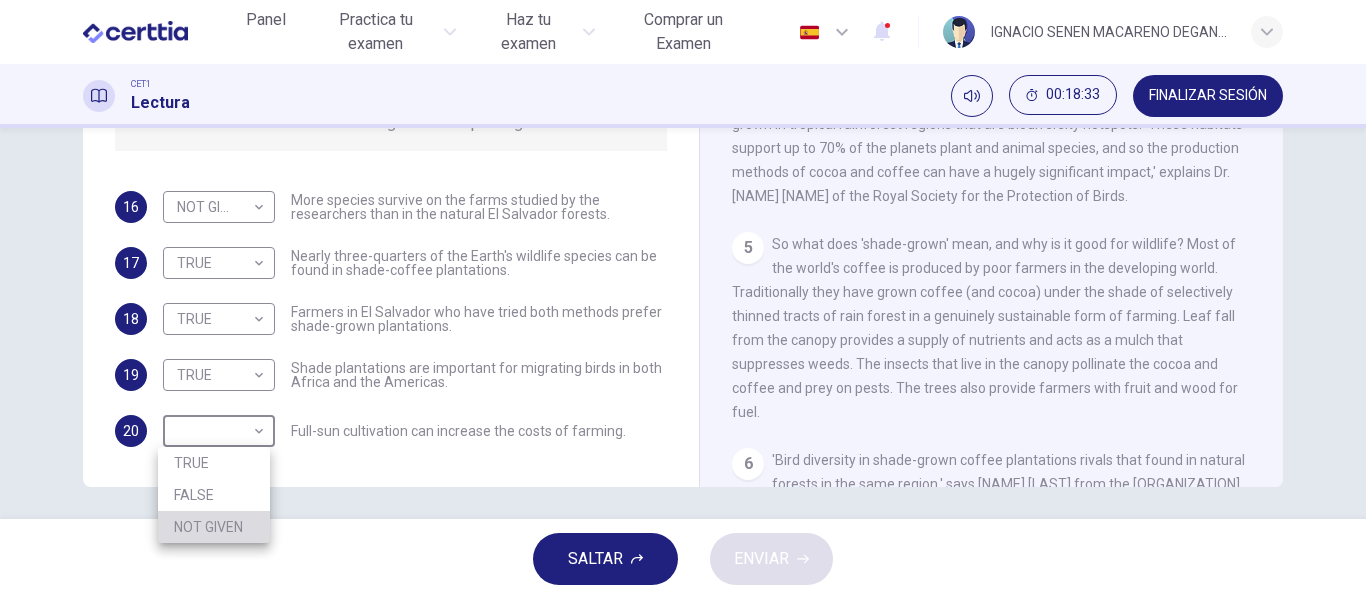 click on "NOT GIVEN" at bounding box center [214, 527] 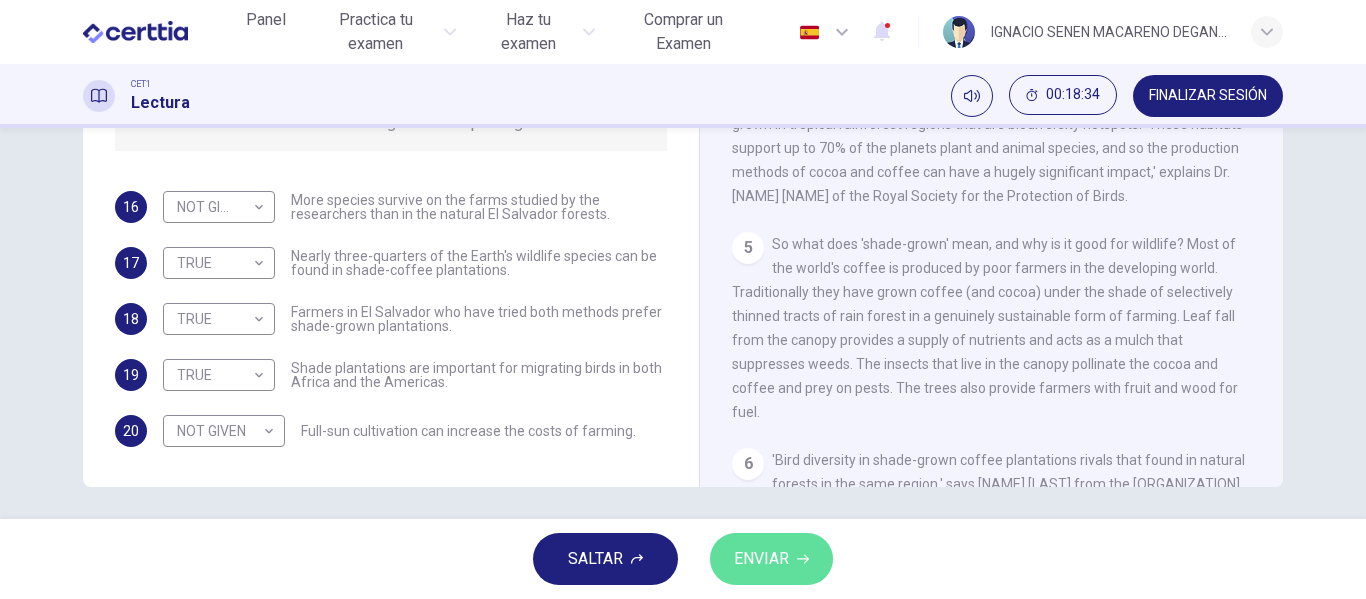 click on "ENVIAR" at bounding box center (771, 559) 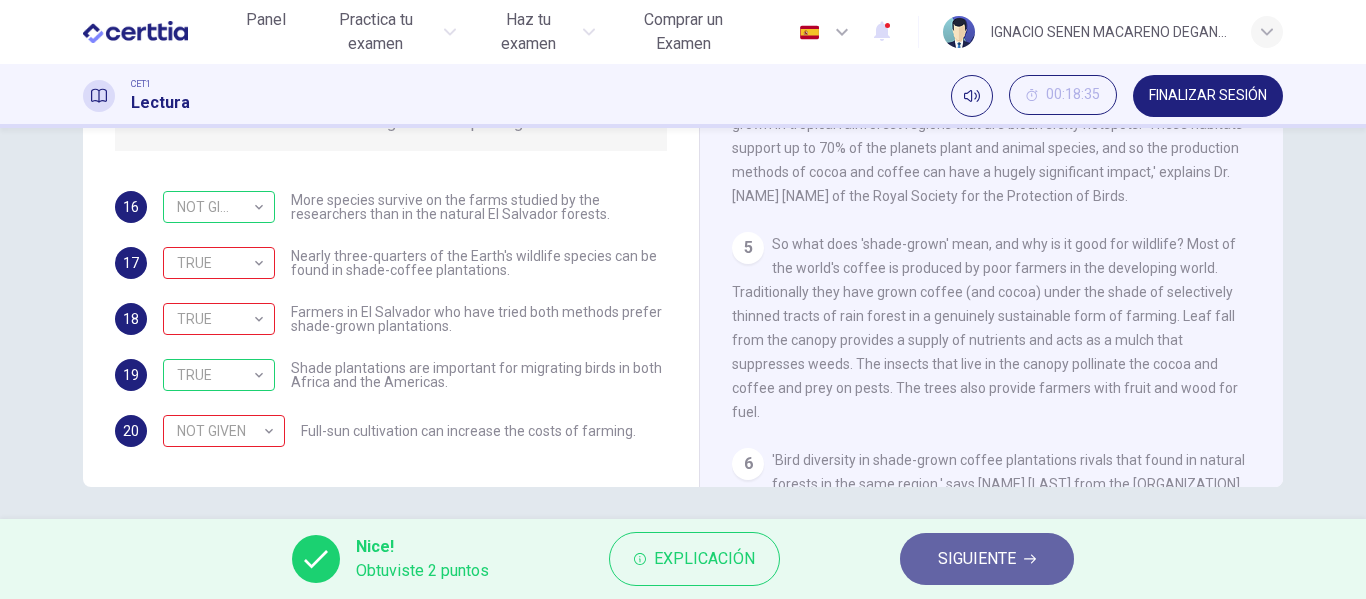 click on "SIGUIENTE" at bounding box center [977, 559] 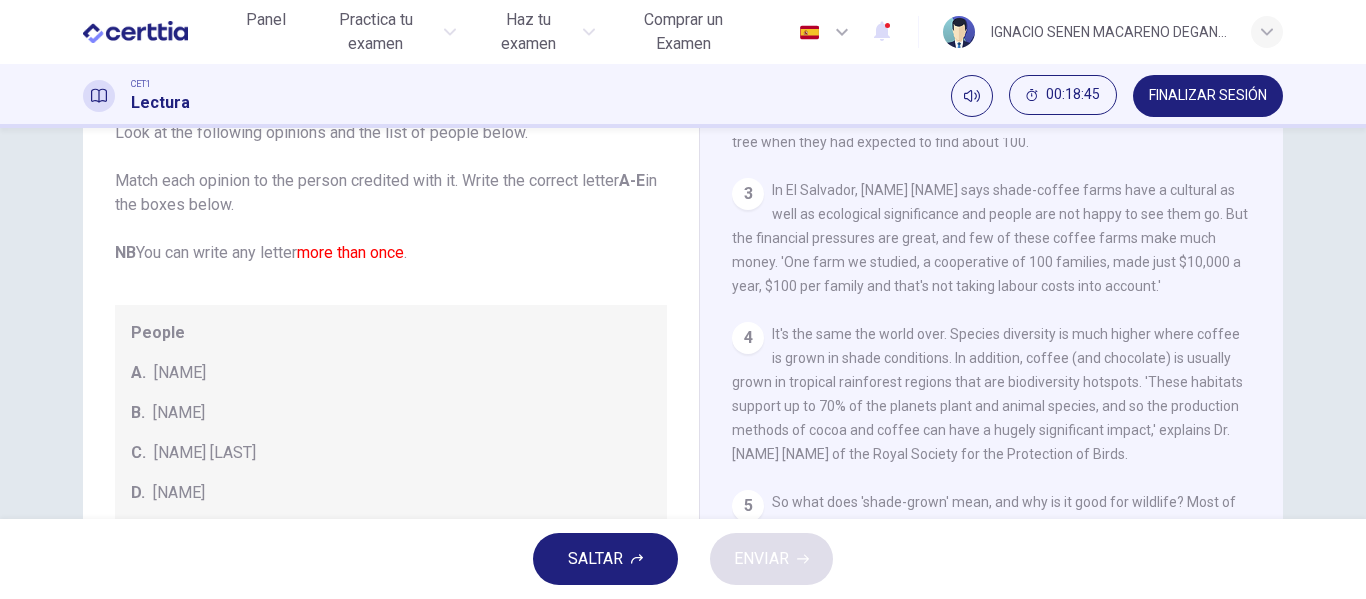 scroll, scrollTop: 122, scrollLeft: 0, axis: vertical 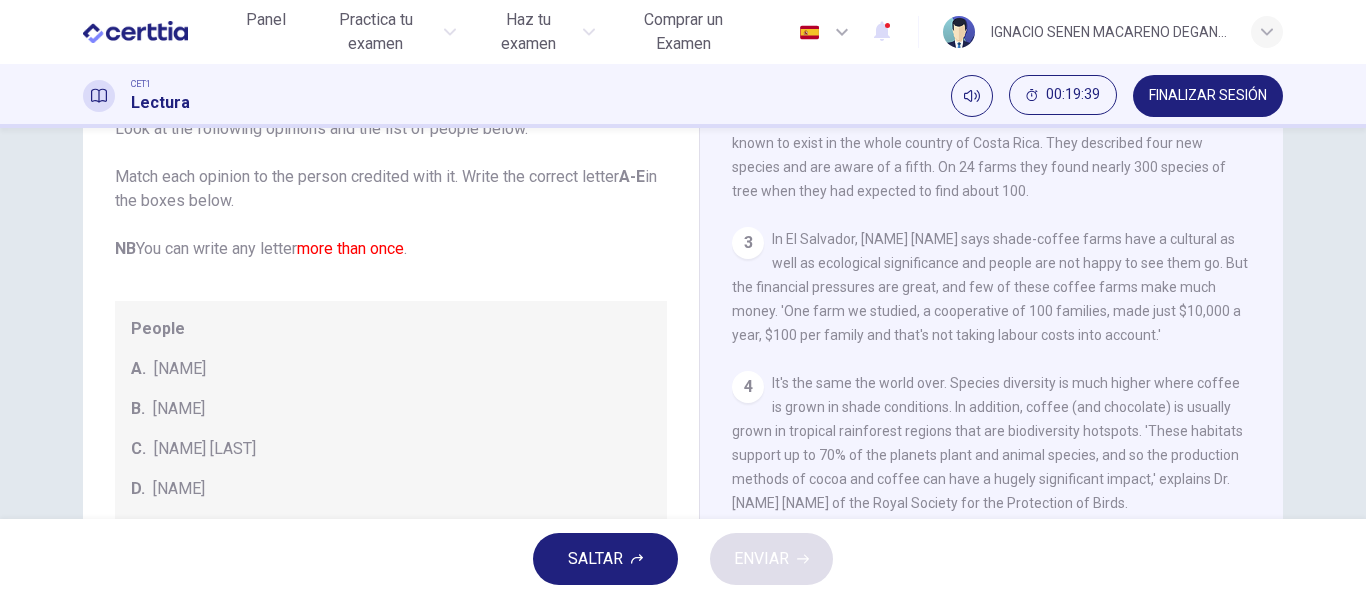 click on "Natural Coffee and Cocoa CLIC PARA ZOOM Clic para zoom 1 What's the connection between your morning coffee, wintering North American birds and the cool shade of a tree? Actually, quite a lot, says [NAME]. 2 When scientists from London’s Natural History Museum descended on the coffee farms of the tiny Central American republic of El Salvador, they were astonished to find such diversity of insect and plant species. During 18 months' work on 12 farms, they found a third more species of parasitic wasp than was known to exist in the whole country of Costa Rica. They described four new species and are aware of a fifth. On 24 farms they found nearly 300 species of tree when they had expected to find about 100. 3 4 5 6 7 8 The loggers have been busy in the Americas too, where nearly 70% of all Colombian coffee is now produced using full-sun production. One study carried out in Colombia and Mexico found that, compared with shade-coffee, full-sun plantations have 95% fewer species of birds. 9 10 11 12" at bounding box center [991, 409] 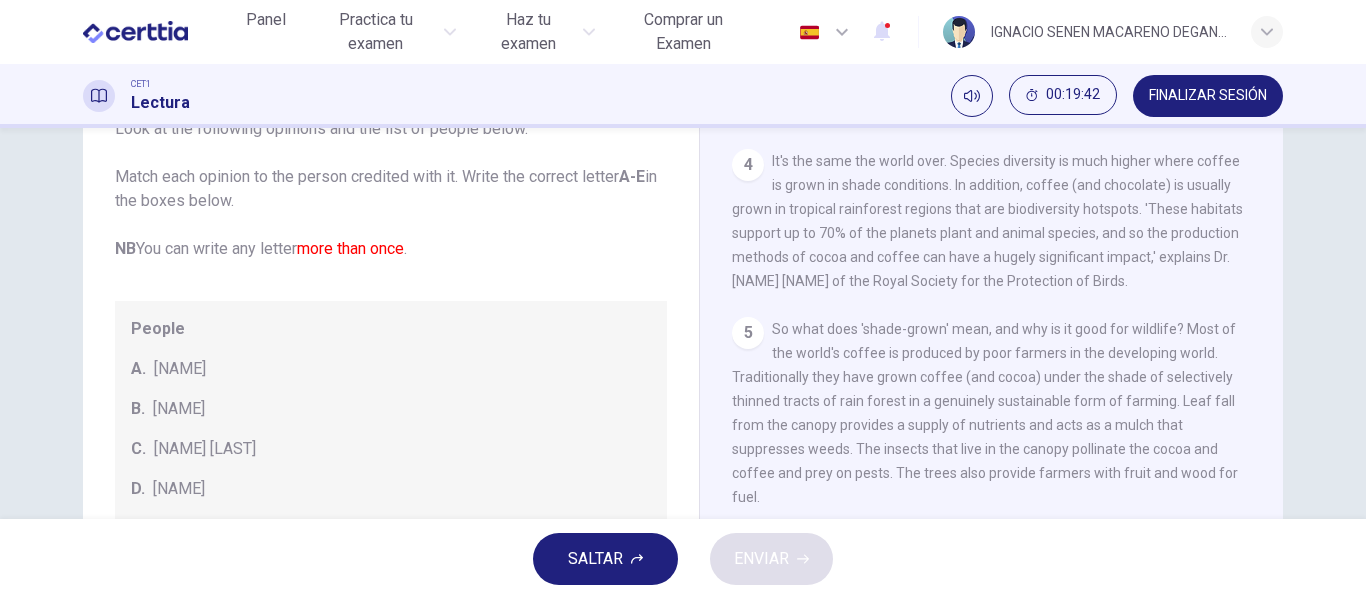 scroll, scrollTop: 838, scrollLeft: 0, axis: vertical 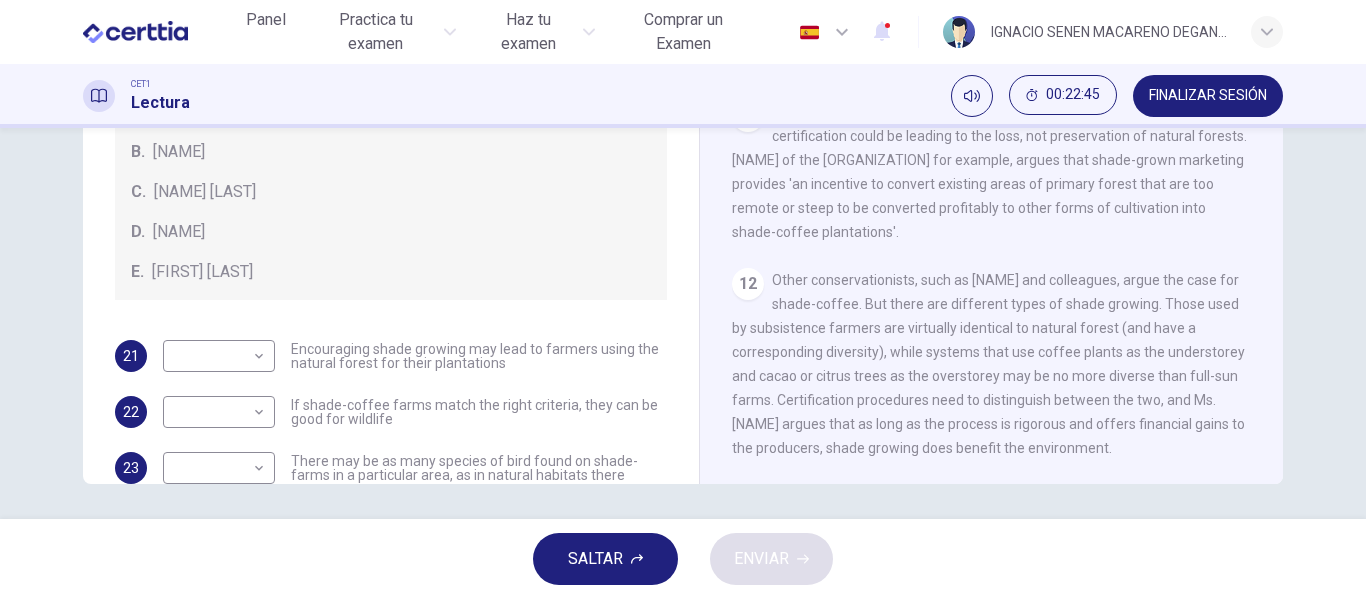 drag, startPoint x: 656, startPoint y: 312, endPoint x: 675, endPoint y: 341, distance: 34.669872 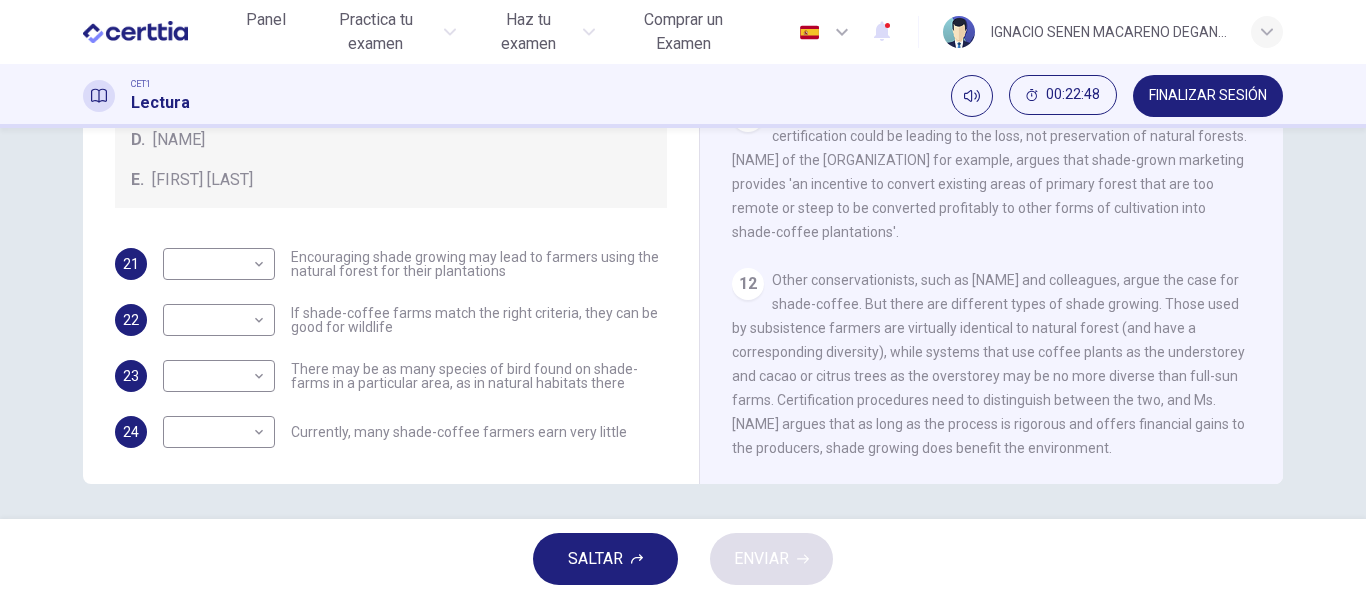 scroll, scrollTop: 121, scrollLeft: 0, axis: vertical 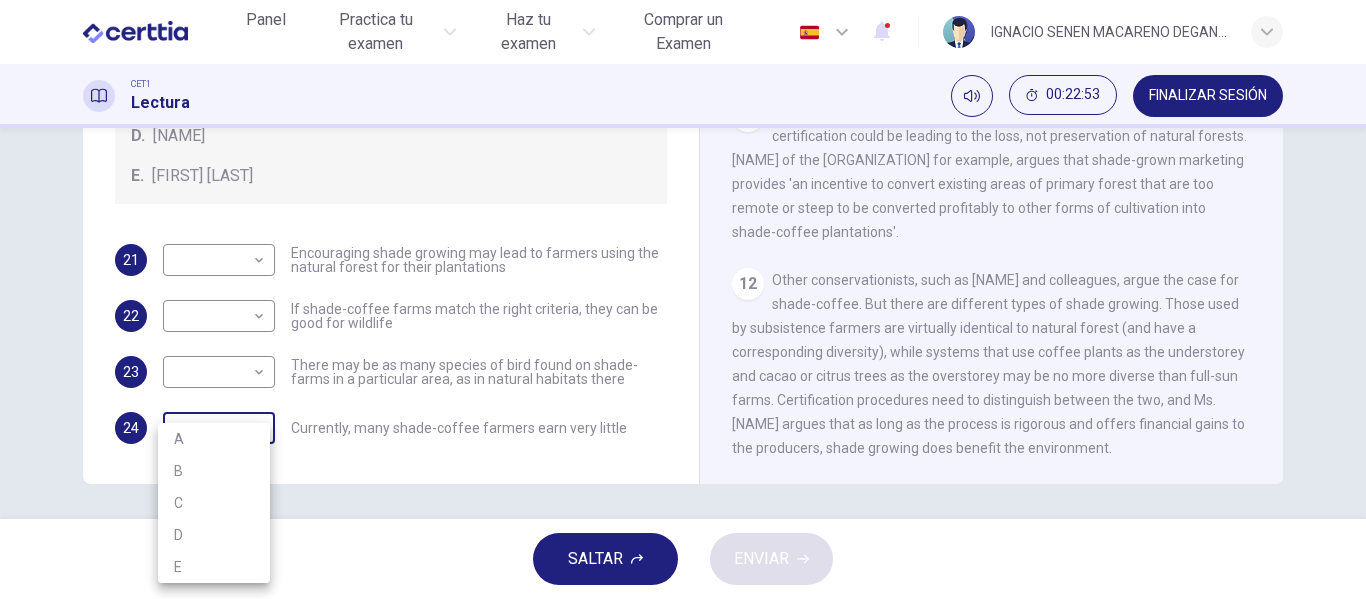 click on "People A. [NAME] B. [NAME] C. [NAME] D. [NAME] E. [NAME] 21 ​ ​ Encouraging shade growing may lead to farmers using the natural forest for their plantations 22 ​ ​ If shade-coffee farms match the right criteria, they can be good for wildlife 23 ​ ​ There may be as many species of bird found on shade-farms in a particular area, as in natural habitats there 24 ​ ​ CLIC PARA ZOOM 1 2 3" at bounding box center [683, 299] 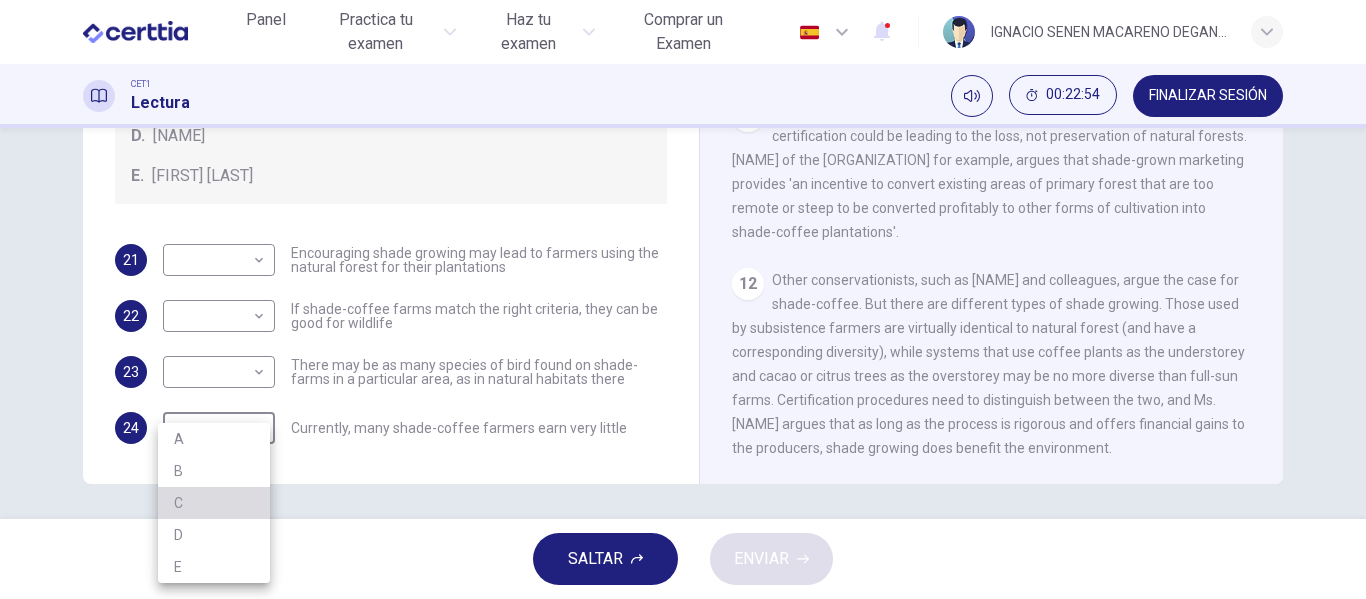 click on "C" at bounding box center [214, 503] 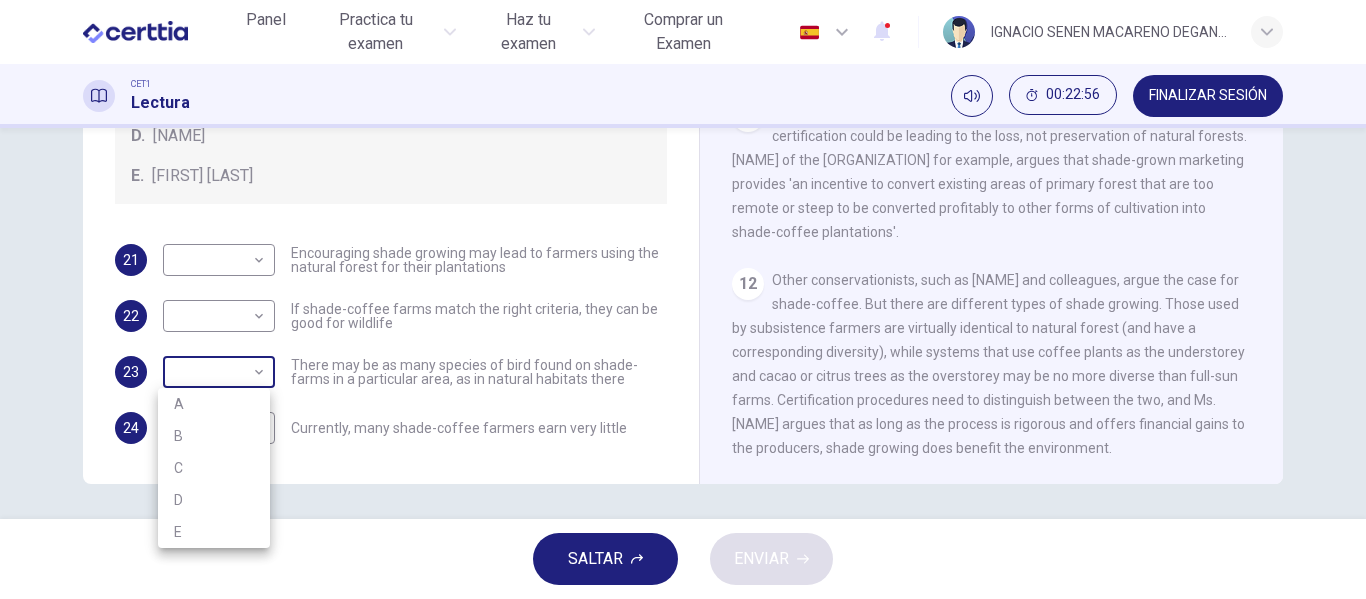 click on "Este sitio utiliza cookies, como se explica en nuestra  Política de Privacidad . Si acepta el uso de cookies, haga clic en el botón Aceptar y continúe navegando por nuestro sitio.   Política de Privacidad Aceptar Panel Practica tu examen Haz tu examen Comprar un Examen Español ** ​ [NAME] [NAME] [NAME] CET1 Lectura 00:22:56 FINALIZAR SESIÓN Preguntas 21 - 24 Look at the following opinions and the list of people below.
Match each opinion to the person credited with it.
Write the correct letter  A-E  in the boxes below.
NB  You can write any letter  more than once . People A. Alex Munroe B. Paul Donald C. Robert Rice D. John Rappole E. Stacey Philpott 21 ​ ​ Encouraging shade growing may lead to farmers using the natural forest for their plantations 22 ​ ​ If shade-coffee farms match the right criteria, they can be good for wildlife 23 ​ ​ There may be as many species of bird found on shade-farms in a particular area, as in natural habitats there 24 C * ​ CLIC PARA ZOOM 1 2 3" at bounding box center [683, 299] 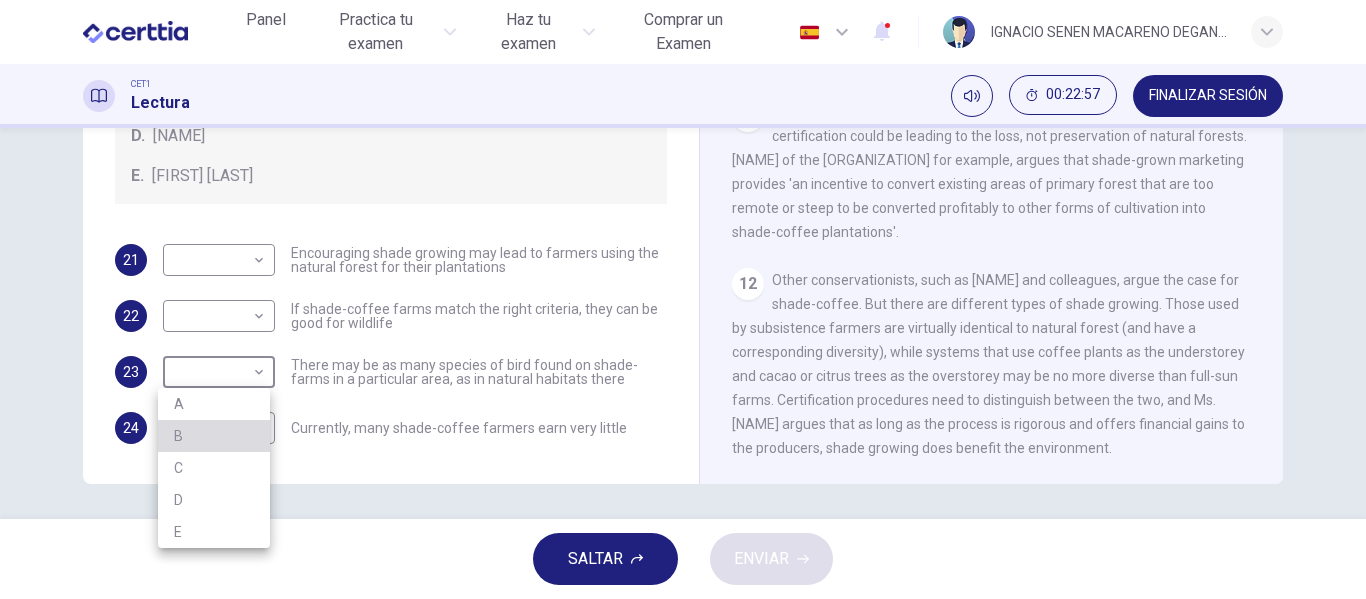 click on "B" at bounding box center [214, 436] 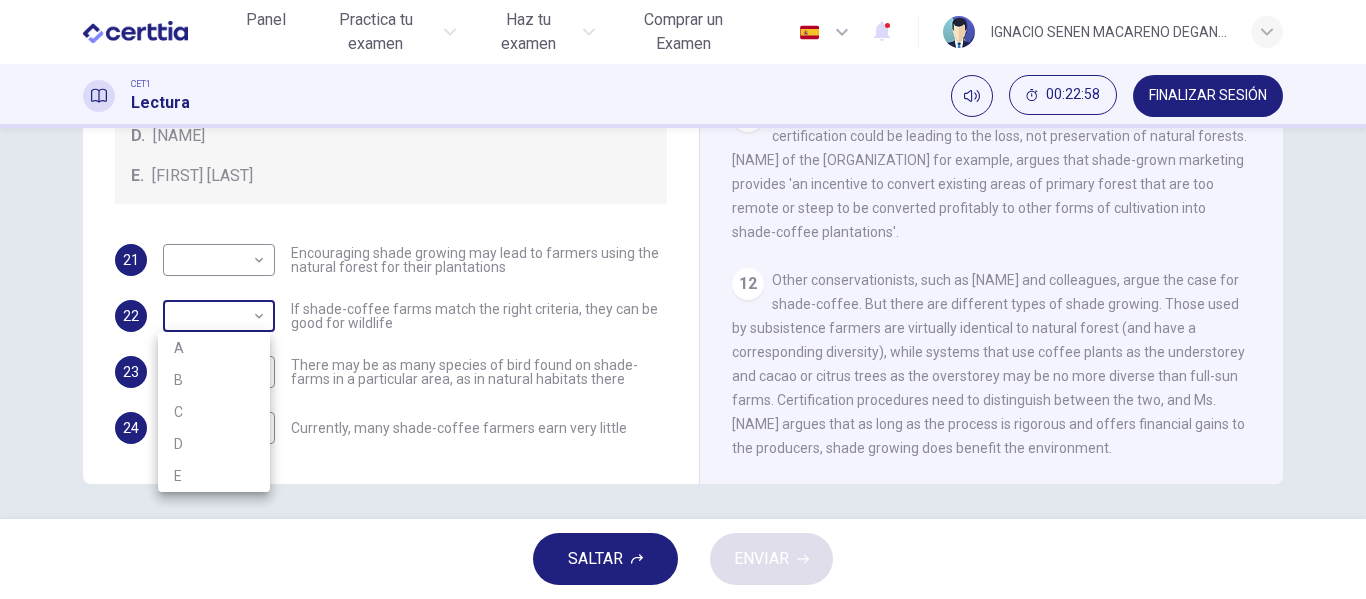 click on "Este sitio utiliza cookies, como se explica en nuestra  Política de Privacidad . Si acepta el uso de cookies, haga clic en el botón Aceptar y continúe navegando por nuestro sitio.   Política de Privacidad Aceptar Panel Practica tu examen Haz tu examen Comprar un Examen Español ** ​ [NAME] [NAME] [NAME] CET1 Lectura 00:22:58 FINALIZAR SESIÓN Preguntas 21 - 24 Look at the following opinions and the list of people below.
Match each opinion to the person credited with it.
Write the correct letter  A-E  in the boxes below.
NB  You can write any letter  more than once . People A. Alex Munroe B. Paul Donald C. Robert Rice D. John Rappole E. Stacey Philpott 21 ​ ​ Encouraging shade growing may lead to farmers using the natural forest for their plantations 22 ​ ​ If shade-coffee farms match the right criteria, they can be good for wildlife 23 B * ​ There may be as many species of bird found on shade-farms in a particular area, as in natural habitats there 24 C * ​ CLIC PARA ZOOM 1 2 3" at bounding box center (683, 299) 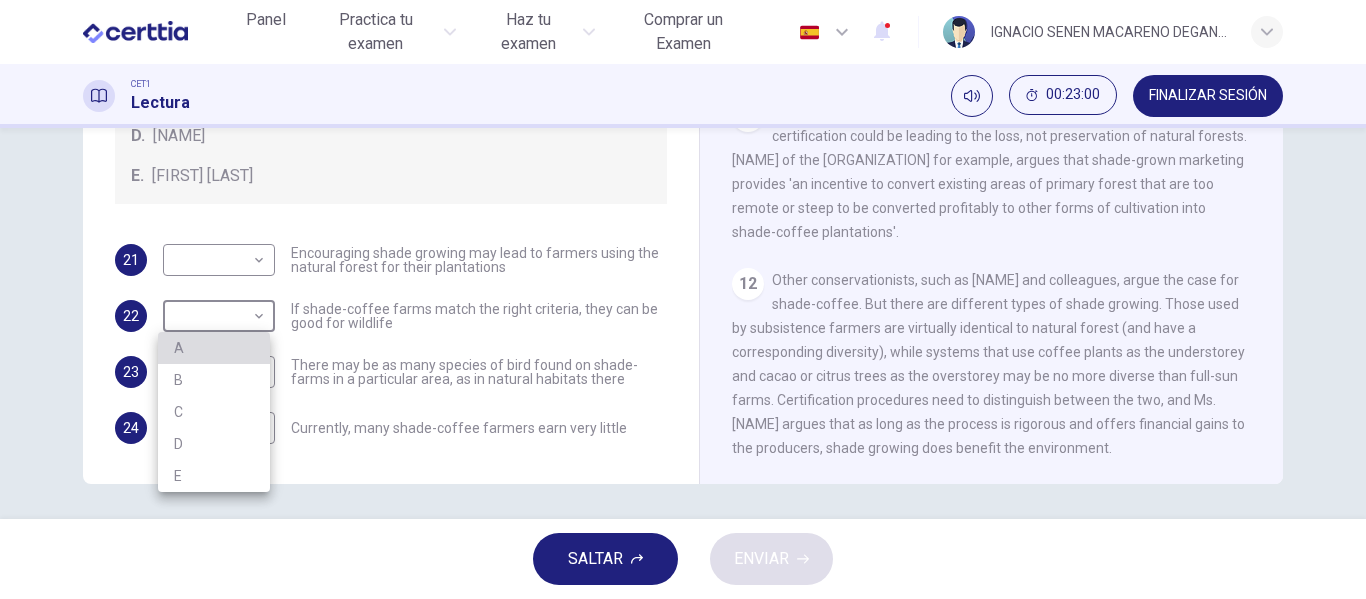 click on "A" at bounding box center (214, 348) 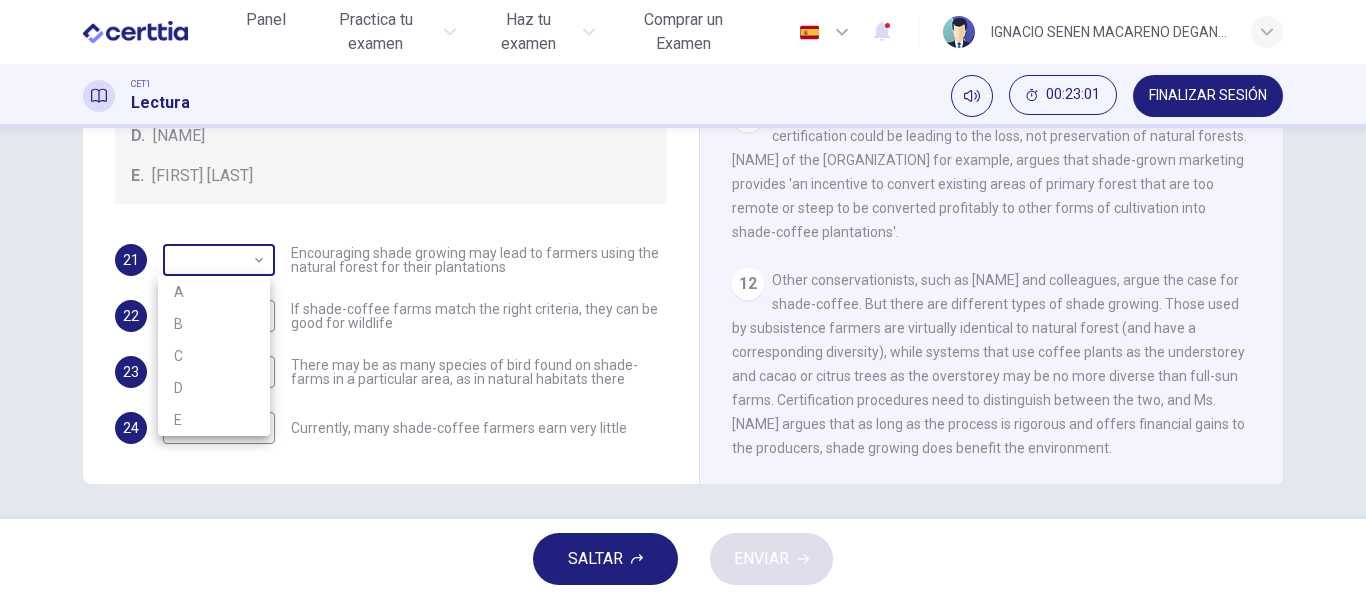 click on "Este sitio utiliza cookies, como se explica en nuestra  Política de Privacidad . Si acepta el uso de cookies, haga clic en el botón Aceptar y continúe navegando por nuestro sitio.   Política de Privacidad Aceptar Panel Practica tu examen Haz tu examen Comprar un Examen Español ** ​ [NAME] [NAME] [NAME] CET1 Lectura 00:23:01 FINALIZAR SESIÓN Preguntas 21 - 24 Look at the following opinions and the list of people below.
Match each opinion to the person credited with it.
Write the correct letter  A-E  in the boxes below.
NB  You can write any letter  more than once . People A. Alex Munroe B. Paul Donald C. Robert Rice D. John Rappole E. Stacey Philpott 21 ​ ​ Encouraging shade growing may lead to farmers using the natural forest for their plantations 22 A * ​ If shade-coffee farms match the right criteria, they can be good for wildlife 23 B * ​ There may be as many species of bird found on shade-farms in a particular area, as in natural habitats there 24 C * ​ CLIC PARA ZOOM 1 2 3" at bounding box center [683, 299] 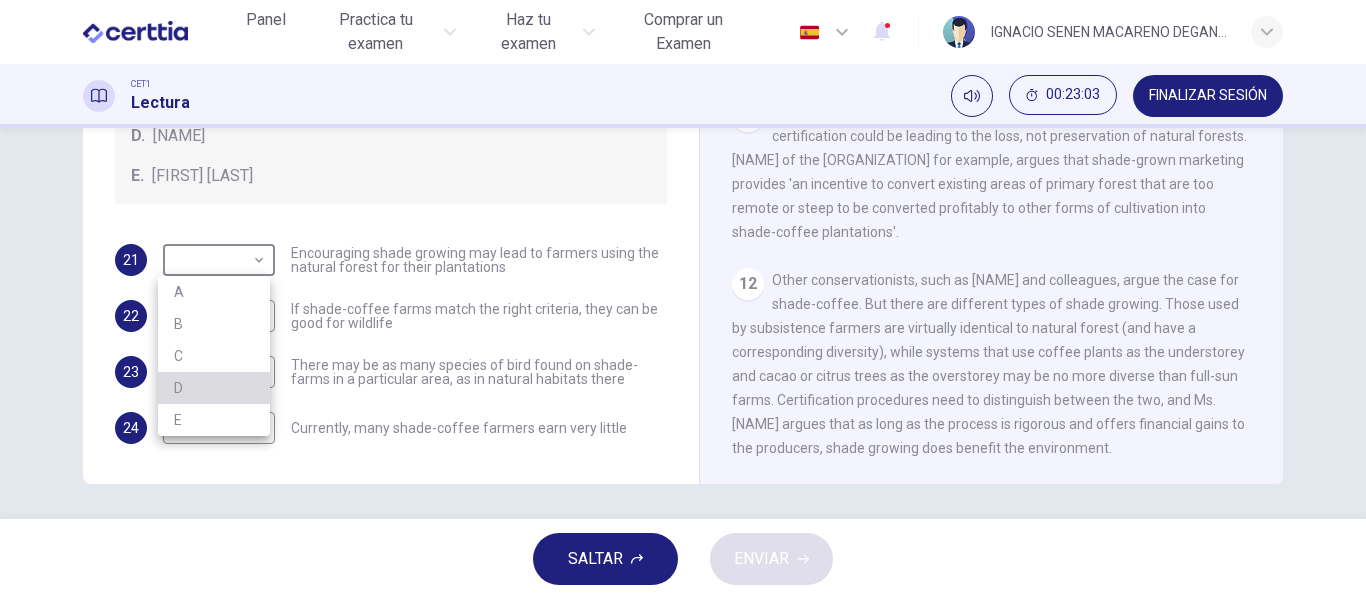click on "D" at bounding box center (214, 388) 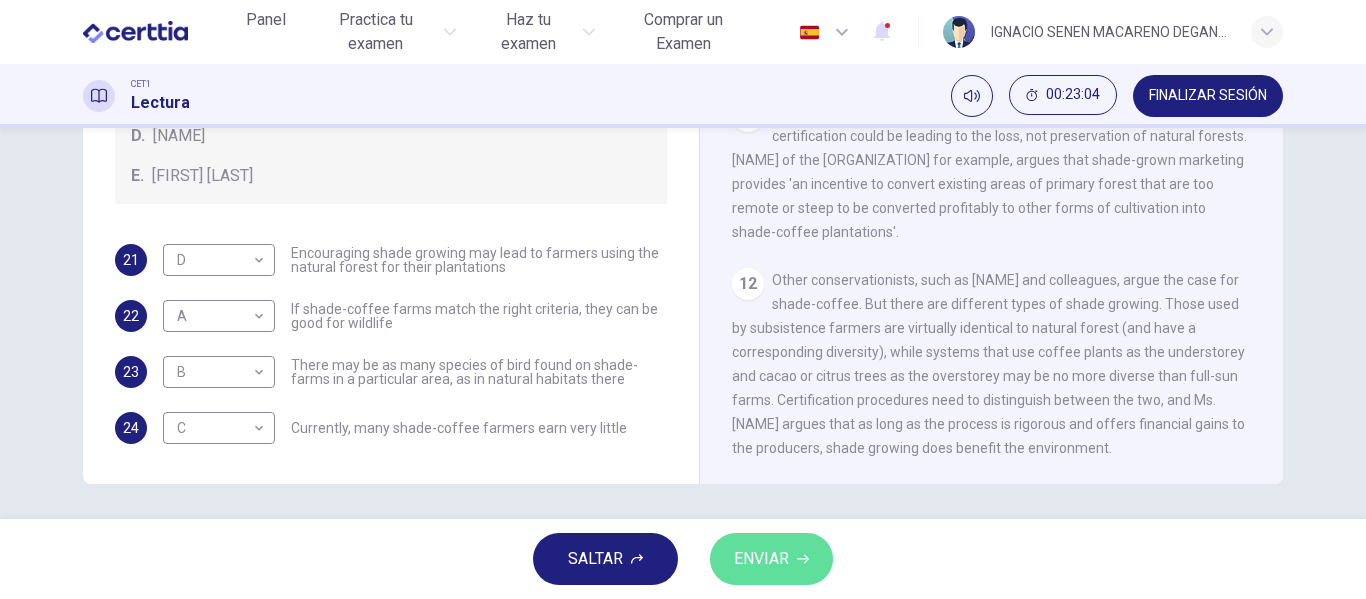 click on "ENVIAR" at bounding box center [761, 559] 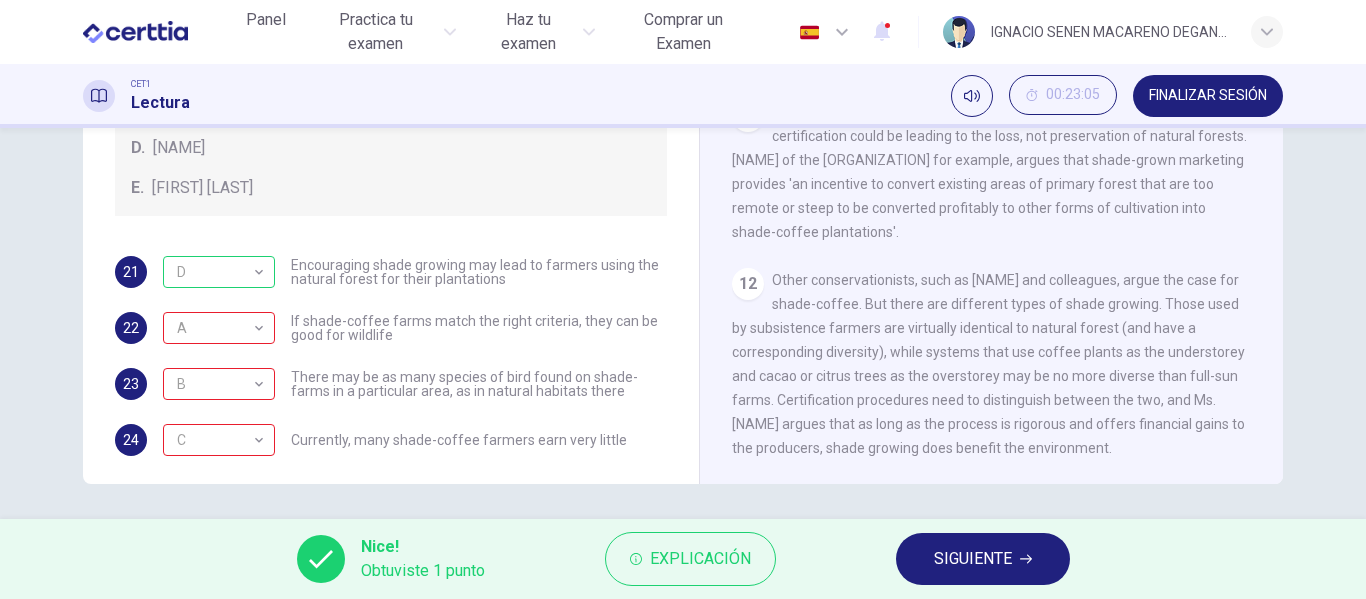 scroll, scrollTop: 121, scrollLeft: 0, axis: vertical 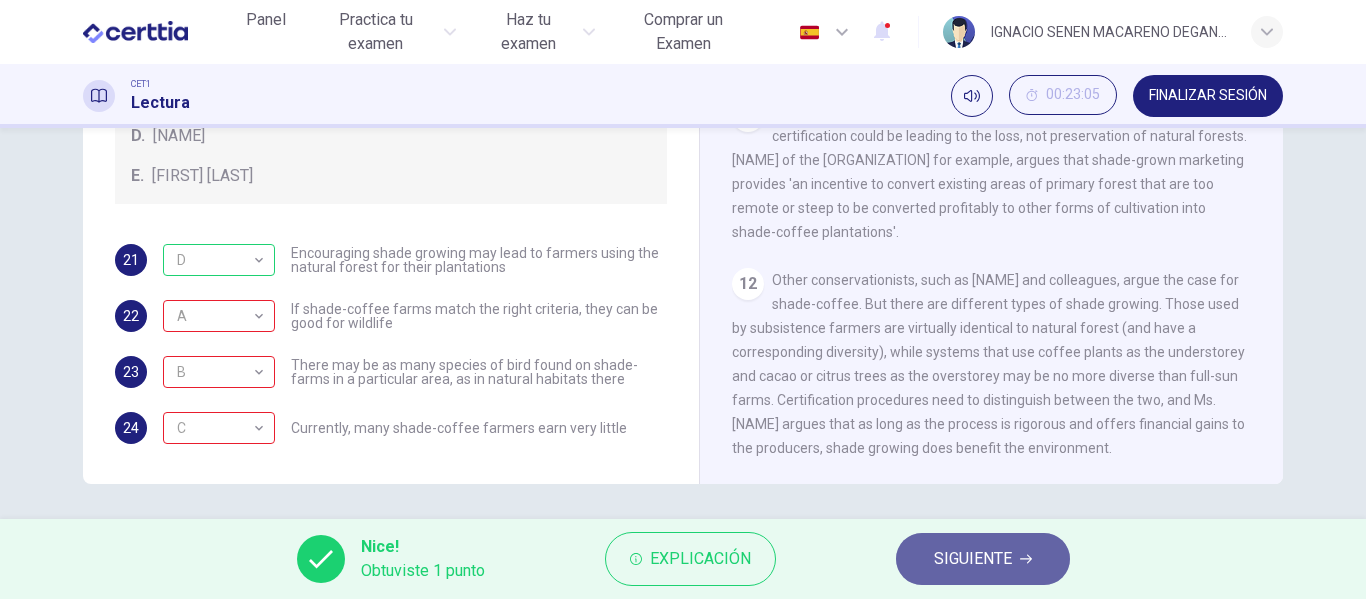 click on "SIGUIENTE" at bounding box center [983, 559] 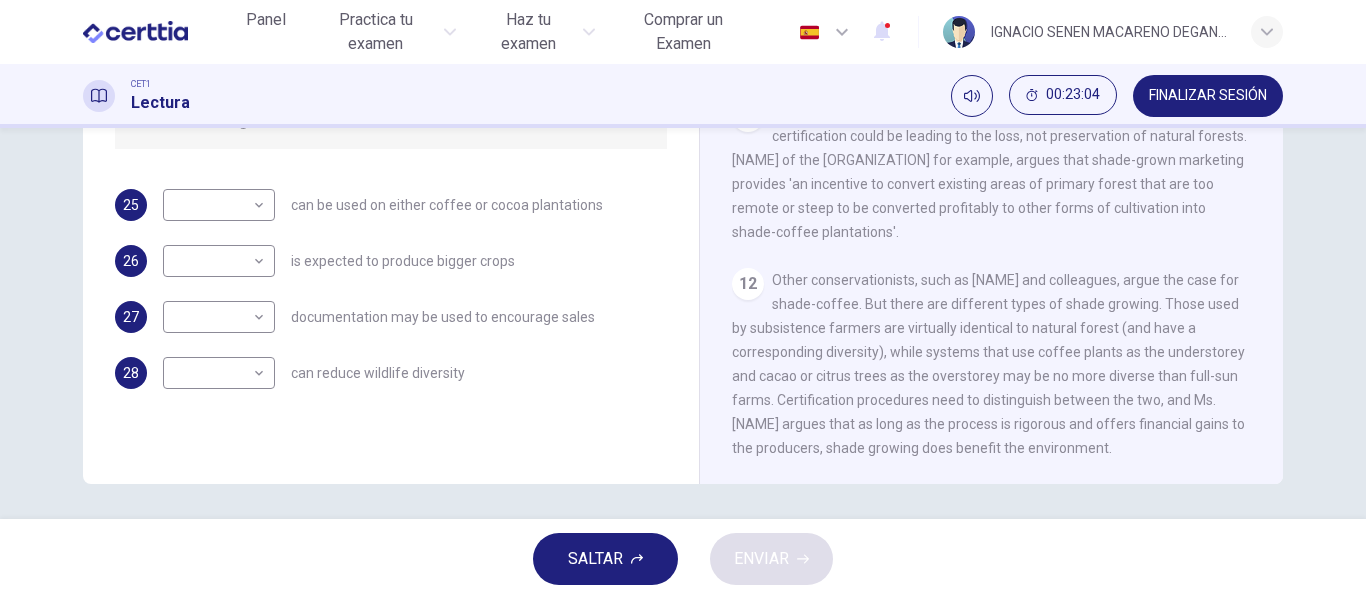 scroll, scrollTop: 0, scrollLeft: 0, axis: both 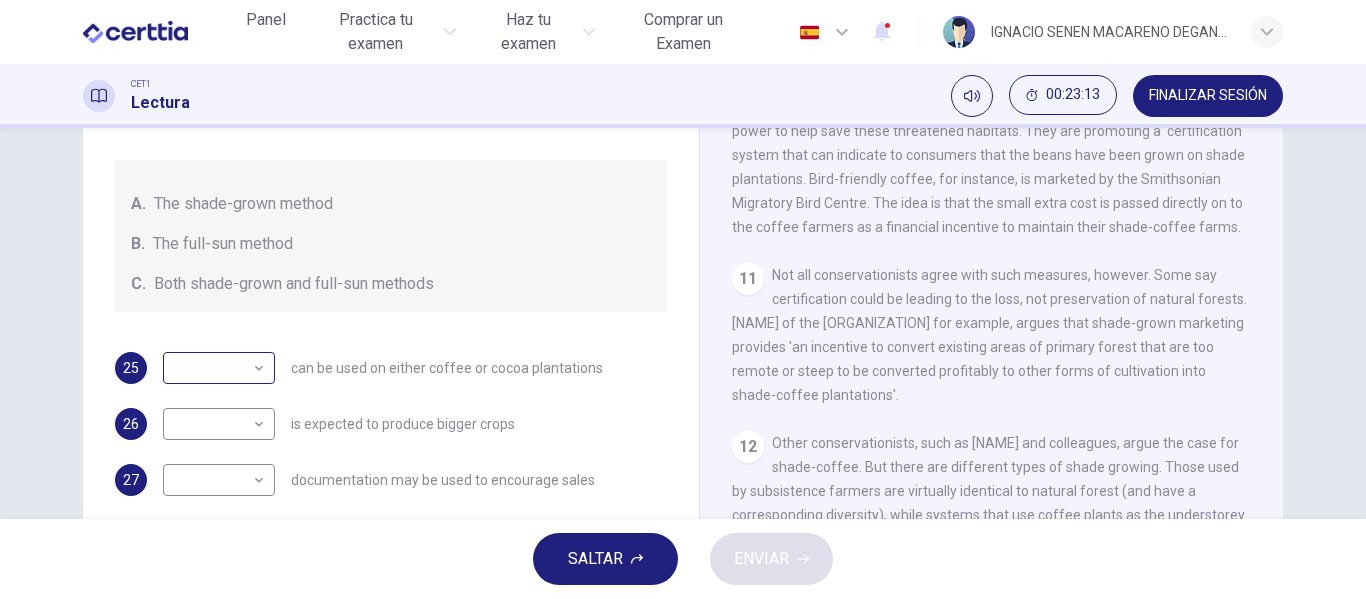 click on "​ ​" at bounding box center (219, 368) 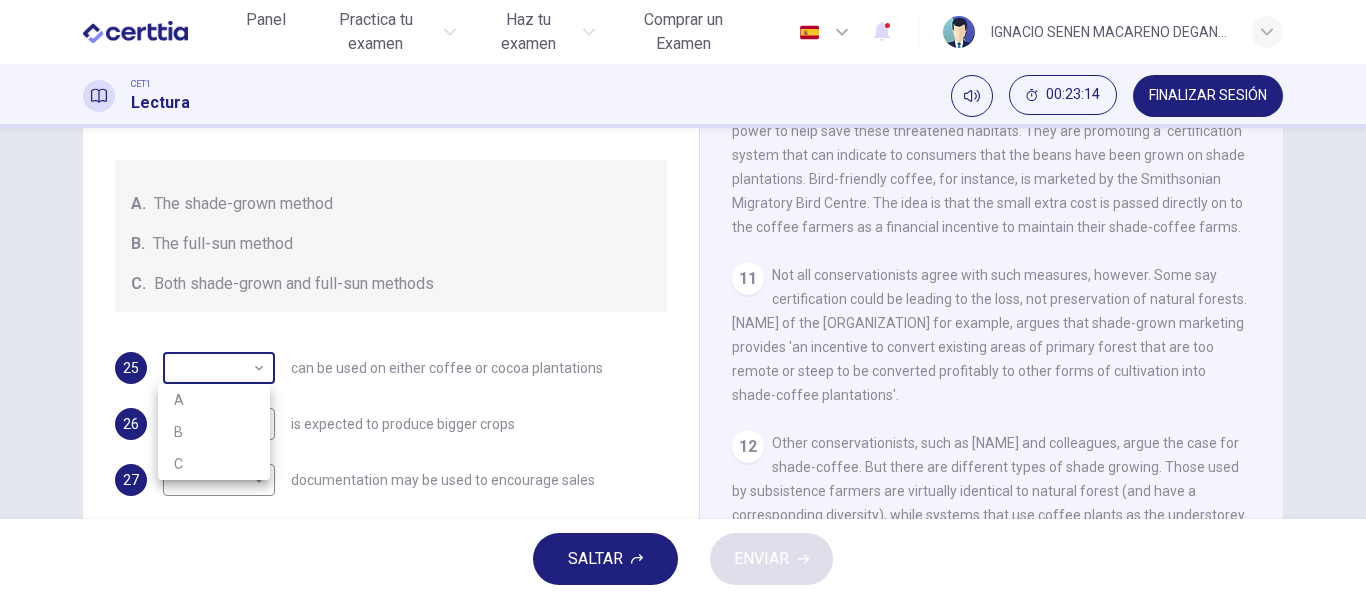 click on "Este sitio utiliza cookies, como se explica en nuestra  Política de Privacidad . Si acepta el uso de cookies, haga clic en el botón Aceptar y continúe navegando por nuestro sitio.   Política de Privacidad Aceptar Panel Practica tu examen Haz tu examen Comprar un Examen Español ** ​ [NAME] [NAME] [NAME] CET1 Lectura 00:23:14 FINALIZAR SESIÓN Preguntas 25 - 28 Classify the features described below as applying to growing coffee.
Write the correct letter  A-C  in the boxes below. A. The shade-grown method B. The full-sun method C. Both shade-grown and full-sun methods 25 ​ ​ can be used on either coffee or cocoa plantations 26 ​ ​ is expected to produce bigger crops 27 ​ ​ documentation may be used to encourage sales 28 ​ ​ can reduce wildlife diversity Natural Coffee and Cocoa CLIC PARA ZOOM Clic para zoom 1 What's the connection between your morning coffee, wintering North American birds and the cool shade of a tree? Actually, quite a lot, says [NAME]. 2 3 4 5 6 7 8 9 10" at bounding box center [683, 299] 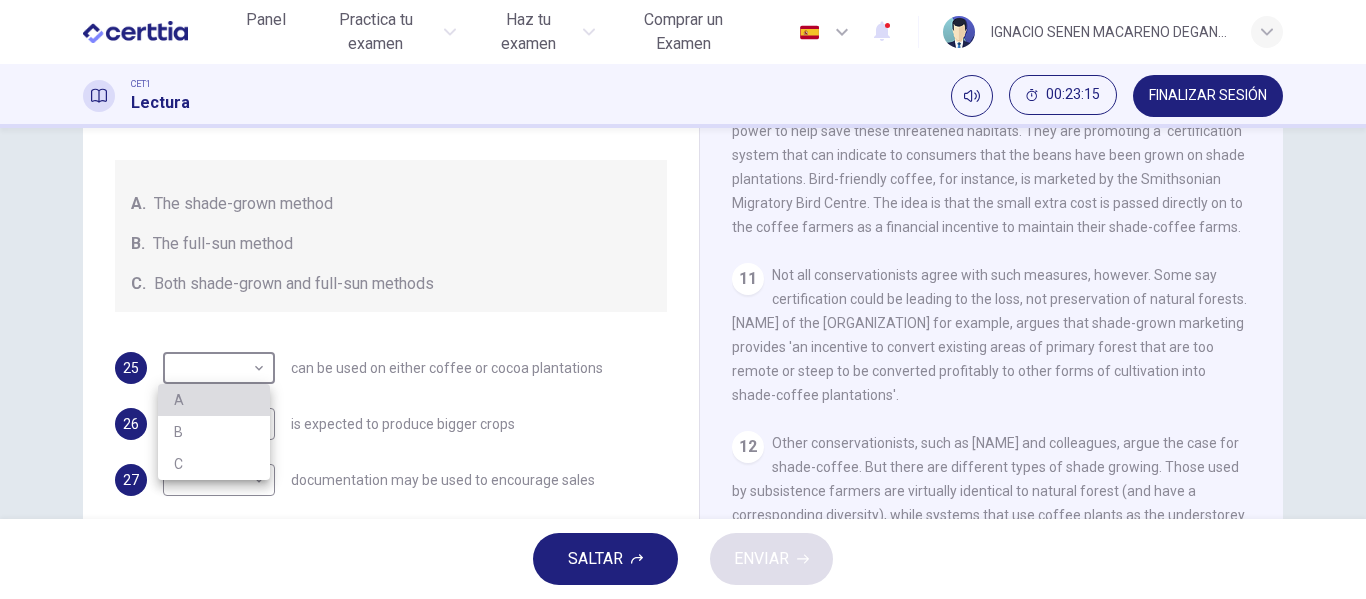 click on "A" at bounding box center (214, 400) 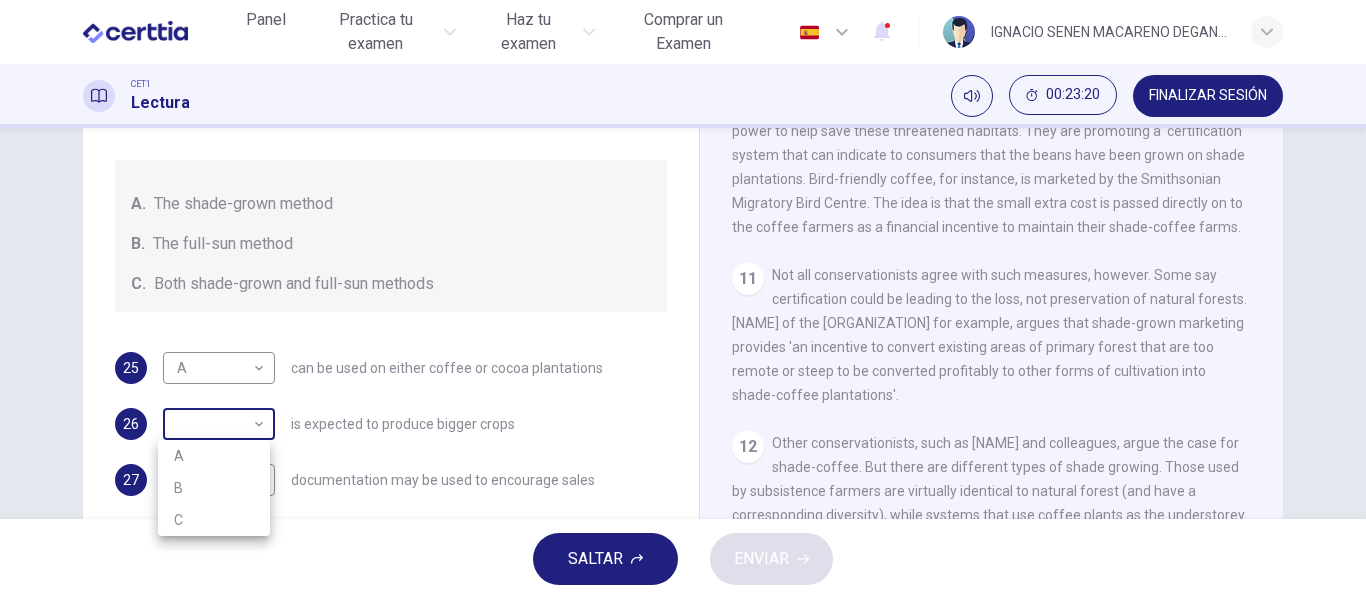 click on "Este sitio utiliza cookies, como se explica en nuestra  Política de Privacidad . Si acepta el uso de cookies, haga clic en el botón Aceptar y continúe navegando por nuestro sitio.   Política de Privacidad Aceptar Panel Practica tu examen Haz tu examen Comprar un Examen Español ** ​ IGNACIO SENEN MACARENO DEGANTE CET1 Lectura 00:23:20 FINALIZAR SESIÓN Preguntas 25 - 28 Classify the features described below as applying to growing coffee.
Write the correct letter  A-C  in the boxes below. A. The shade-grown method B. The full-sun method C. Both shade-grown and full-sun methods 25 A * ​ can be used on either coffee or cocoa plantations 26 ​ ​ is expected to produce bigger crops 27 ​ ​ documentation may be used to encourage sales 28 ​ ​ can reduce wildlife diversity Natural Coffee and Cocoa CLIC PARA ZOOM Clic para zoom 1 What's the connection between your morning coffee, wintering North American birds and the cool shade of a tree? Actually, quite a lot, says Simon Birch. 2 3 4 5 6 7 8 9 10" at bounding box center [683, 299] 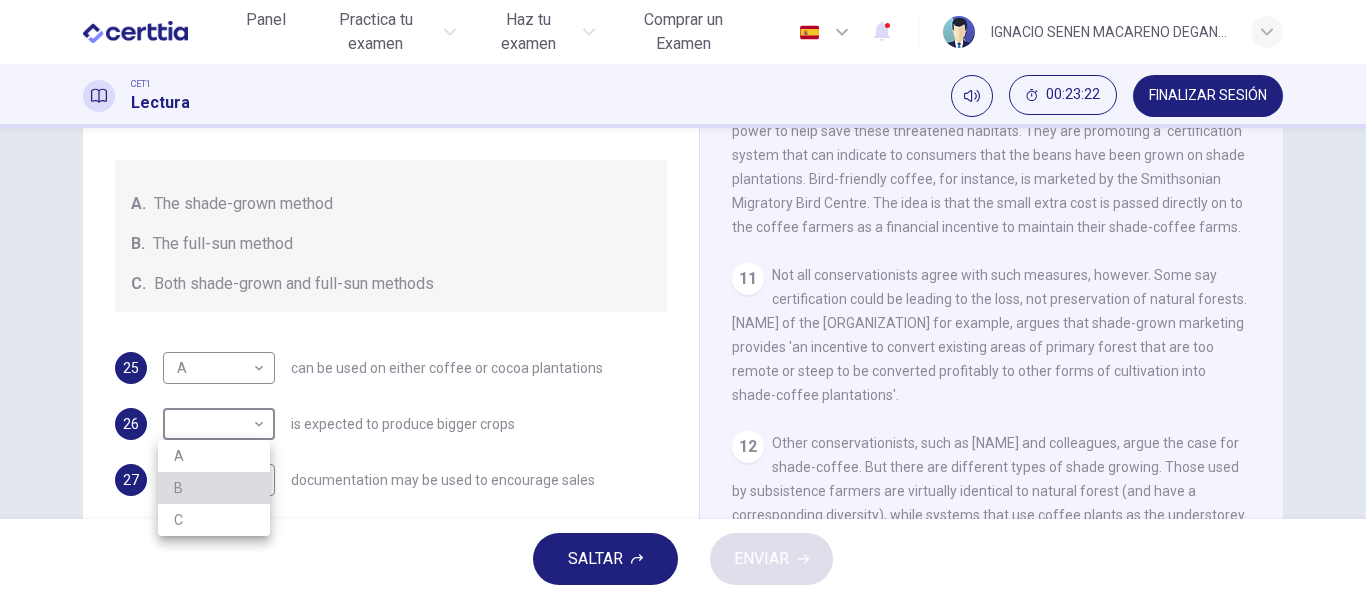 click on "B" at bounding box center (214, 488) 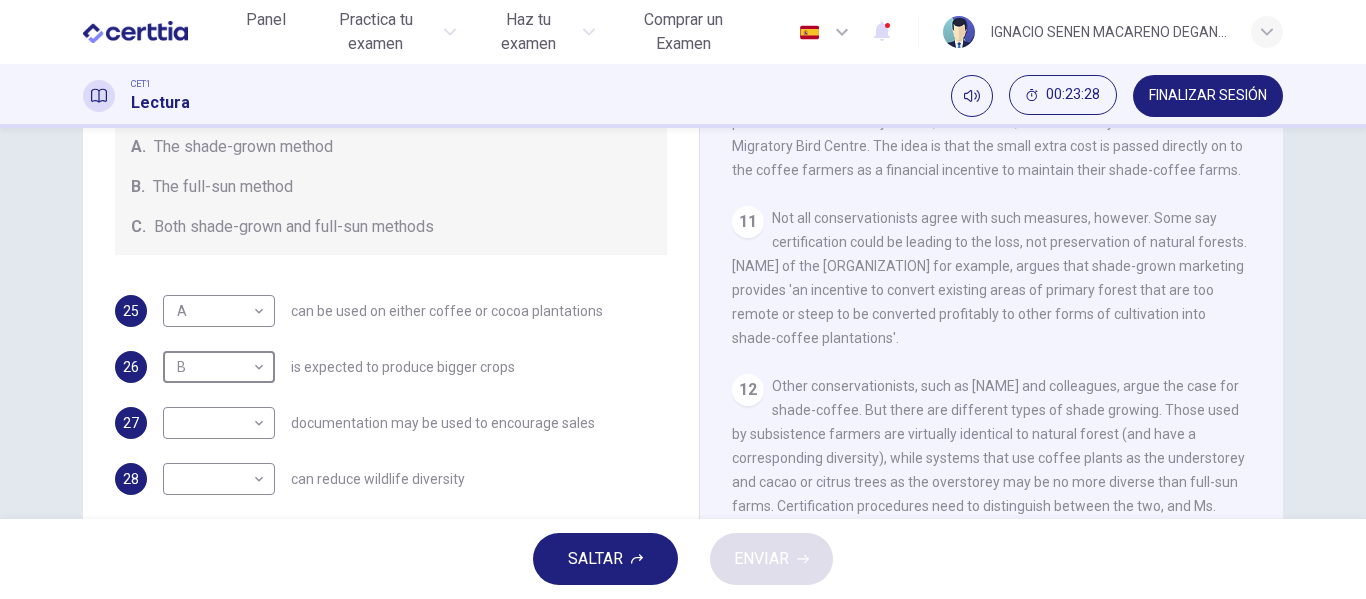 scroll, scrollTop: 266, scrollLeft: 0, axis: vertical 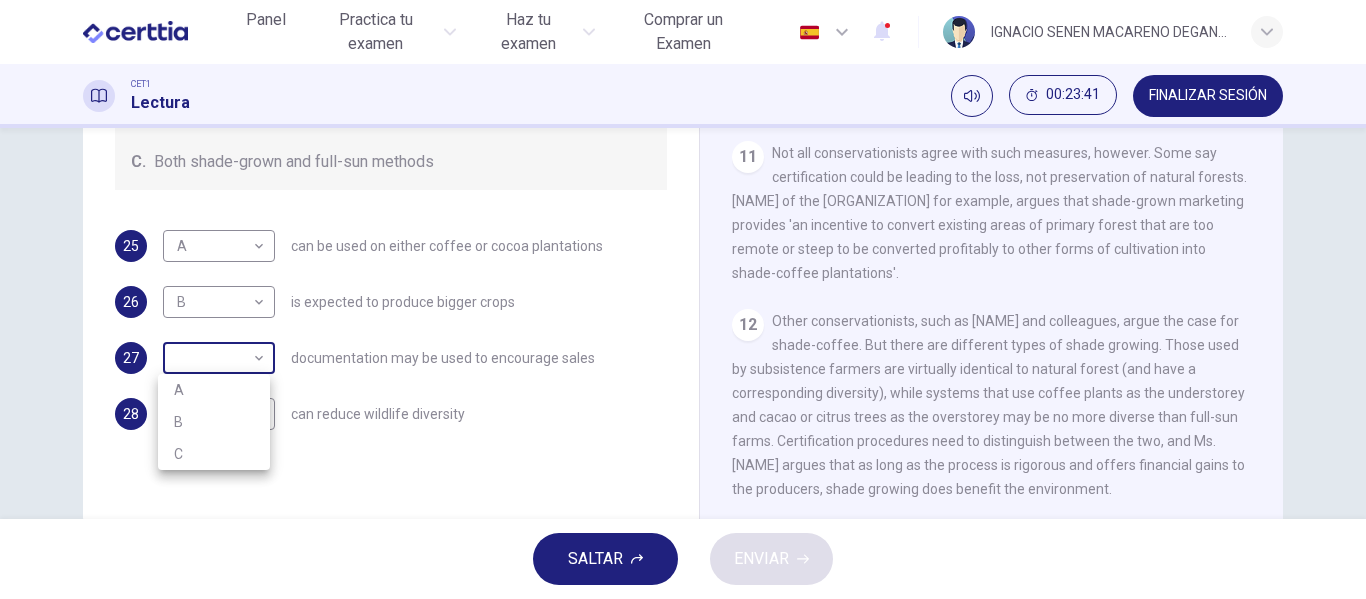click on "Este sitio utiliza cookies, como se explica en nuestra  Política de Privacidad . Si acepta el uso de cookies, haga clic en el botón Aceptar y continúe navegando por nuestro sitio.   Política de Privacidad Aceptar Panel Practica tu examen Haz tu examen Comprar un Examen Español ** ​ IGNACIO SENEN MACARENO DEGANTE CET1 Lectura 00:23:41 FINALIZAR SESIÓN Preguntas 25 - 28 Classify the features described below as applying to growing coffee.
Write the correct letter  A-C  in the boxes below. A. The shade-grown method B. The full-sun method C. Both shade-grown and full-sun methods 25 A * ​ can be used on either coffee or cocoa plantations 26 B * ​ is expected to produce bigger crops 27 ​ ​ documentation may be used to encourage sales 28 ​ ​ can reduce wildlife diversity Natural Coffee and Cocoa CLIC PARA ZOOM Clic para zoom 1 What's the connection between your morning coffee, wintering North American birds and the cool shade of a tree? Actually, quite a lot, says Simon Birch. 2 3 4 5 6 7 8 9 10" at bounding box center [683, 299] 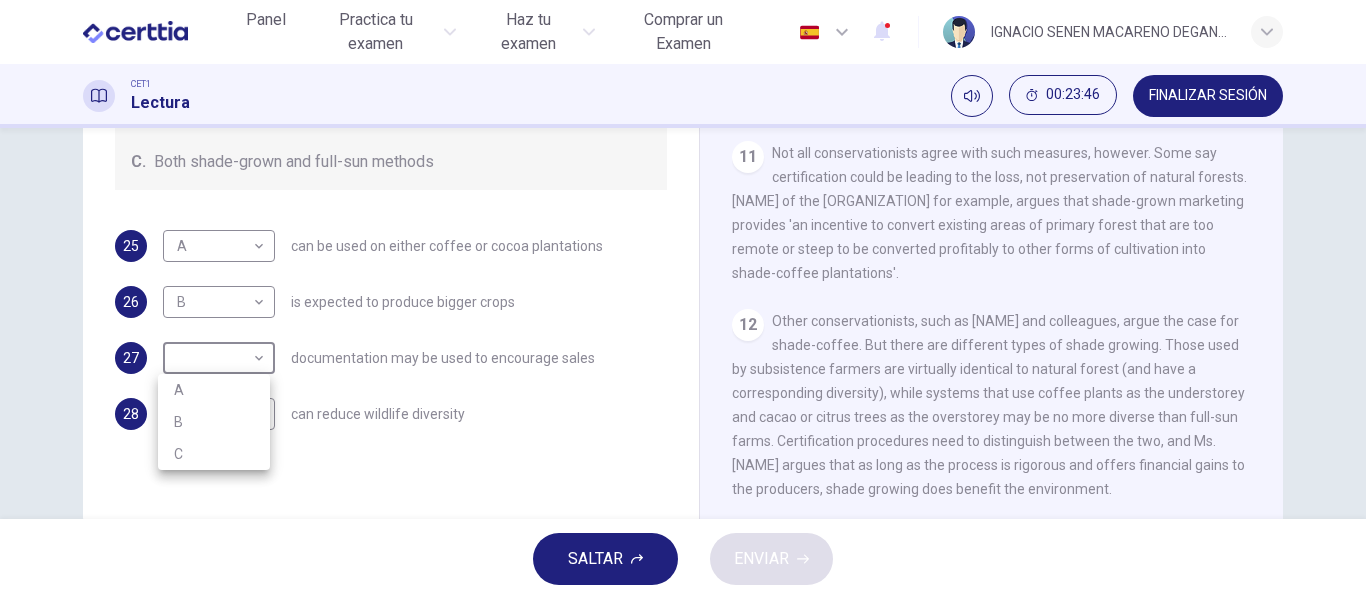 click at bounding box center [683, 299] 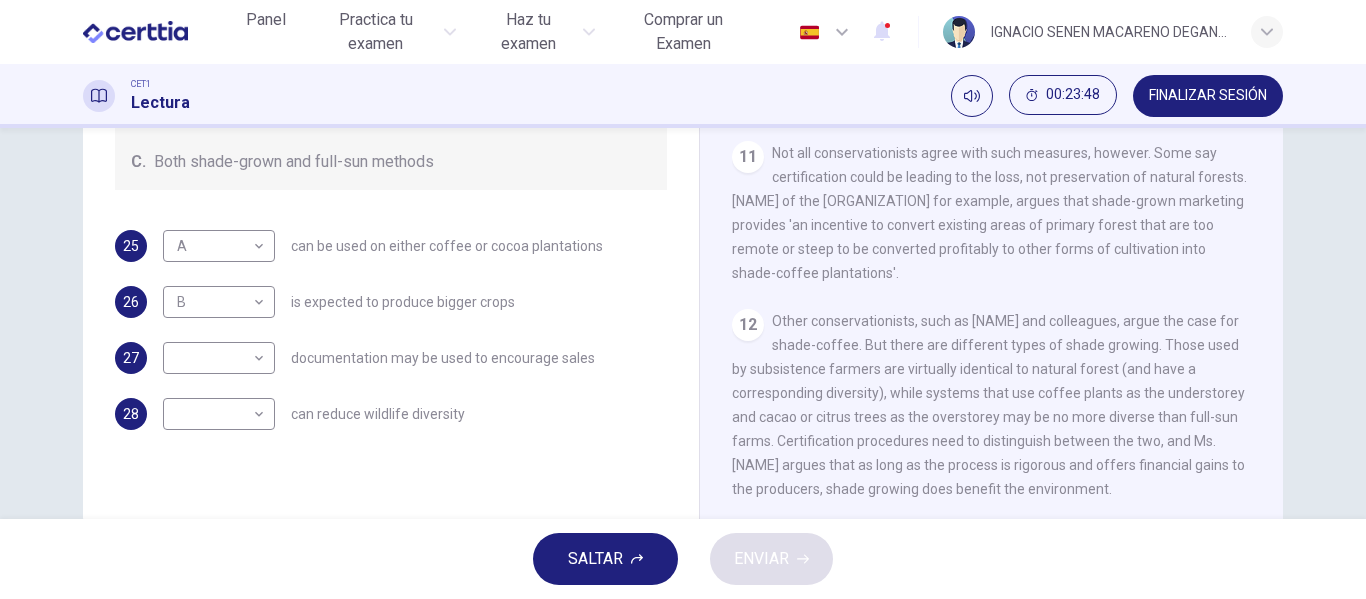 drag, startPoint x: 1364, startPoint y: 337, endPoint x: 1266, endPoint y: 402, distance: 117.59677 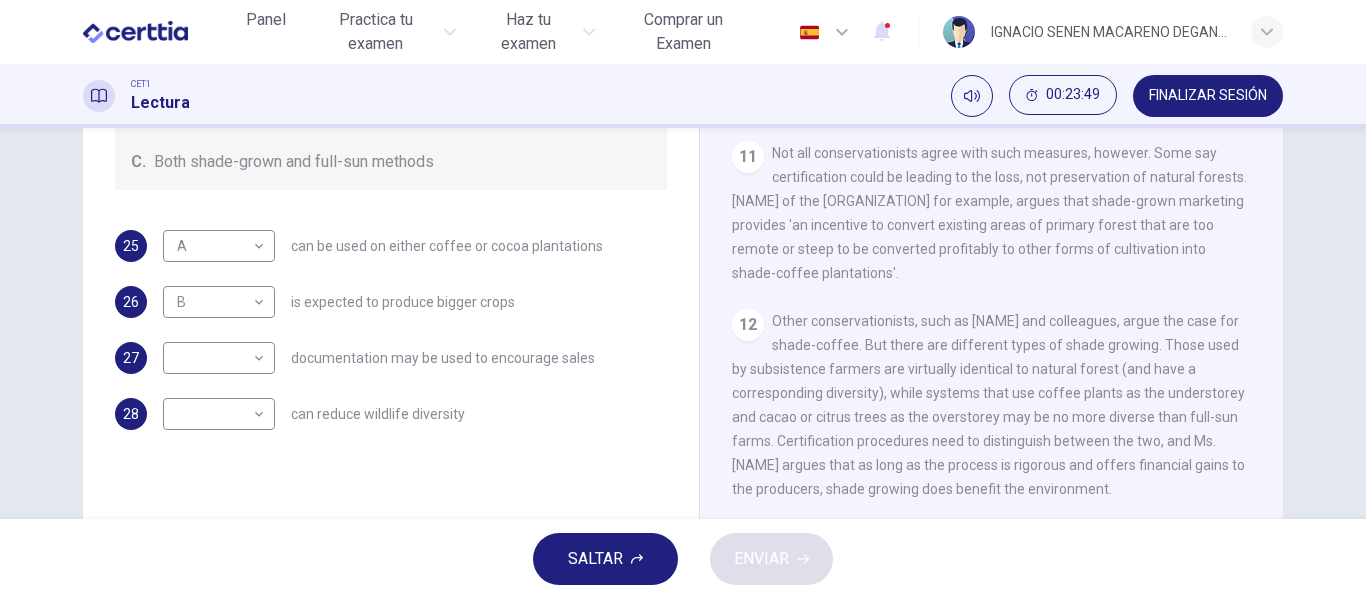 scroll, scrollTop: 1871, scrollLeft: 0, axis: vertical 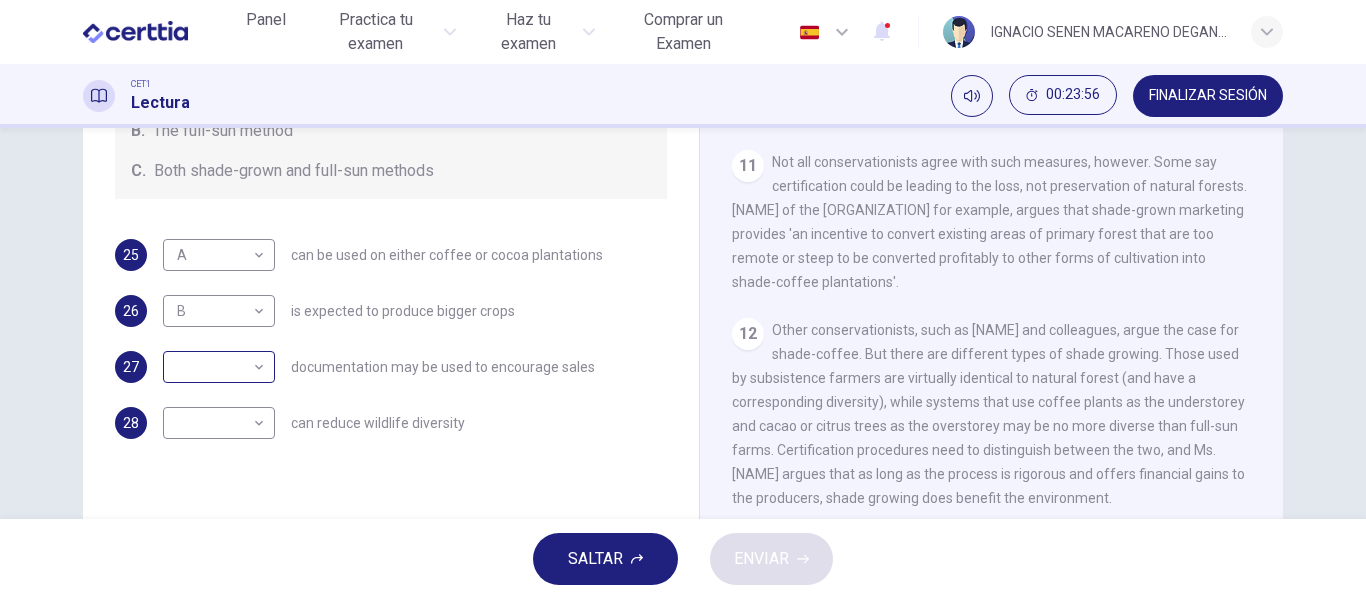 click on "​ ​" at bounding box center (219, 367) 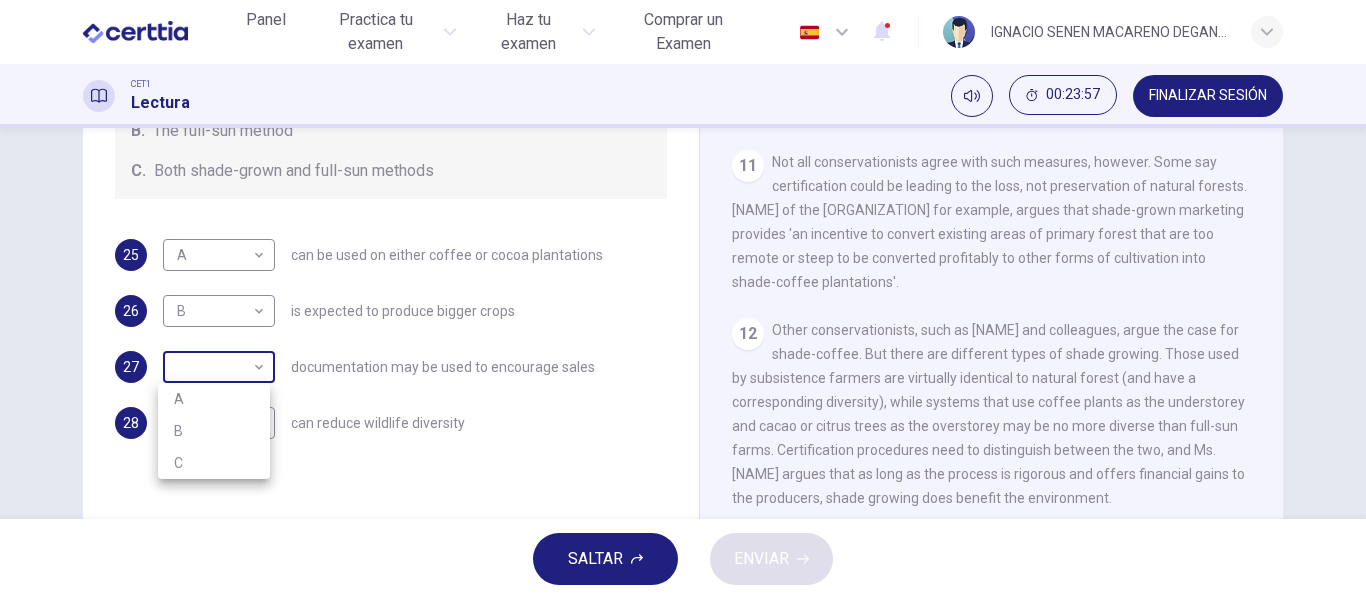 click on "Este sitio utiliza cookies, como se explica en nuestra  Política de Privacidad . Si acepta el uso de cookies, haga clic en el botón Aceptar y continúe navegando por nuestro sitio.   Política de Privacidad Aceptar Panel Practica tu examen Haz tu examen Comprar un Examen Español ** ​ IGNACIO SENEN MACARENO DEGANTE CET1 Lectura 00:23:57 FINALIZAR SESIÓN Preguntas 25 - 28 Classify the features described below as applying to growing coffee.
Write the correct letter  A-C  in the boxes below. A. The shade-grown method B. The full-sun method C. Both shade-grown and full-sun methods 25 A * ​ can be used on either coffee or cocoa plantations 26 B * ​ is expected to produce bigger crops 27 ​ ​ documentation may be used to encourage sales 28 ​ ​ can reduce wildlife diversity Natural Coffee and Cocoa CLIC PARA ZOOM Clic para zoom 1 What's the connection between your morning coffee, wintering North American birds and the cool shade of a tree? Actually, quite a lot, says Simon Birch. 2 3 4 5 6 7 8 9 10" at bounding box center [683, 299] 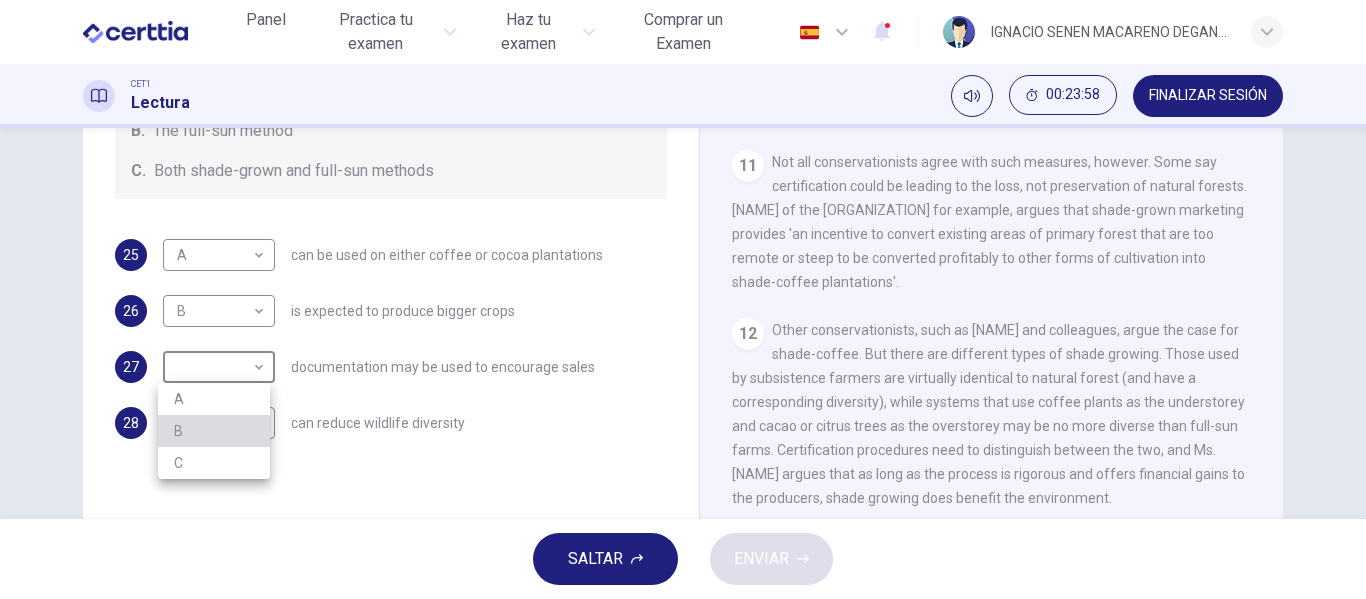click on "B" at bounding box center (214, 431) 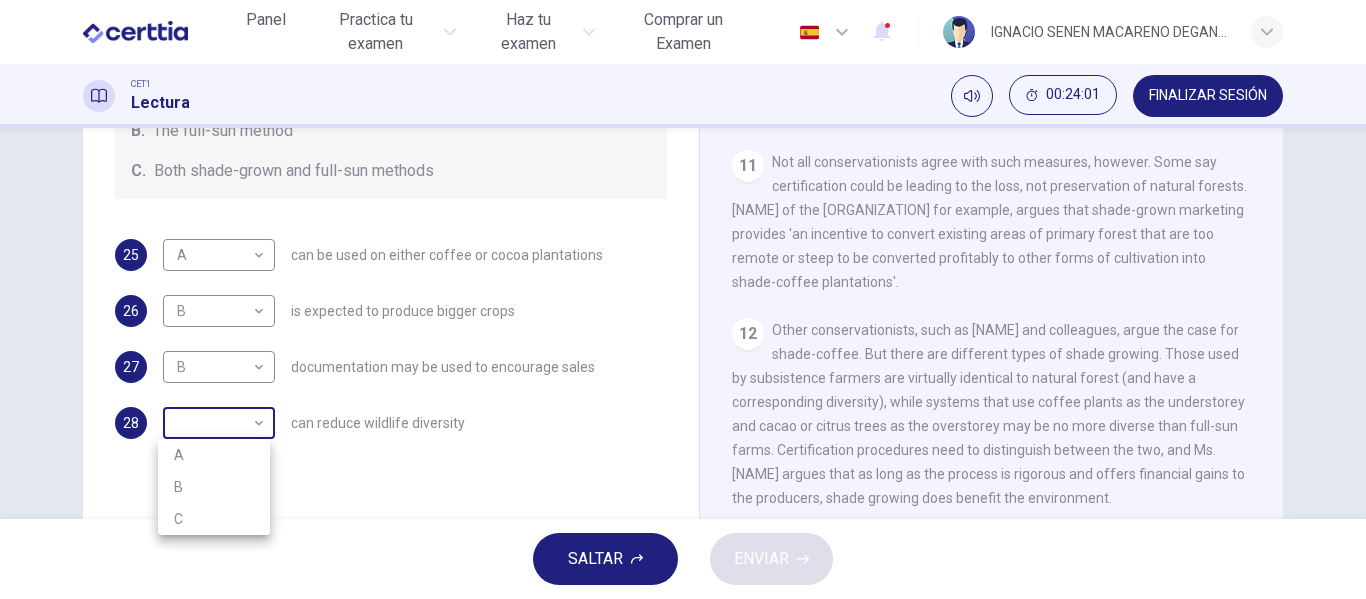 click on "Este sitio utiliza cookies, como se explica en nuestra  Política de Privacidad . Si acepta el uso de cookies, haga clic en el botón Aceptar y continúe navegando por nuestro sitio.   Política de Privacidad Aceptar Panel Practica tu examen Haz tu examen Comprar un Examen Español ** ​ IGNACIO SENEN MACARENO DEGANTE CET1 Lectura 00:23:41 FINALIZAR SESIÓN Preguntas 25 - 28 Classify the features described below as applying to growing coffee.
Write the correct letter  A-C  in the boxes below. A. The shade-grown method B. The full-sun method C. Both shade-grown and full-sun methods 25 A * ​ can be used on either coffee or cocoa plantations 26 B * ​ is expected to produce bigger crops 27 ​ ​ documentation may be used to encourage sales 28 ​ ​ can reduce wildlife diversity Natural Coffee and Cocoa CLIC PARA ZOOM Clic para zoom 1 What's the connection between your morning coffee, wintering North American birds and the cool shade of a tree? Actually, quite a lot, says Simon Birch. 2 3 4 5 6 7 8 9 10" at bounding box center (683, 299) 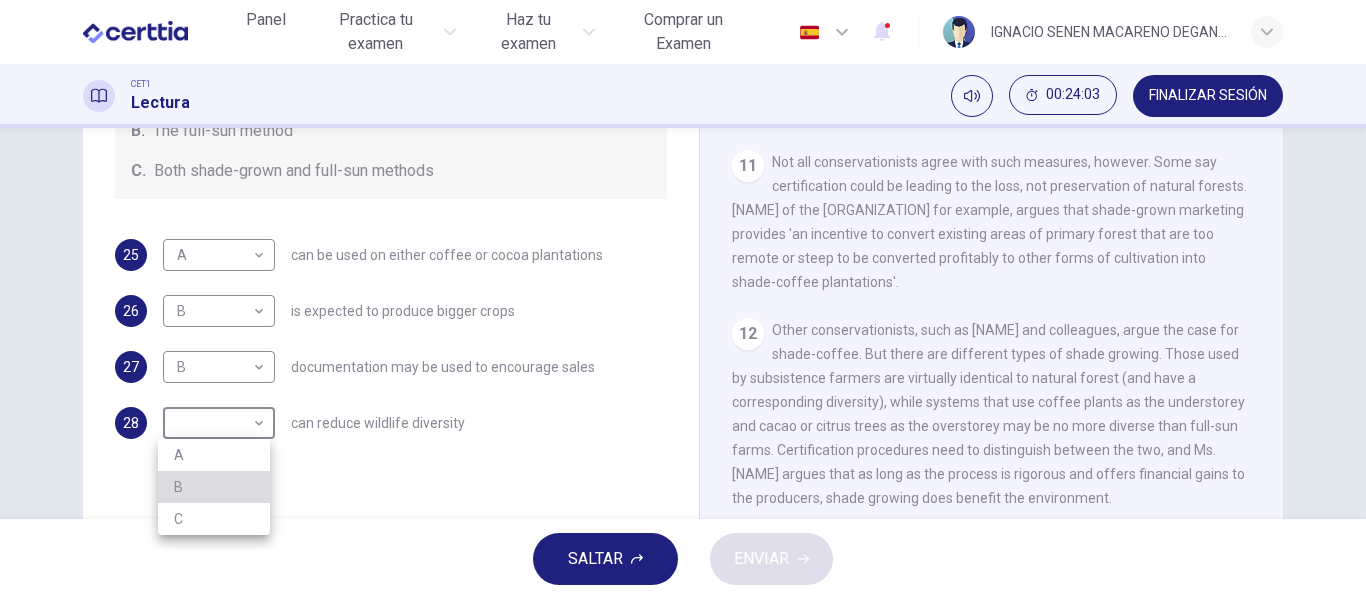 click on "B" at bounding box center (214, 487) 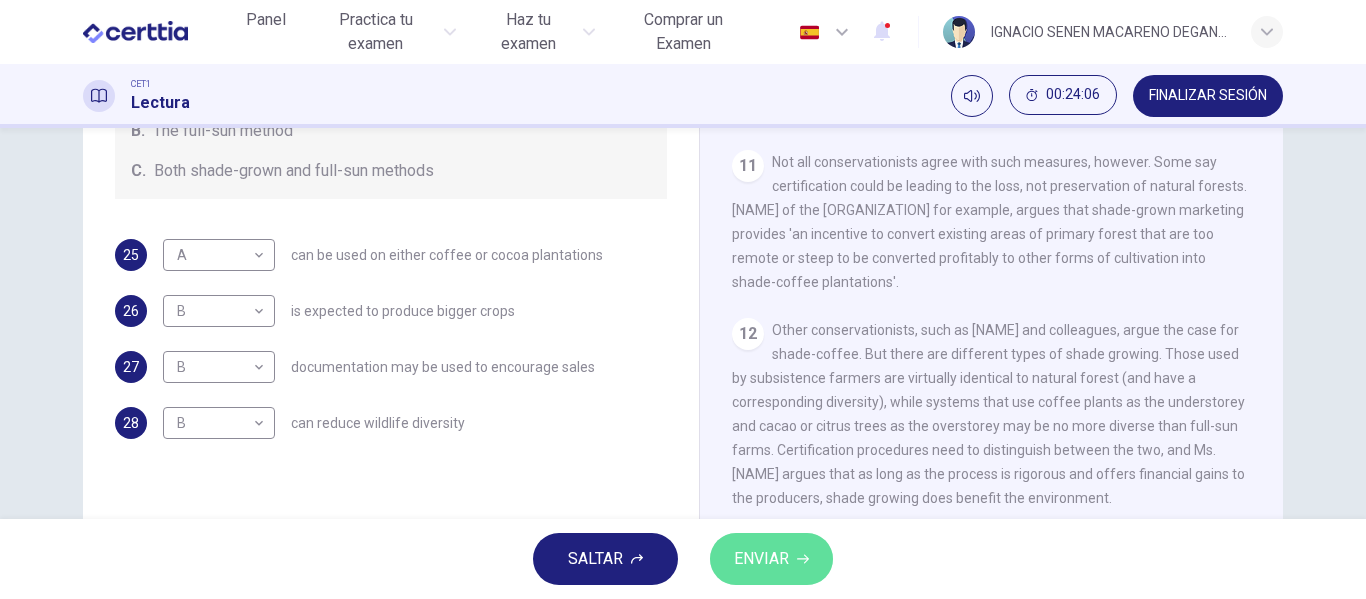 click on "ENVIAR" at bounding box center (761, 559) 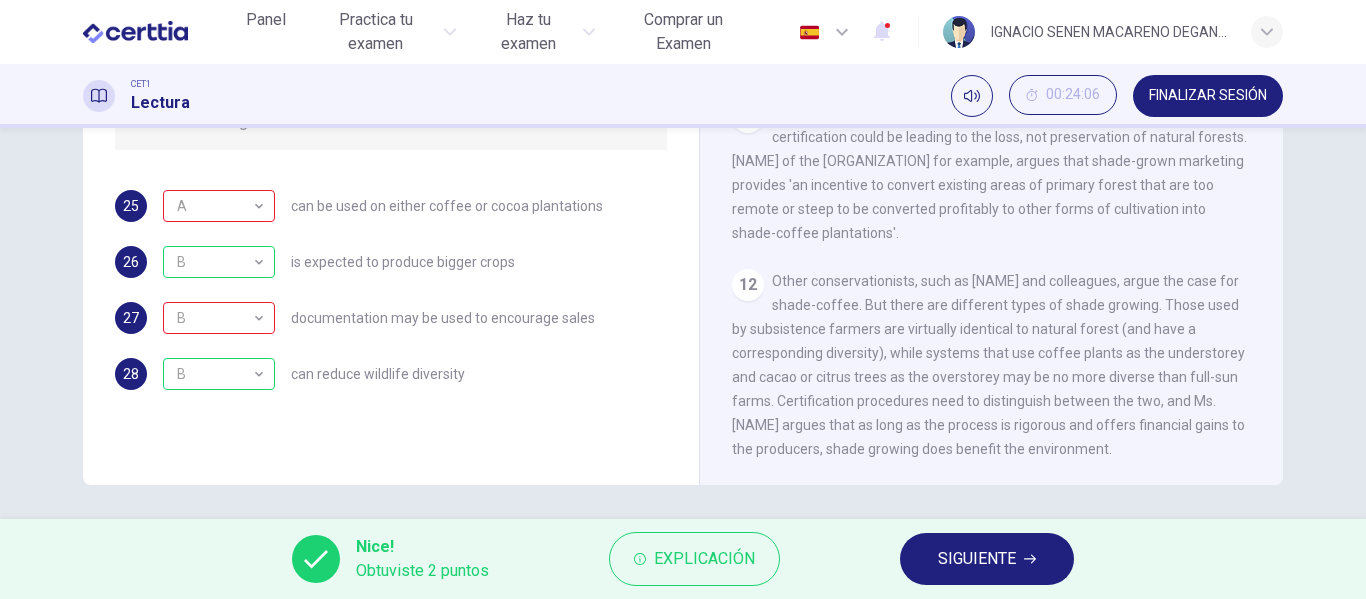 scroll, scrollTop: 384, scrollLeft: 0, axis: vertical 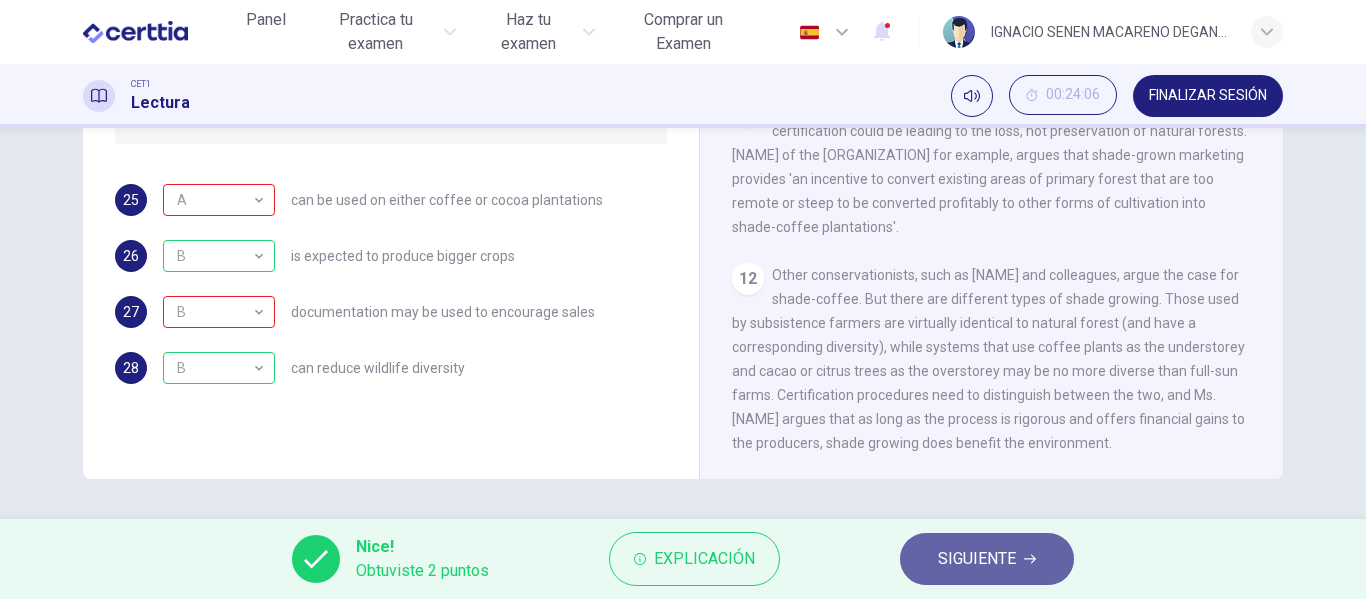 click on "SIGUIENTE" at bounding box center [977, 559] 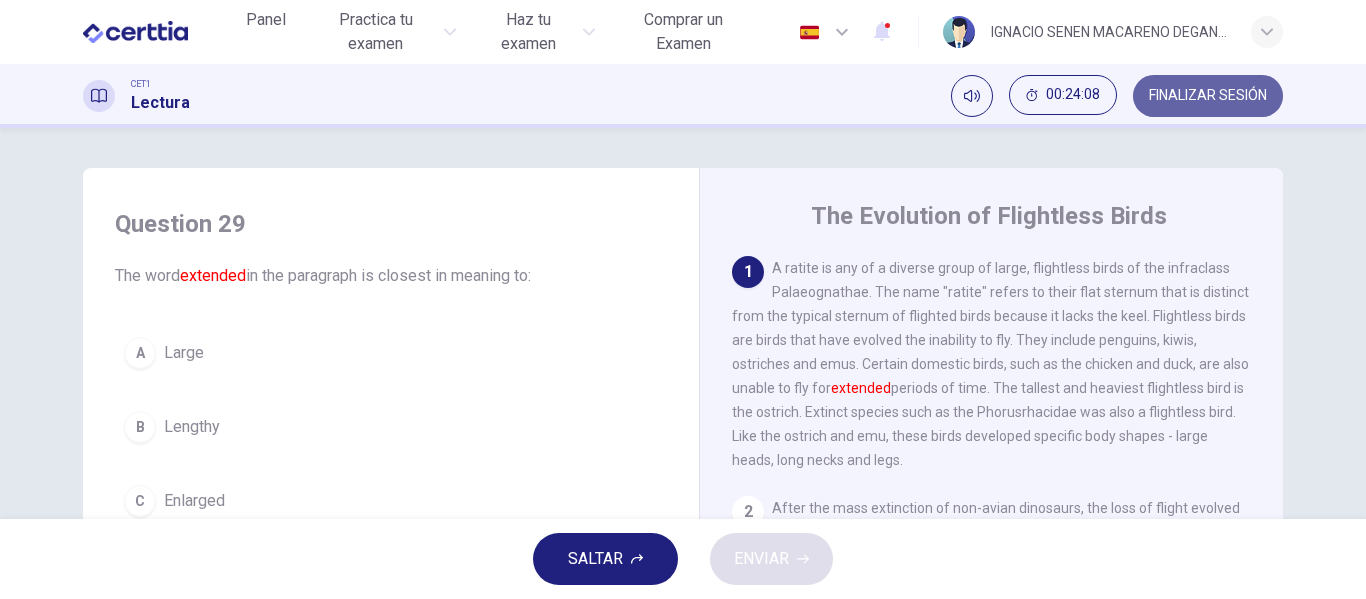 click on "FINALIZAR SESIÓN" at bounding box center (1208, 96) 